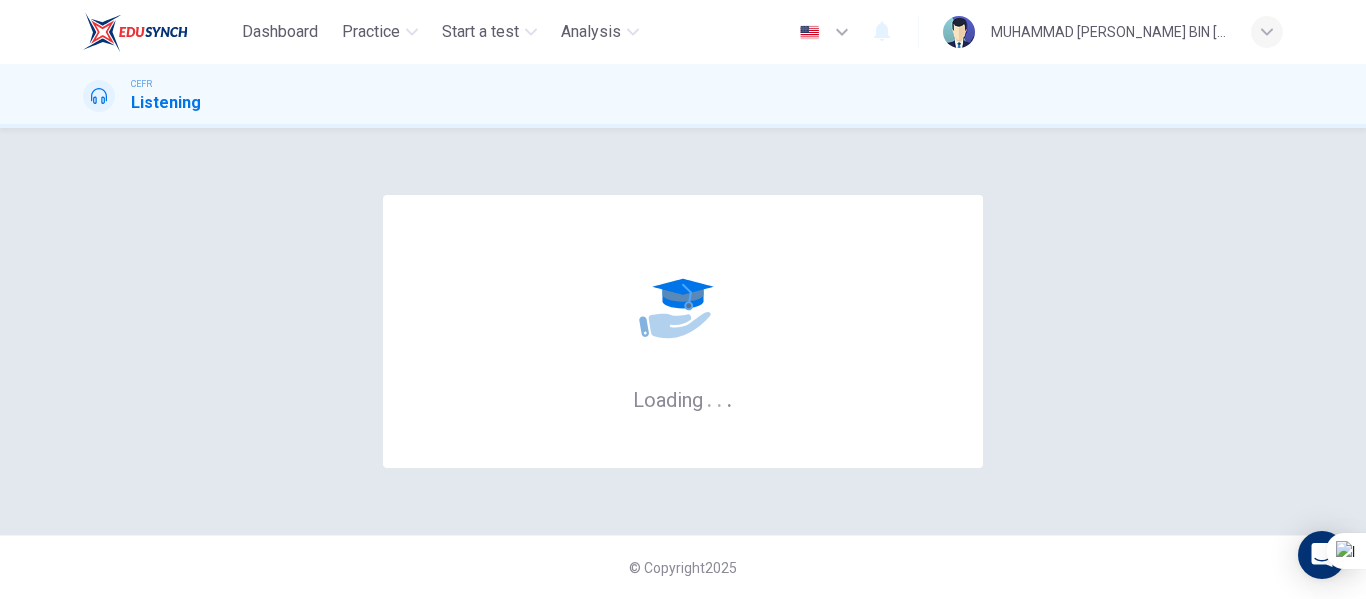 scroll, scrollTop: 0, scrollLeft: 0, axis: both 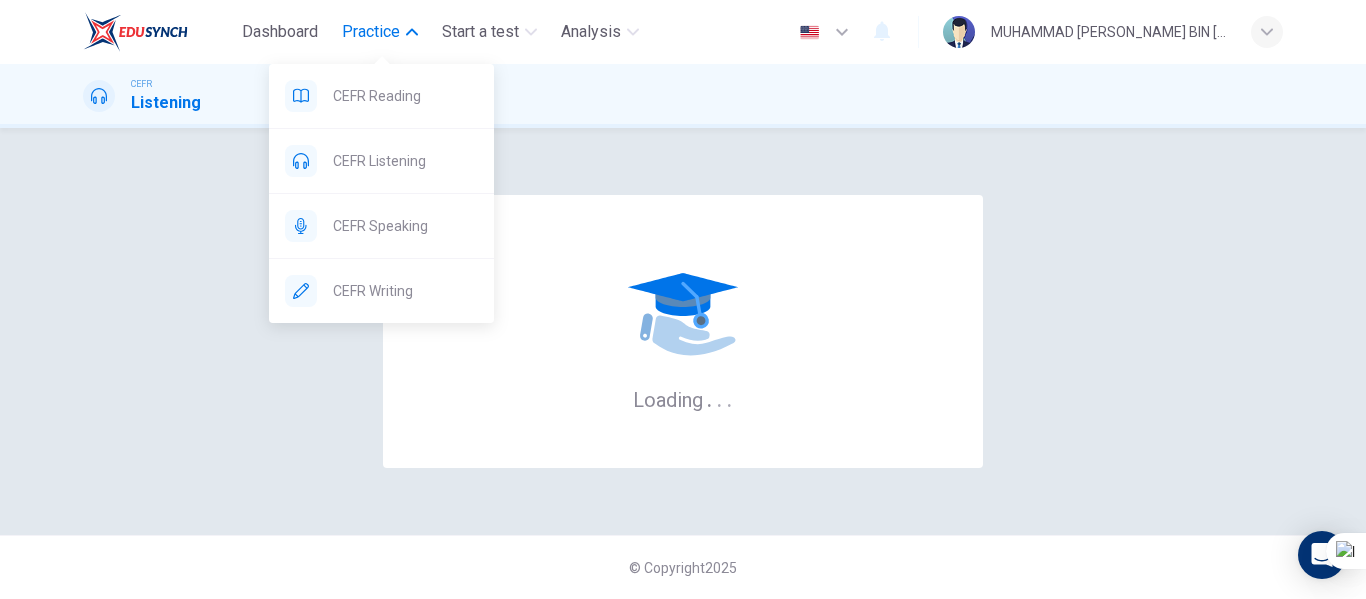click on "Practice" at bounding box center (371, 32) 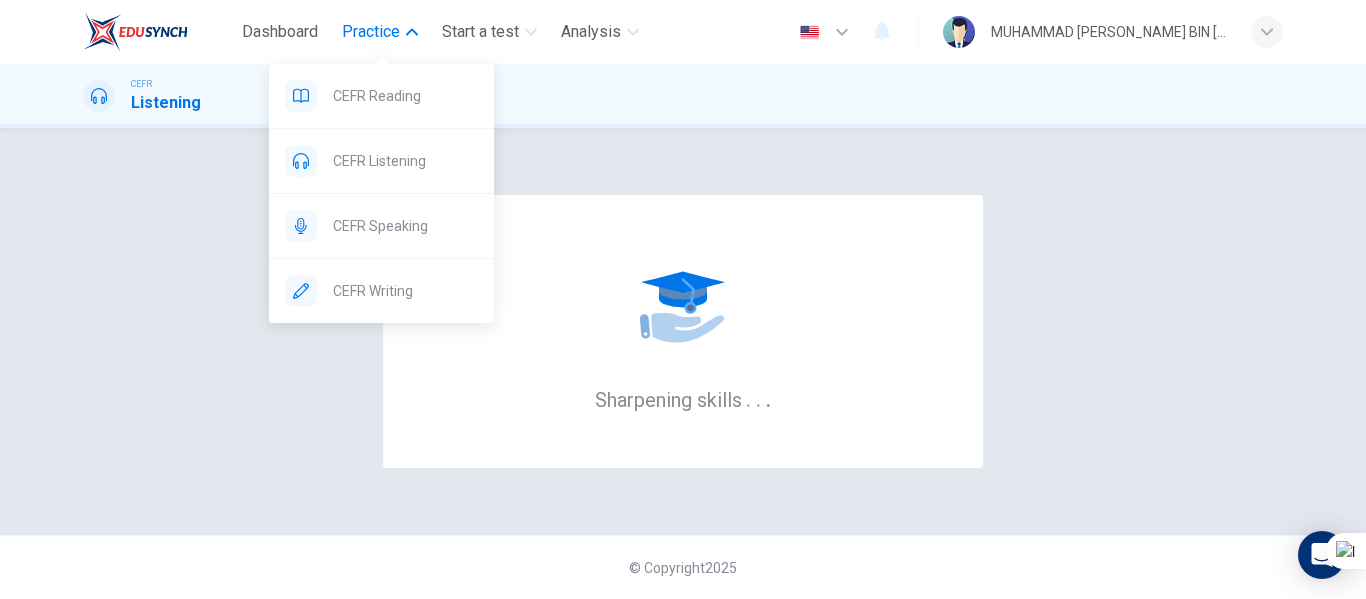 click on "Practice" at bounding box center [371, 32] 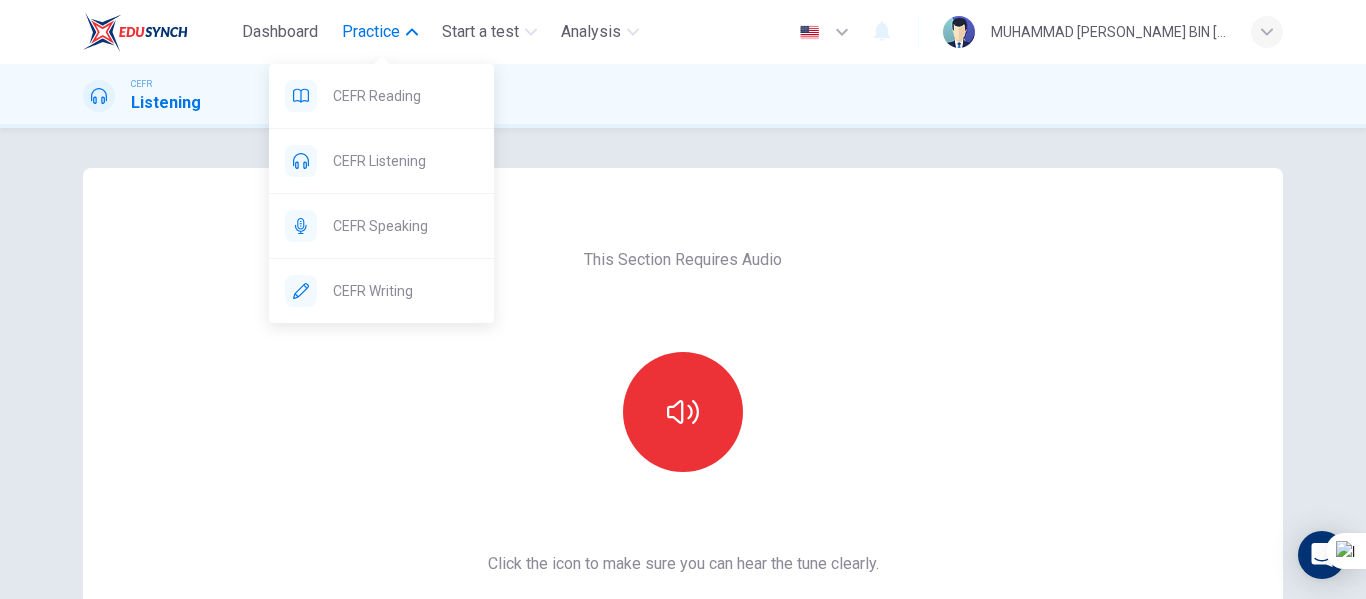 drag, startPoint x: 400, startPoint y: 95, endPoint x: 766, endPoint y: 119, distance: 366.78604 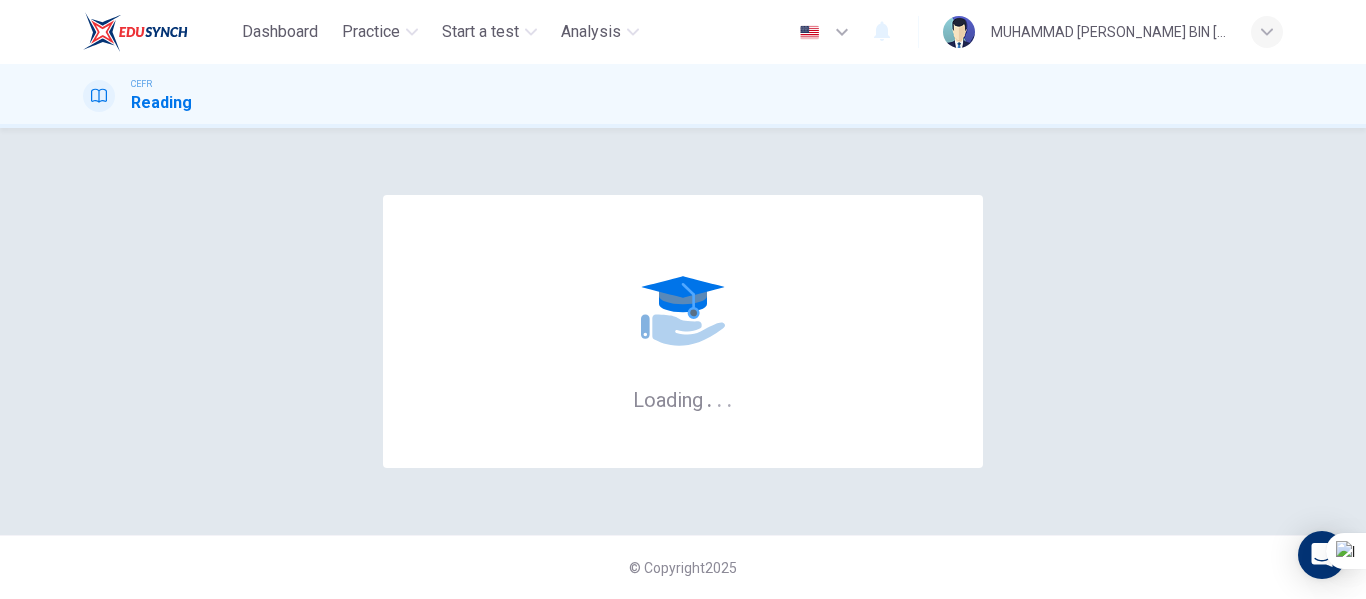 scroll, scrollTop: 0, scrollLeft: 0, axis: both 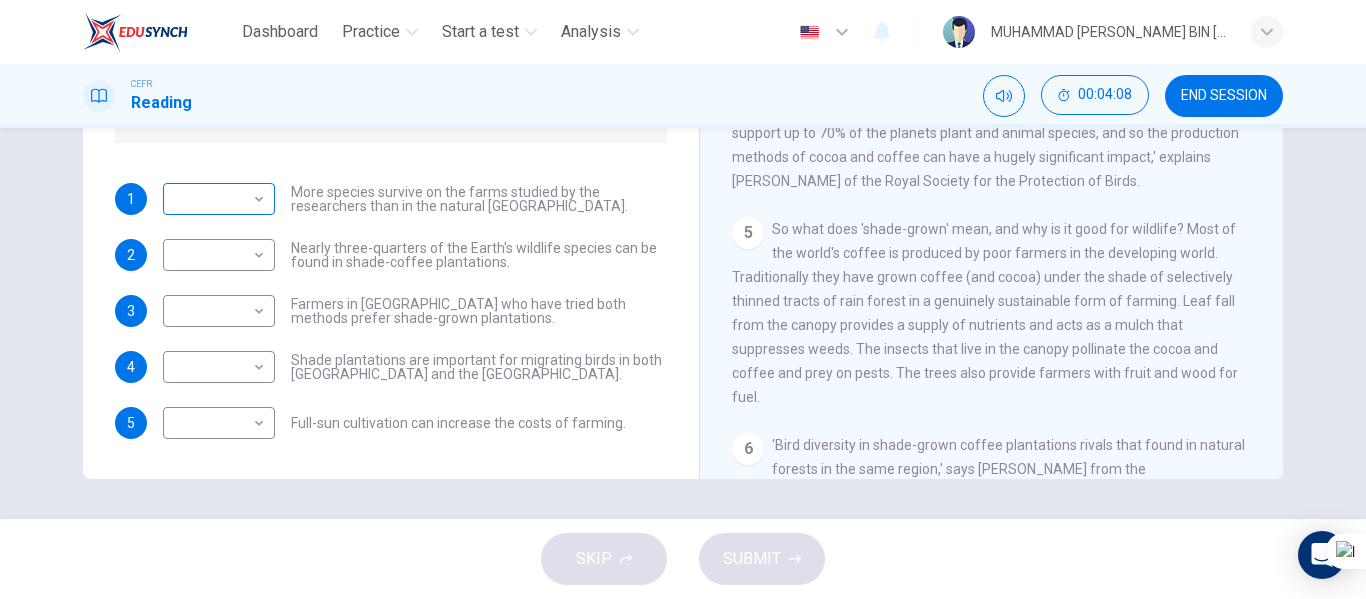 click on "Dashboard Practice Start a test Analysis English en ​ MUHAMMAD ILMAM FIKRI BIN ISMAIL CEFR Reading 00:04:08 END SESSION Questions 1 - 5 Do the following statements agree with the information given in the Reading
Passage?
In the boxes below, write TRUE if the statement is true FALSE if the statement is false NOT GIVEN if the information is not given in the passage 1 ​ ​ More species survive on the farms studied by the researchers than in the natural El Salvador forests. 2 ​ ​ Nearly three-quarters of the Earth's wildlife species can be found in shade-coffee plantations. 3 ​ ​ Farmers in El Salvador who have tried both methods prefer shade-grown plantations. 4 ​ ​ Shade plantations are important for migrating birds in both Africa and the Americas. 5 ​ ​ Full-sun cultivation can increase the costs of farming. Natural Coffee and Cocoa CLICK TO ZOOM Click to Zoom 1 2 3 4 5 6 7 8 9 10 11 12 SKIP SUBMIT EduSynch - Online Language Proficiency Testing
Dashboard Practice Start a test 2025" at bounding box center (683, 299) 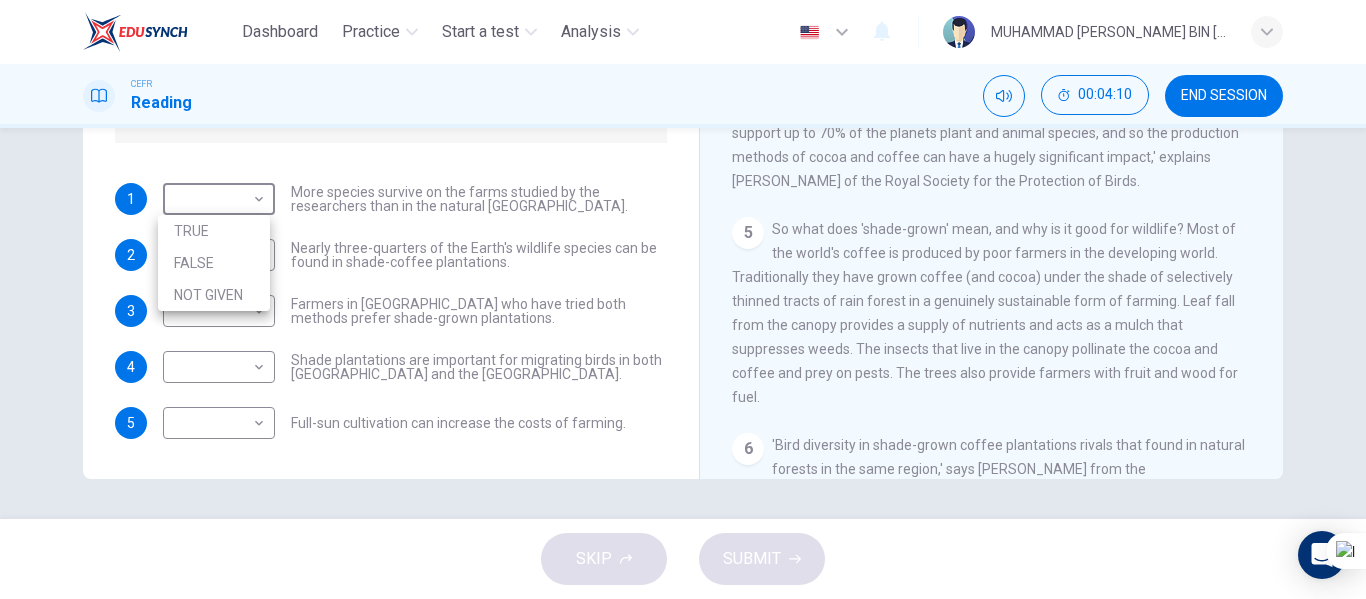click on "NOT GIVEN" at bounding box center [214, 295] 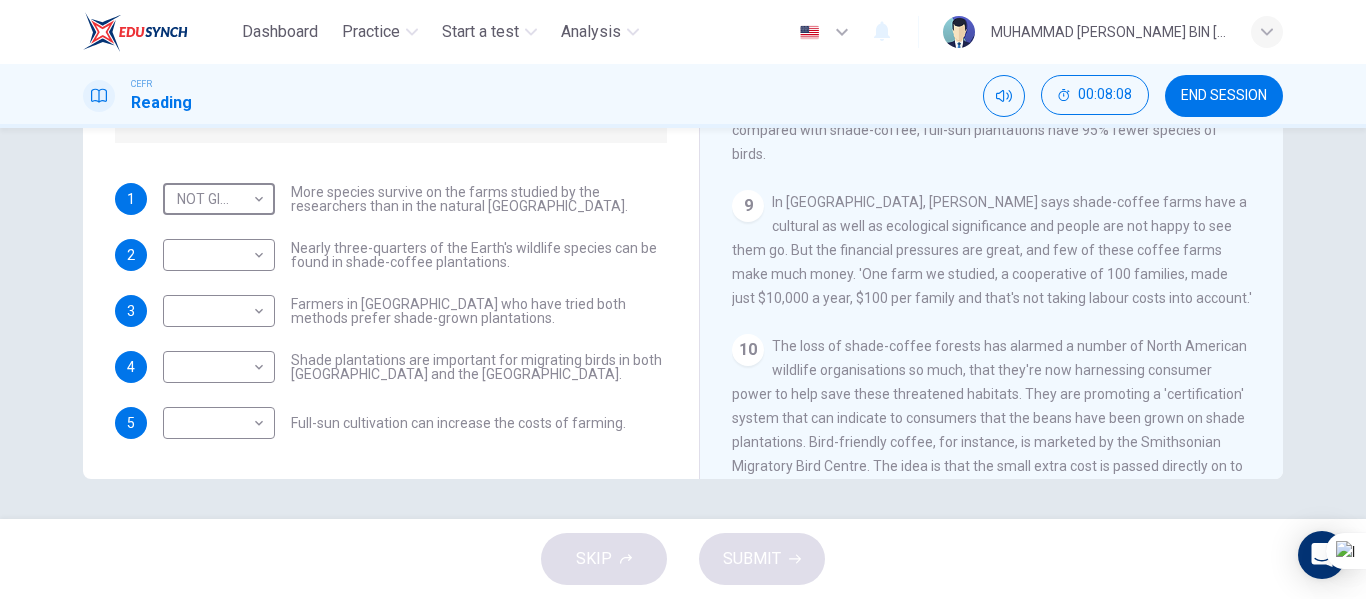 scroll, scrollTop: 1500, scrollLeft: 0, axis: vertical 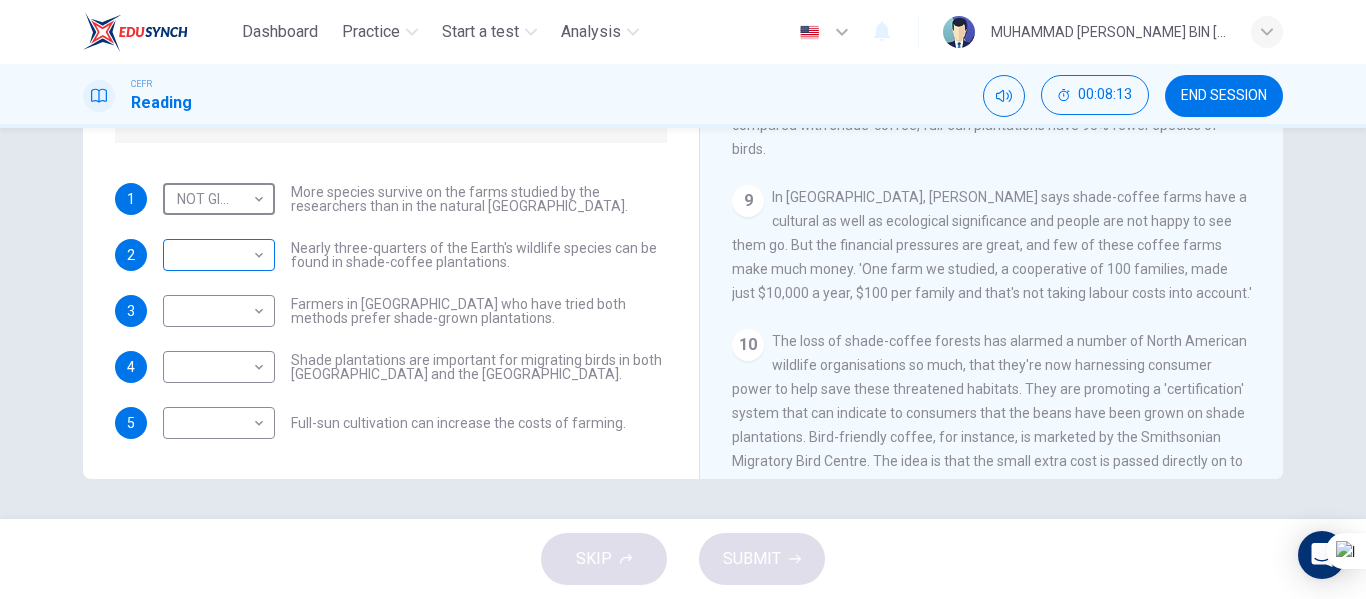 click on "Dashboard Practice Start a test Analysis English en ​ MUHAMMAD ILMAM FIKRI BIN ISMAIL CEFR Reading 00:08:13 END SESSION Questions 1 - 5 Do the following statements agree with the information given in the Reading
Passage?
In the boxes below, write TRUE if the statement is true FALSE if the statement is false NOT GIVEN if the information is not given in the passage 1 NOT GIVEN NOT GIVEN ​ More species survive on the farms studied by the researchers than in the natural El Salvador forests. 2 ​ ​ Nearly three-quarters of the Earth's wildlife species can be found in shade-coffee plantations. 3 ​ ​ Farmers in El Salvador who have tried both methods prefer shade-grown plantations. 4 ​ ​ Shade plantations are important for migrating birds in both Africa and the Americas. 5 ​ ​ Full-sun cultivation can increase the costs of farming. Natural Coffee and Cocoa CLICK TO ZOOM Click to Zoom 1 2 3 4 5 6 7 8 9 10 11 12 SKIP SUBMIT EduSynch - Online Language Proficiency Testing
Dashboard Practice" at bounding box center [683, 299] 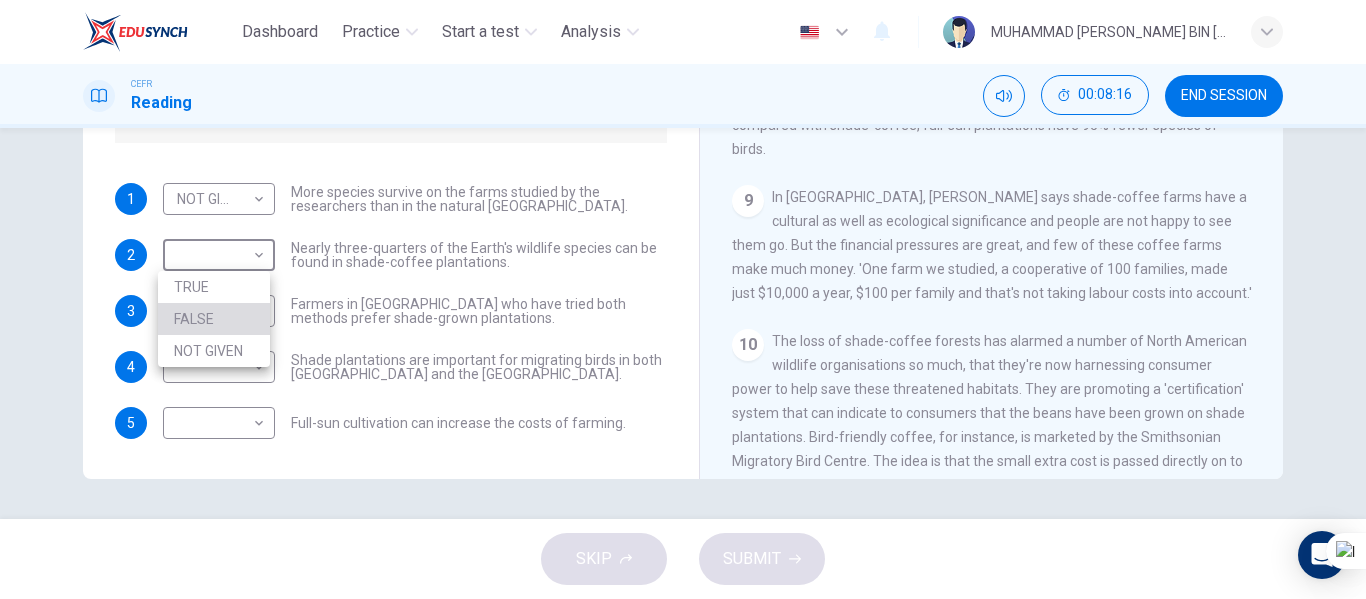 click on "FALSE" at bounding box center [214, 319] 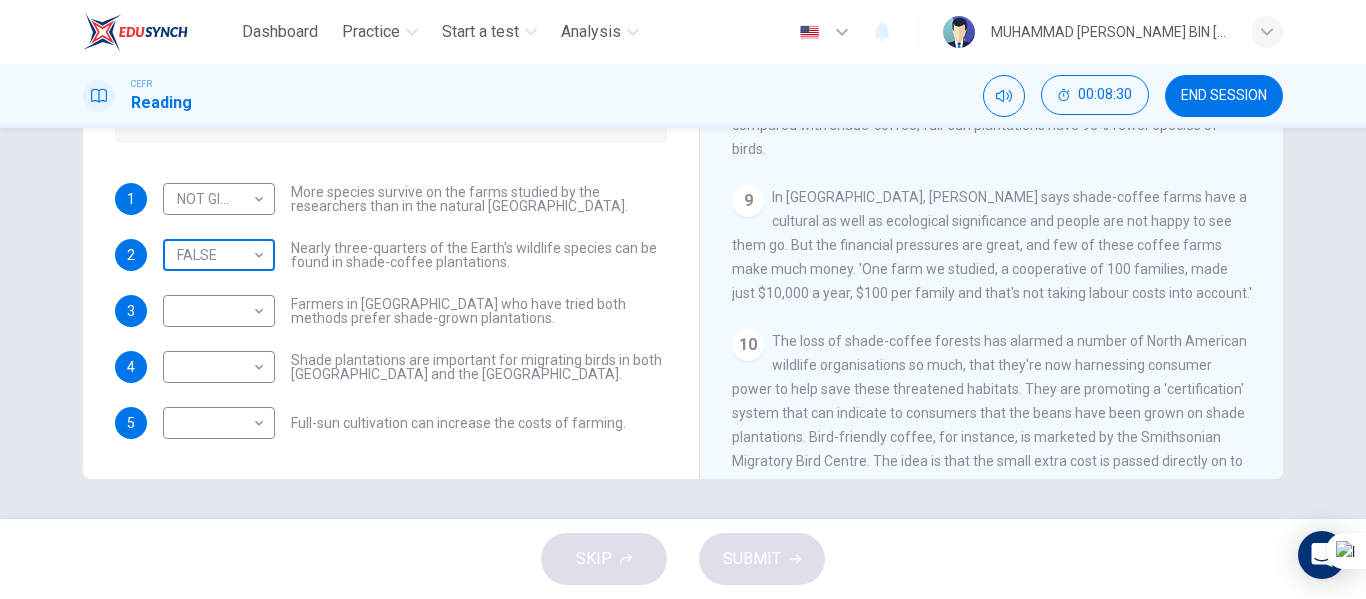 click on "Dashboard Practice Start a test Analysis English en ​ MUHAMMAD ILMAM FIKRI BIN ISMAIL CEFR Reading 00:08:30 END SESSION Questions 1 - 5 Do the following statements agree with the information given in the Reading
Passage?
In the boxes below, write TRUE if the statement is true FALSE if the statement is false NOT GIVEN if the information is not given in the passage 1 NOT GIVEN NOT GIVEN ​ More species survive on the farms studied by the researchers than in the natural El Salvador forests. 2 FALSE FALSE ​ Nearly three-quarters of the Earth's wildlife species can be found in shade-coffee plantations. 3 ​ ​ Farmers in El Salvador who have tried both methods prefer shade-grown plantations. 4 ​ ​ Shade plantations are important for migrating birds in both Africa and the Americas. 5 ​ ​ Full-sun cultivation can increase the costs of farming. Natural Coffee and Cocoa CLICK TO ZOOM Click to Zoom 1 2 3 4 5 6 7 8 9 10 11 12 SKIP SUBMIT EduSynch - Online Language Proficiency Testing
Dashboard" at bounding box center [683, 299] 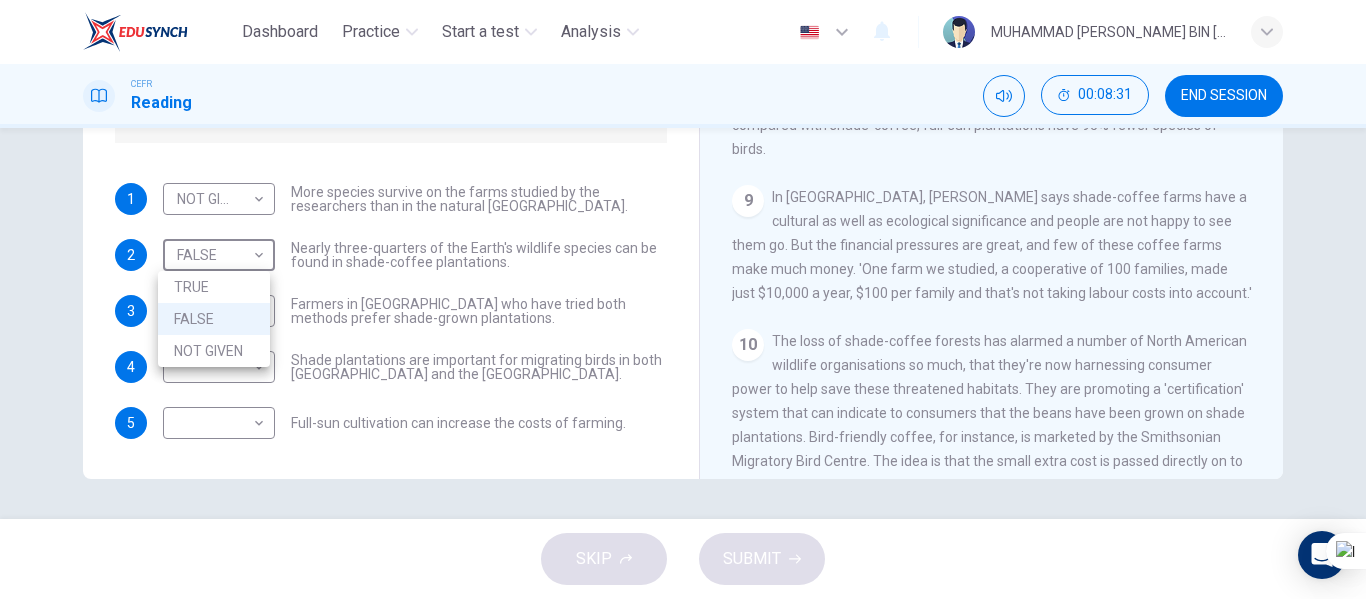 click on "NOT GIVEN" at bounding box center (214, 351) 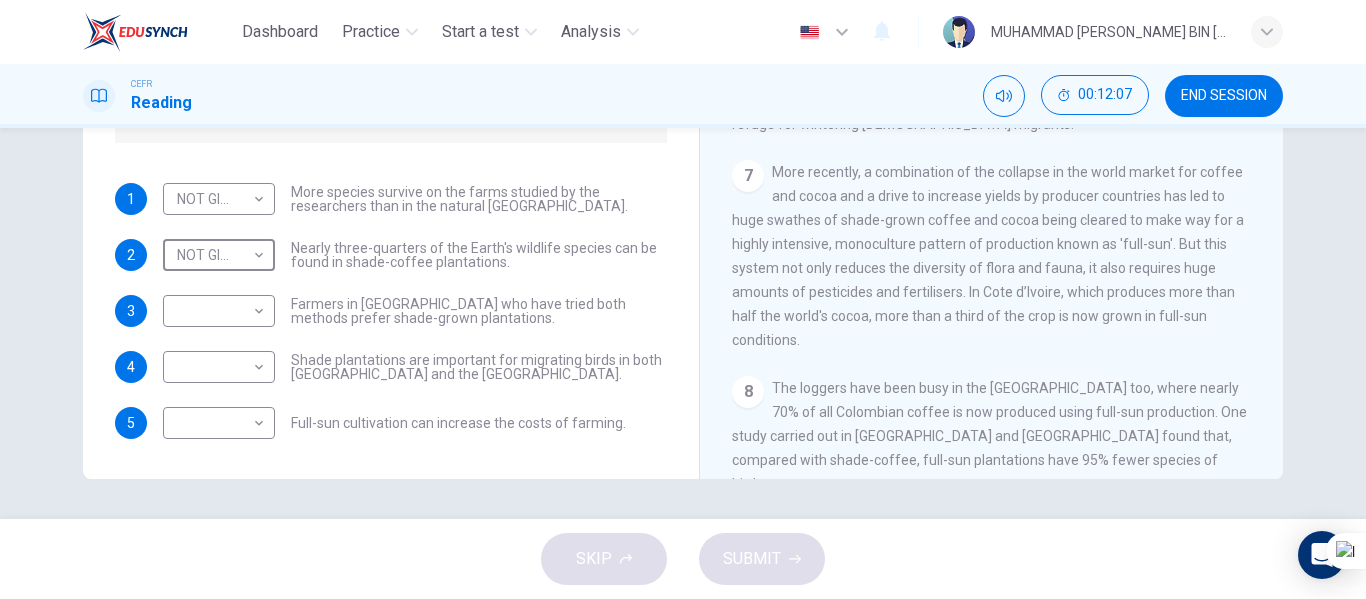 scroll, scrollTop: 1200, scrollLeft: 0, axis: vertical 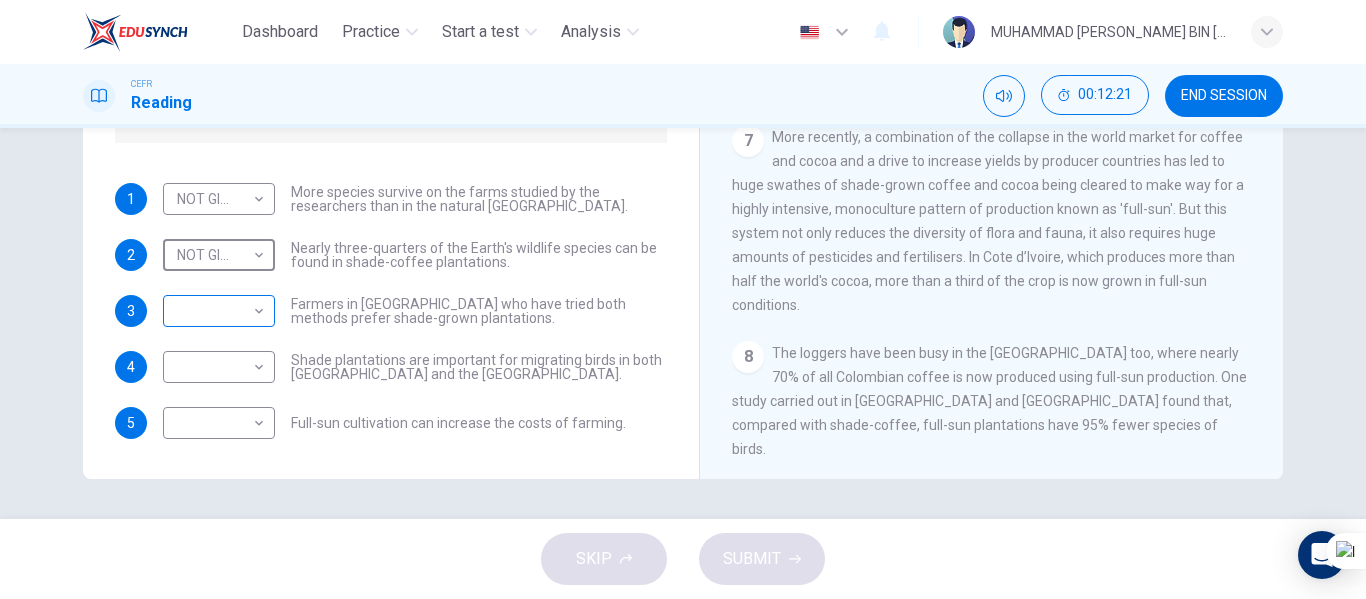 click on "Dashboard Practice Start a test Analysis English en ​ MUHAMMAD ILMAM FIKRI BIN ISMAIL CEFR Reading 00:12:21 END SESSION Questions 1 - 5 Do the following statements agree with the information given in the Reading
Passage?
In the boxes below, write TRUE if the statement is true FALSE if the statement is false NOT GIVEN if the information is not given in the passage 1 NOT GIVEN NOT GIVEN ​ More species survive on the farms studied by the researchers than in the natural El Salvador forests. 2 NOT GIVEN NOT GIVEN ​ Nearly three-quarters of the Earth's wildlife species can be found in shade-coffee plantations. 3 ​ ​ Farmers in El Salvador who have tried both methods prefer shade-grown plantations. 4 ​ ​ Shade plantations are important for migrating birds in both Africa and the Americas. 5 ​ ​ Full-sun cultivation can increase the costs of farming. Natural Coffee and Cocoa CLICK TO ZOOM Click to Zoom 1 2 3 4 5 6 7 8 9 10 11 12 SKIP SUBMIT EduSynch - Online Language Proficiency Testing
2025" at bounding box center (683, 299) 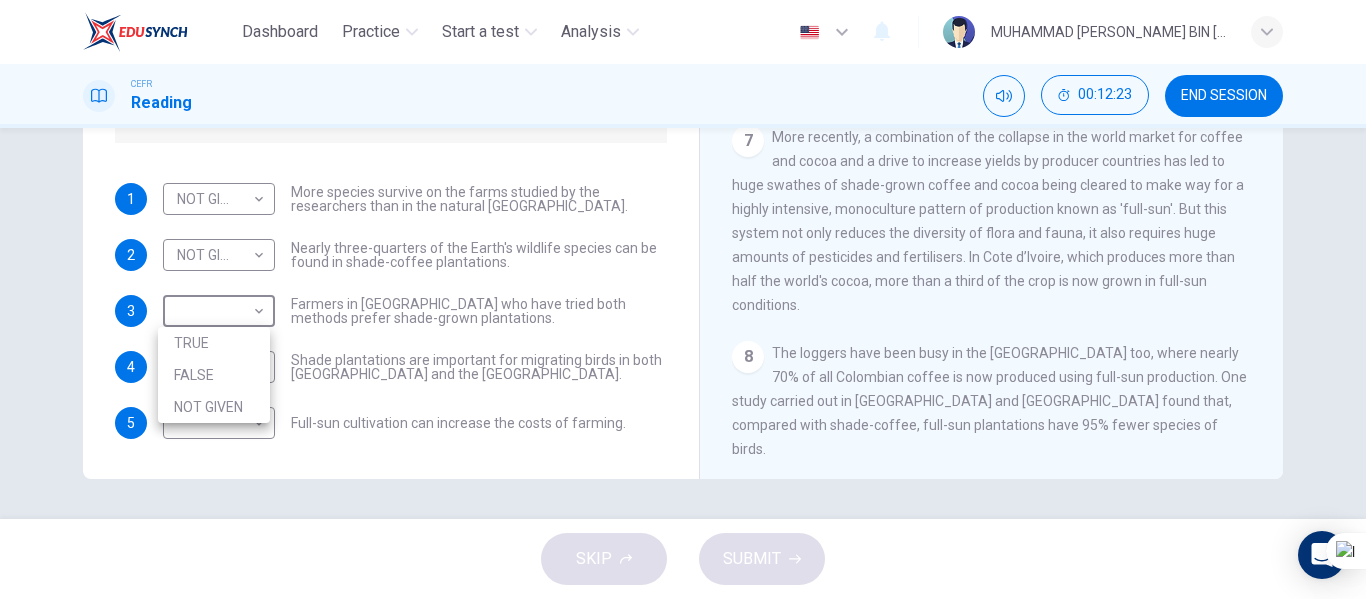 click on "TRUE" at bounding box center (214, 343) 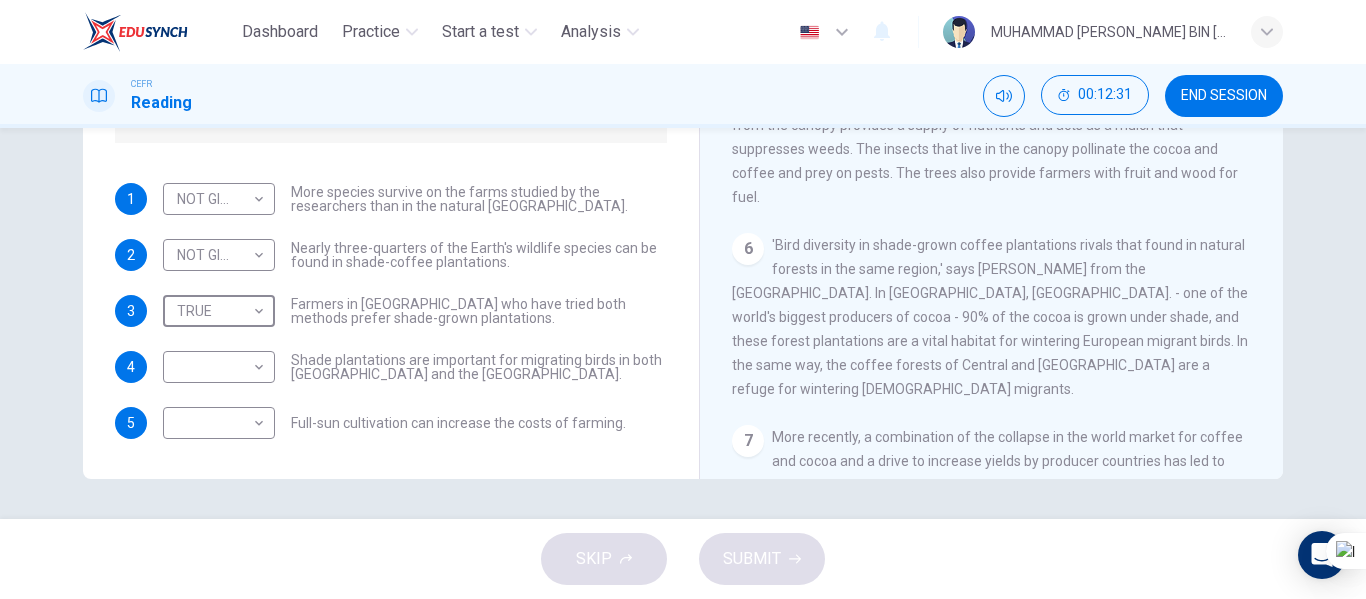 scroll, scrollTop: 1000, scrollLeft: 0, axis: vertical 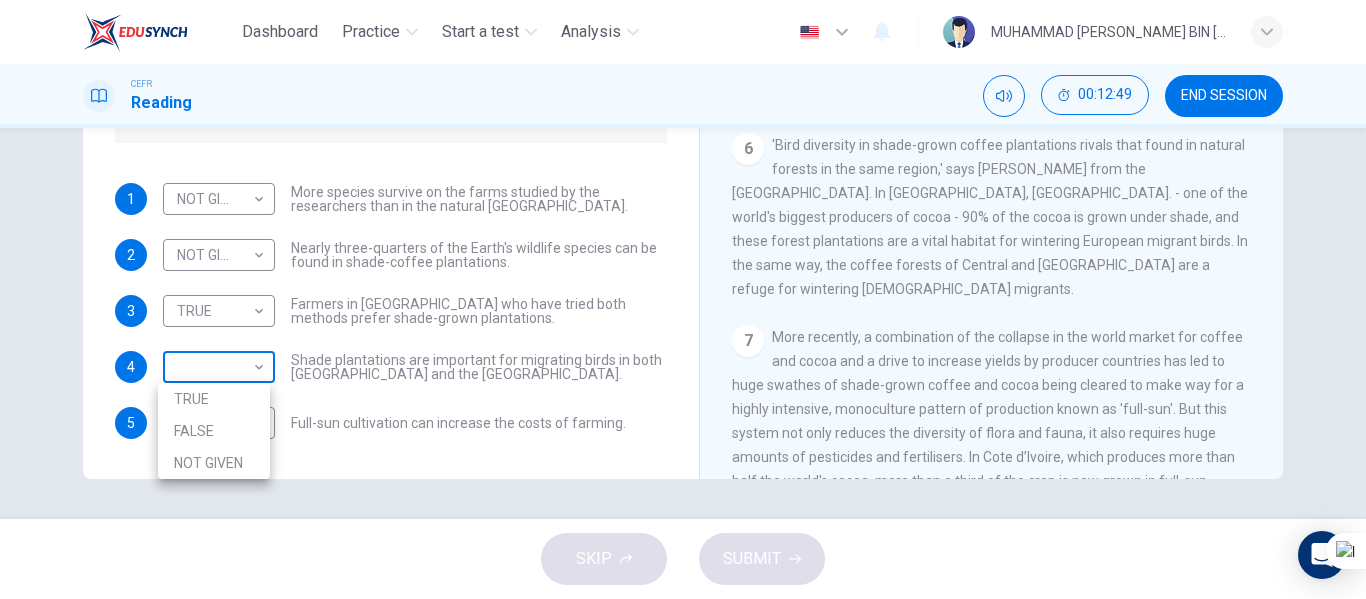 click on "Dashboard Practice Start a test Analysis English en ​ MUHAMMAD ILMAM FIKRI BIN ISMAIL CEFR Reading 00:12:49 END SESSION Questions 1 - 5 Do the following statements agree with the information given in the Reading
Passage?
In the boxes below, write TRUE if the statement is true FALSE if the statement is false NOT GIVEN if the information is not given in the passage 1 NOT GIVEN NOT GIVEN ​ More species survive on the farms studied by the researchers than in the natural El Salvador forests. 2 NOT GIVEN NOT GIVEN ​ Nearly three-quarters of the Earth's wildlife species can be found in shade-coffee plantations. 3 TRUE TRUE ​ Farmers in El Salvador who have tried both methods prefer shade-grown plantations. 4 ​ ​ Shade plantations are important for migrating birds in both Africa and the Americas. 5 ​ ​ Full-sun cultivation can increase the costs of farming. Natural Coffee and Cocoa CLICK TO ZOOM Click to Zoom 1 2 3 4 5 6 7 8 9 10 11 12 SKIP SUBMIT EduSynch - Online Language Proficiency Testing" at bounding box center [683, 299] 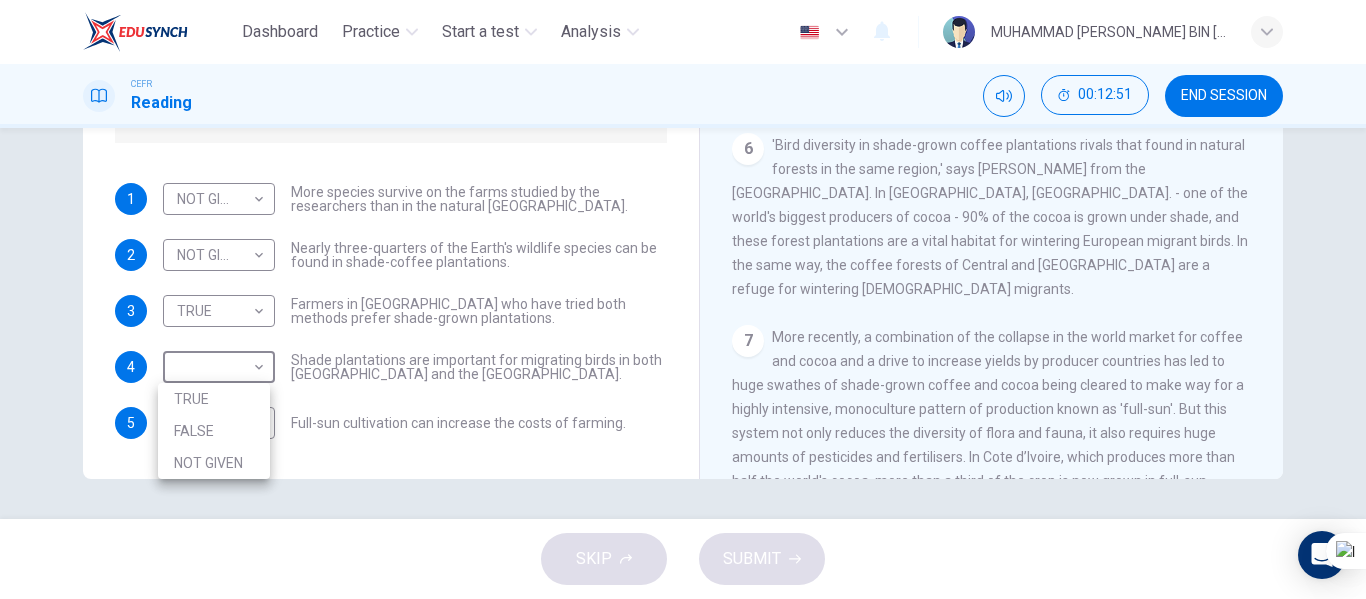 click on "TRUE" at bounding box center (214, 399) 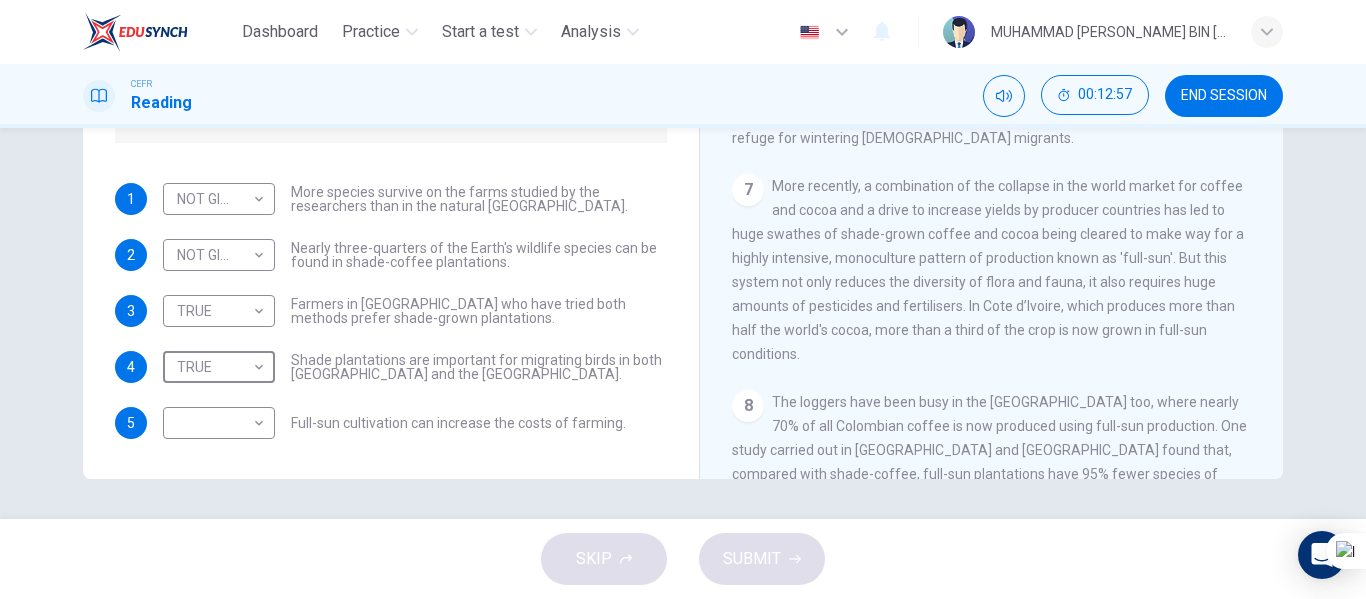 scroll, scrollTop: 1200, scrollLeft: 0, axis: vertical 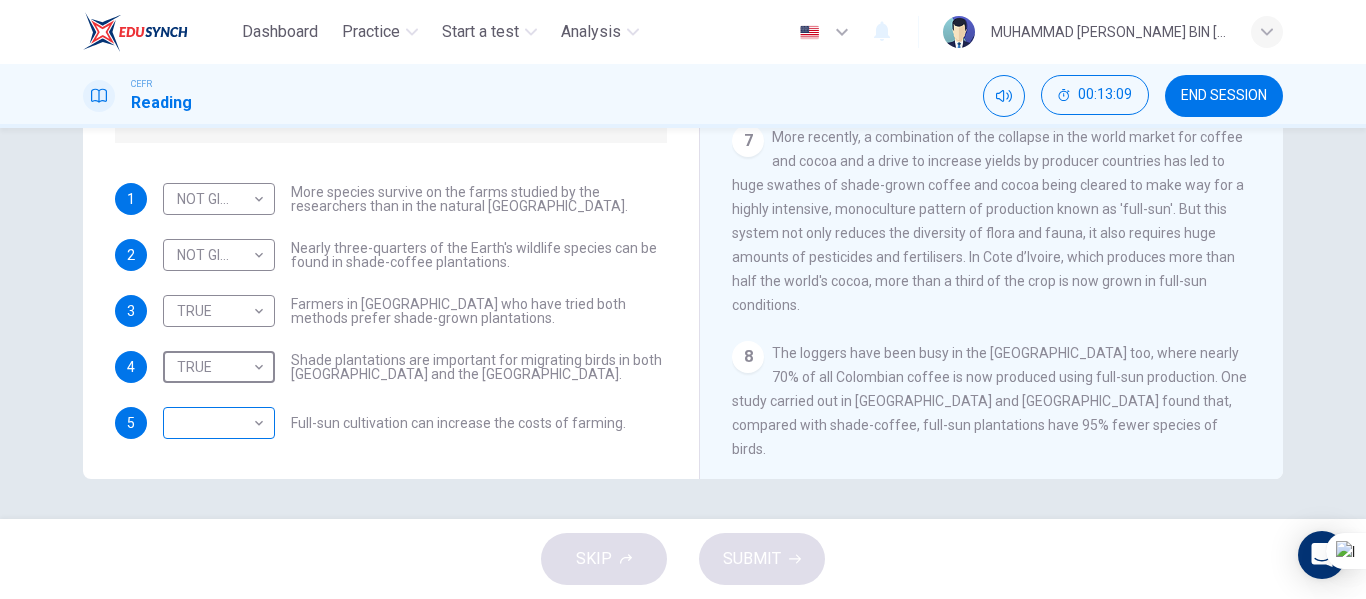 click on "Dashboard Practice Start a test Analysis English en ​ MUHAMMAD ILMAM FIKRI BIN ISMAIL CEFR Reading 00:13:09 END SESSION Questions 1 - 5 Do the following statements agree with the information given in the Reading
Passage?
In the boxes below, write TRUE if the statement is true FALSE if the statement is false NOT GIVEN if the information is not given in the passage 1 NOT GIVEN NOT GIVEN ​ More species survive on the farms studied by the researchers than in the natural El Salvador forests. 2 NOT GIVEN NOT GIVEN ​ Nearly three-quarters of the Earth's wildlife species can be found in shade-coffee plantations. 3 TRUE TRUE ​ Farmers in El Salvador who have tried both methods prefer shade-grown plantations. 4 TRUE TRUE ​ Shade plantations are important for migrating birds in both Africa and the Americas. 5 ​ ​ Full-sun cultivation can increase the costs of farming. Natural Coffee and Cocoa CLICK TO ZOOM Click to Zoom 1 2 3 4 5 6 7 8 9 10 11 12 SKIP SUBMIT EduSynch - Online Language Proficiency Testing" at bounding box center [683, 299] 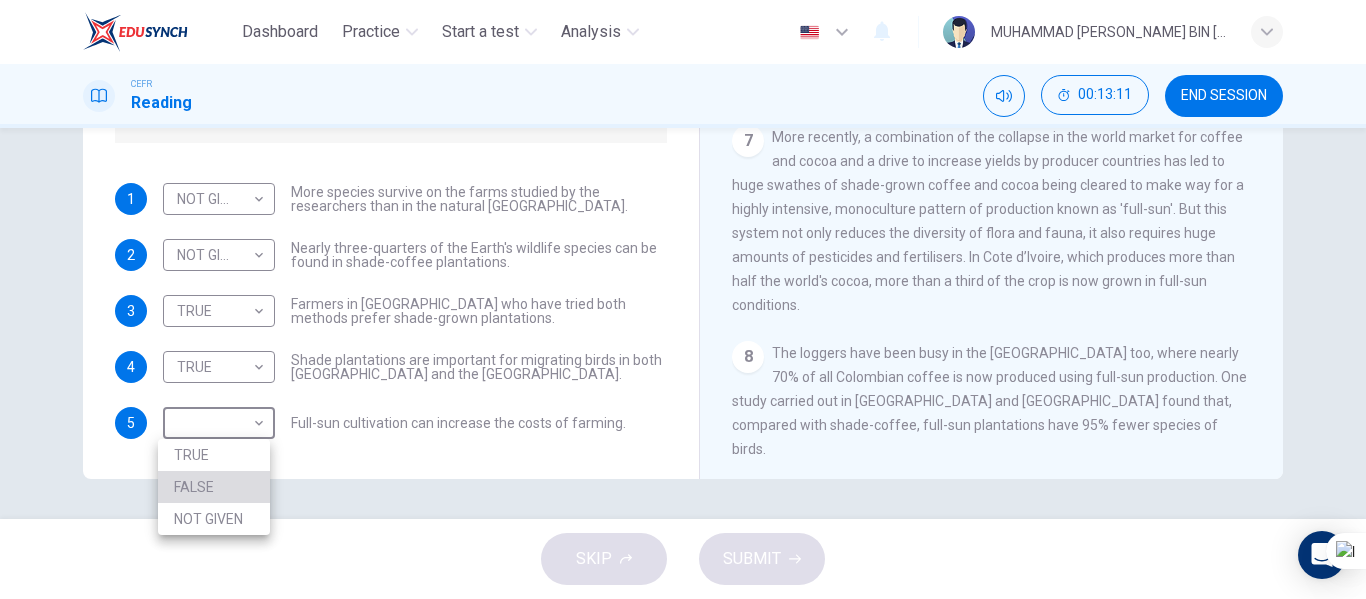 click on "FALSE" at bounding box center (214, 487) 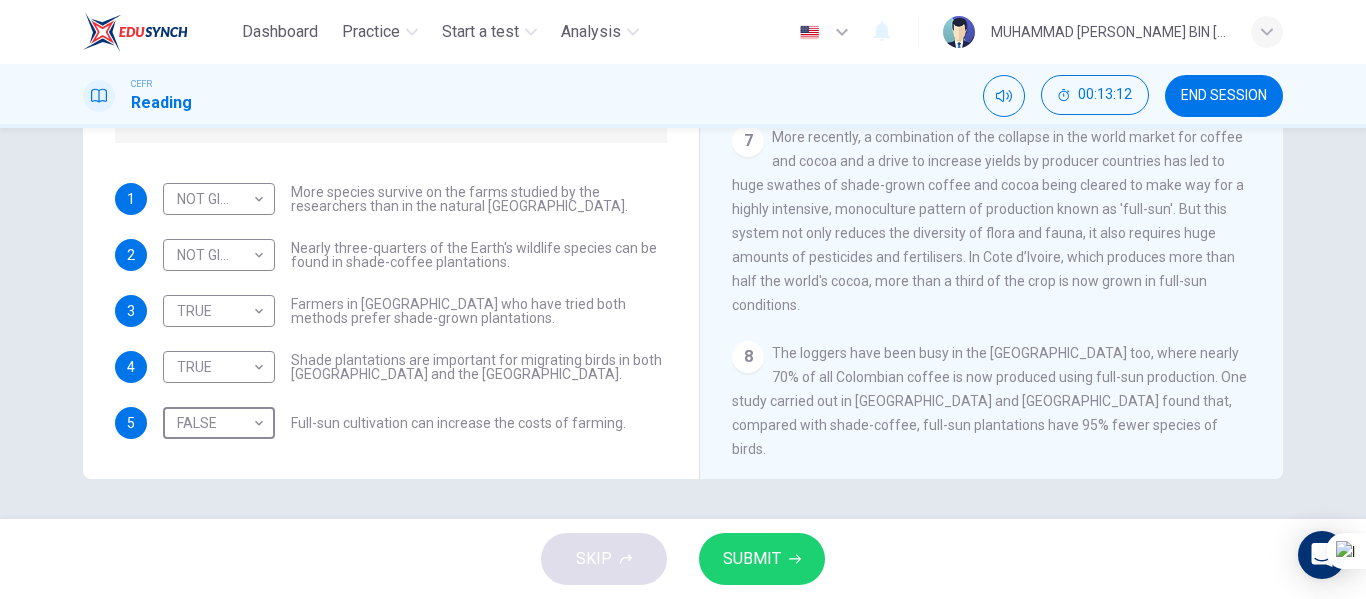 click on "SUBMIT" at bounding box center [752, 559] 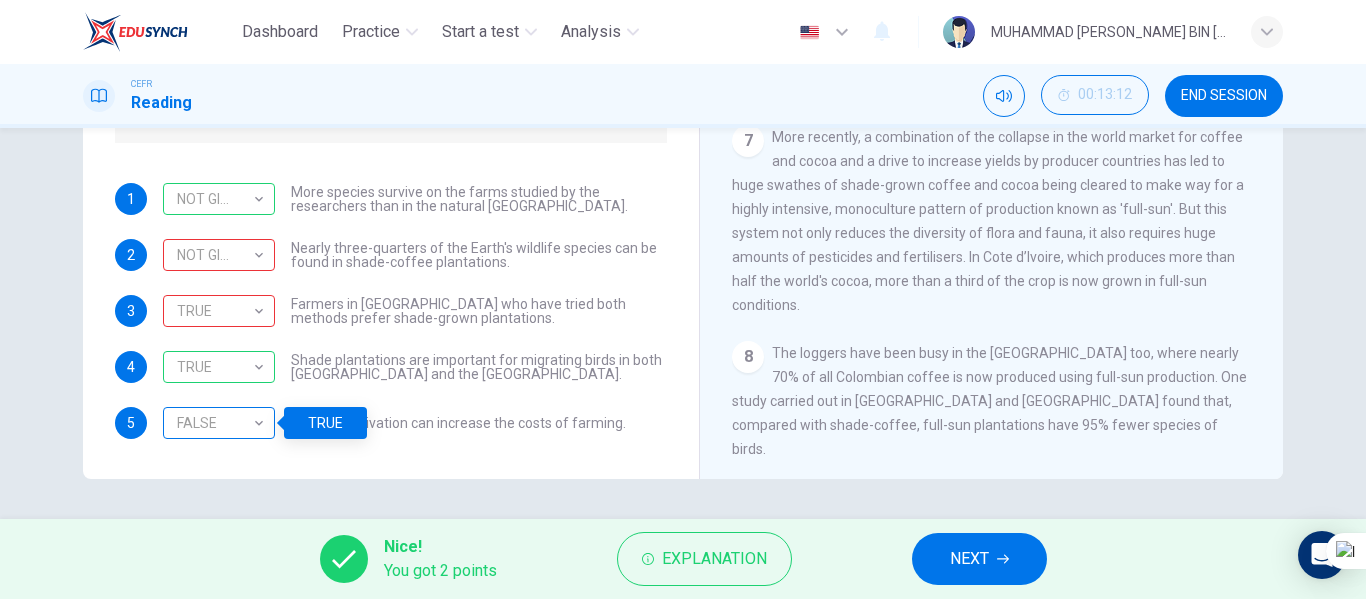 click on "FALSE" at bounding box center [215, 423] 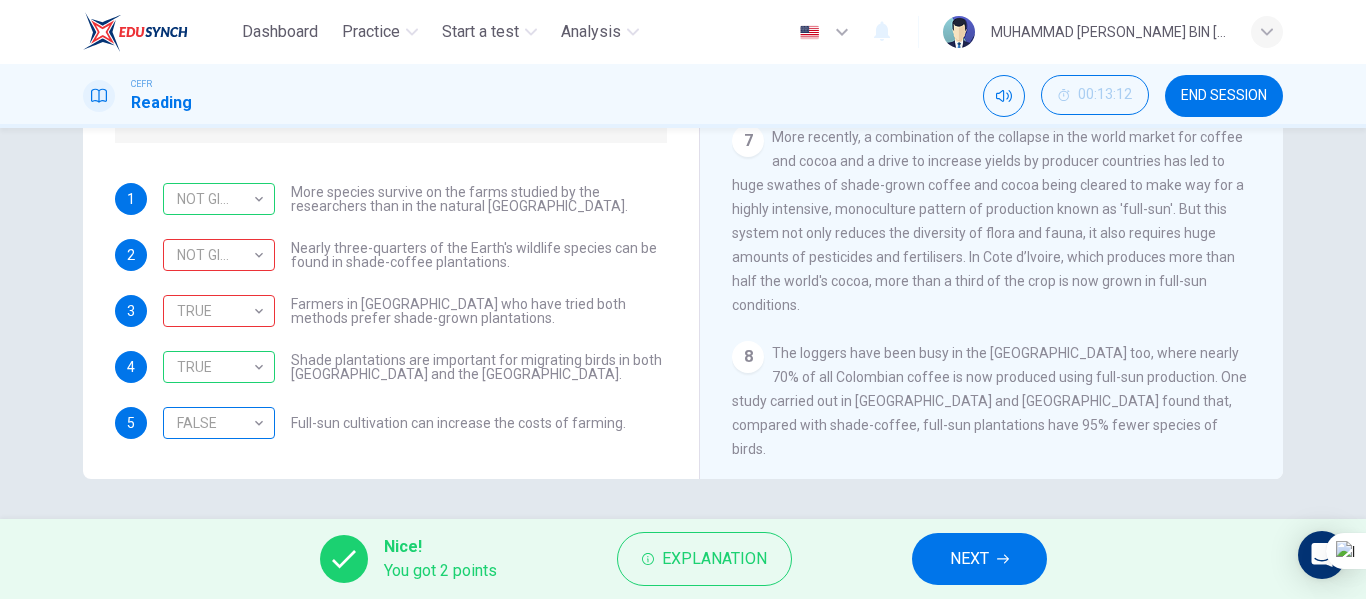 click on "FALSE" at bounding box center (215, 423) 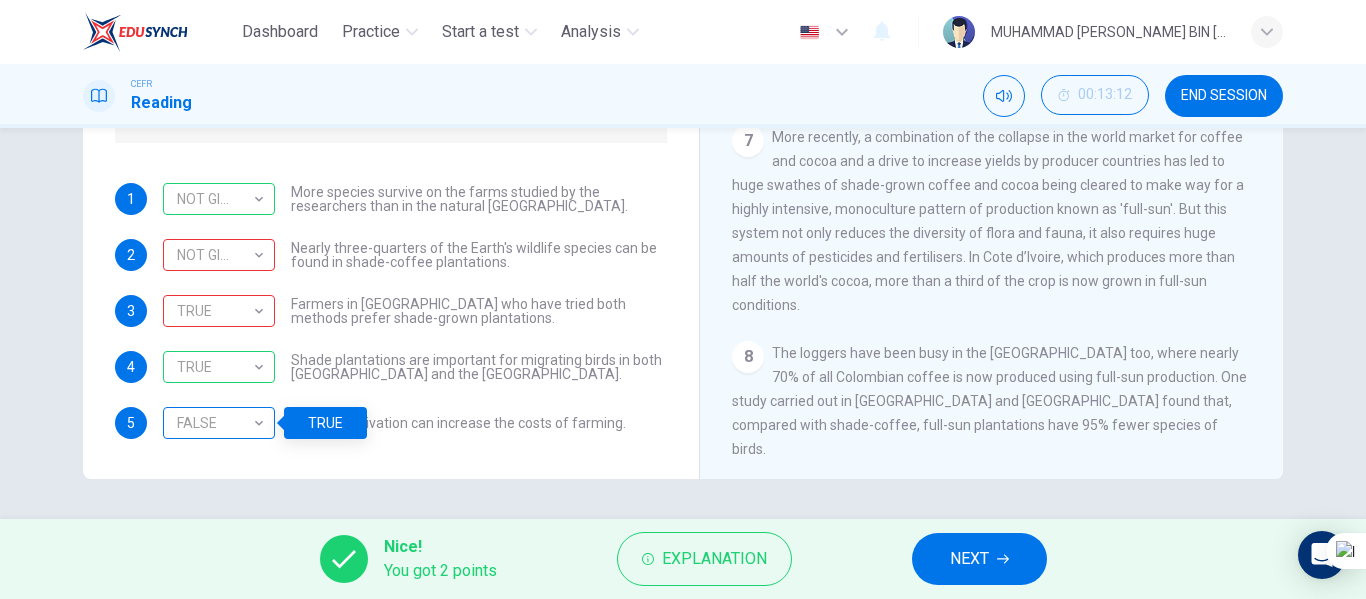 click on "FALSE" at bounding box center [215, 423] 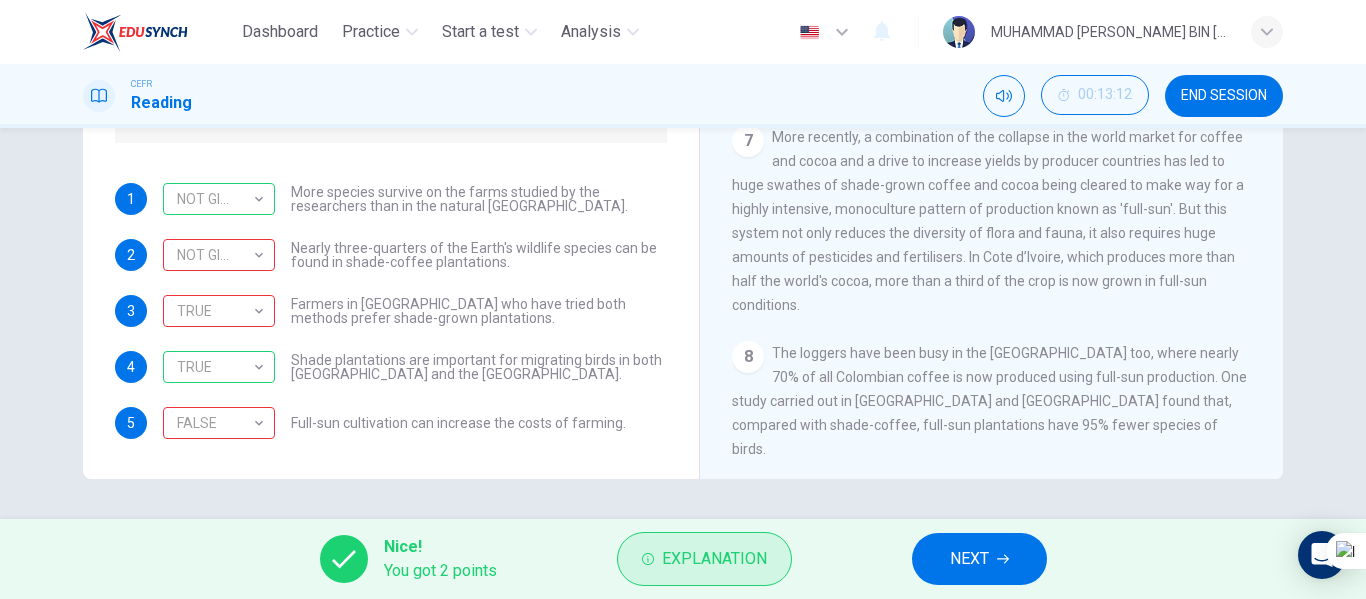 click on "Explanation" at bounding box center (714, 559) 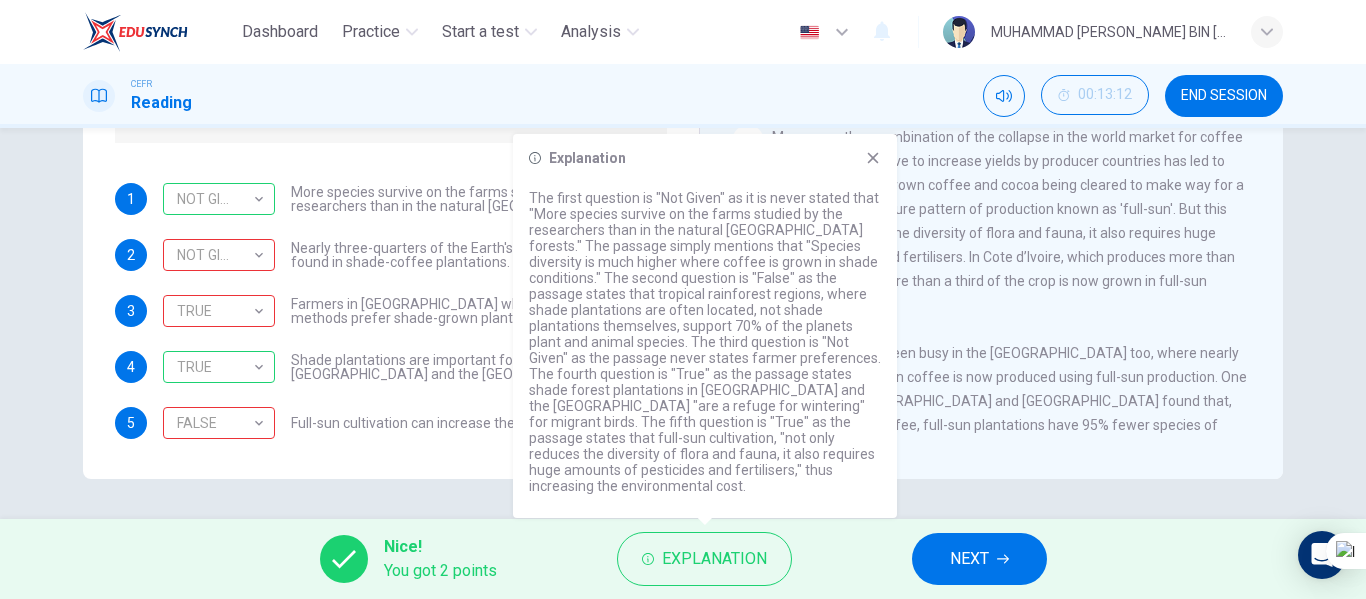 click on "NEXT" at bounding box center (979, 559) 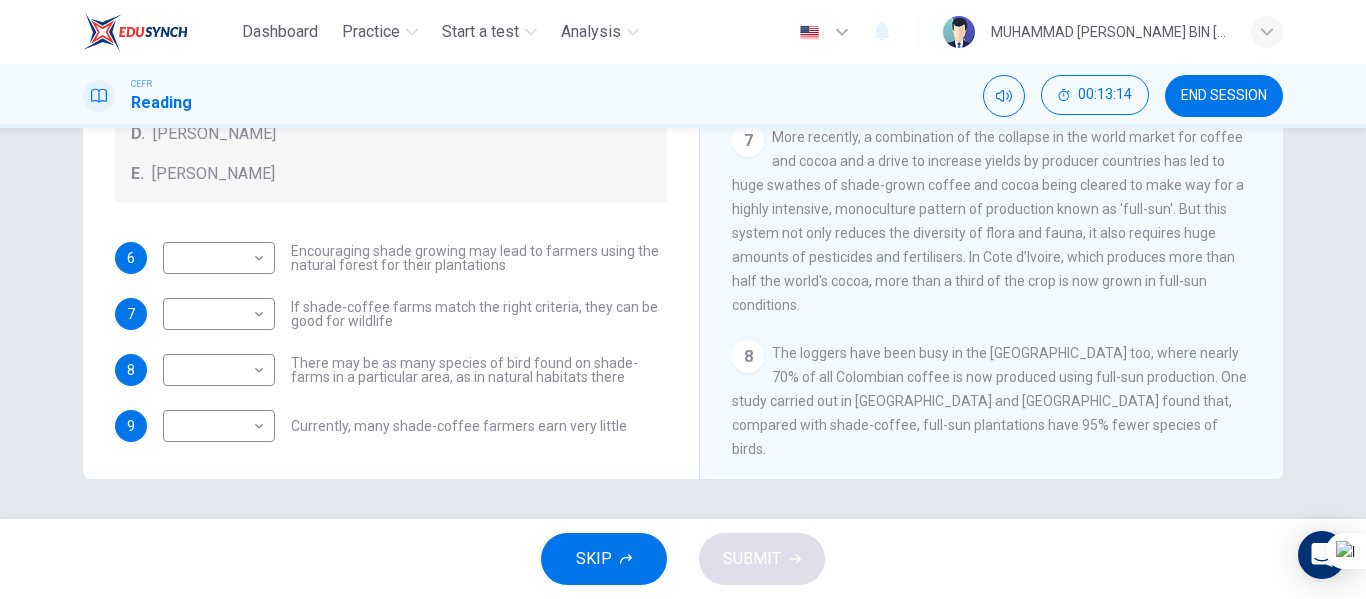 scroll, scrollTop: 121, scrollLeft: 0, axis: vertical 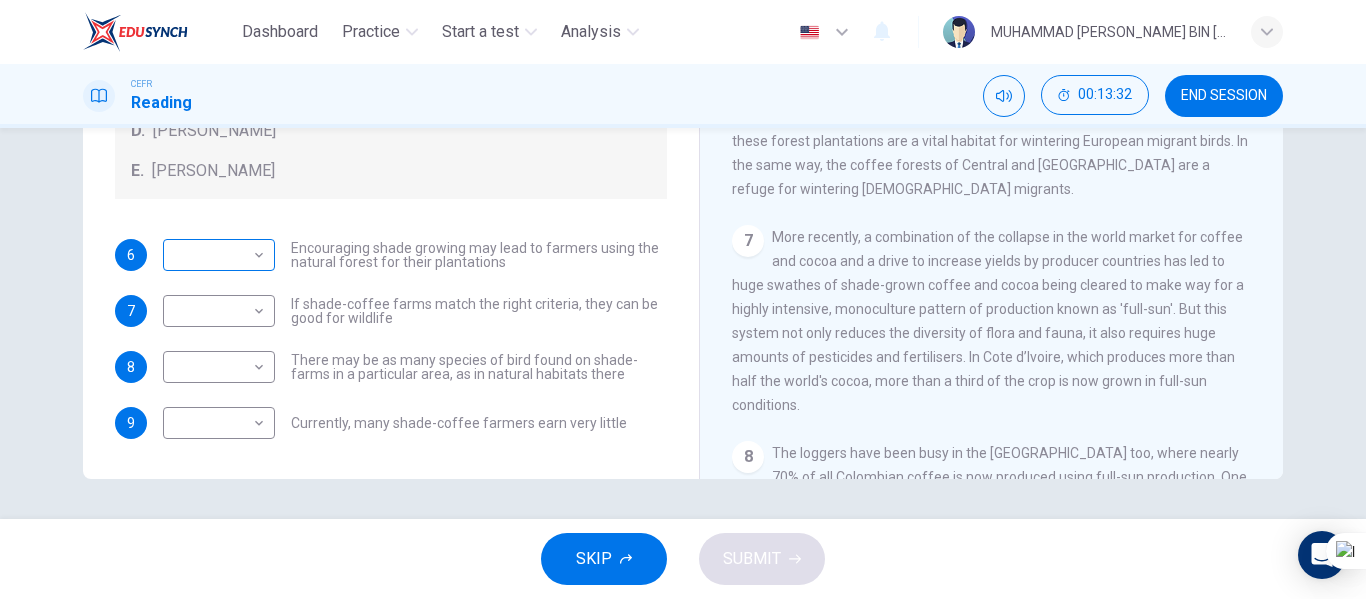click on "Dashboard Practice Start a test Analysis English en ​ MUHAMMAD ILMAM FIKRI BIN ISMAIL CEFR Reading 00:13:32 END SESSION Questions 6 - 9 Look at the following opinions and the list of people below.
Match each opinion to the person credited with it.
Write the correct letter  A-E  in the boxes below.
NB  You can write any letter  more than once . People A. Alex Munroe B. Paul Donald C. Robert Rice D. John Rappole E. Stacey Philpott 6 ​ ​ Encouraging shade growing may lead to farmers using the natural forest for their plantations 7 ​ ​ If shade-coffee farms match the right criteria, they can be good for wildlife 8 ​ ​ There may be as many species of bird found on shade-farms in a particular area, as in natural habitats there 9 ​ ​ Currently, many shade-coffee farmers earn very little Natural Coffee and Cocoa CLICK TO ZOOM Click to Zoom 1 What's the connection between your morning coffee, wintering North American birds and the cool shade of a tree? Actually, quite a lot, says Simon Birch. 2 3" at bounding box center (683, 299) 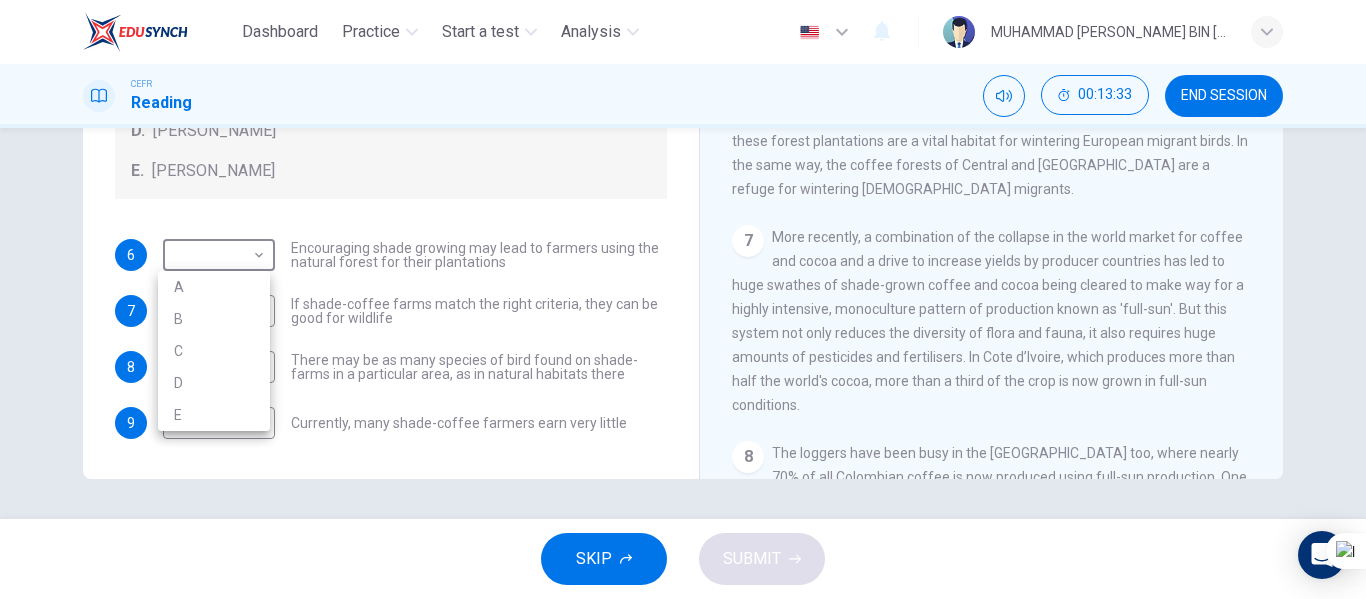 click at bounding box center [683, 299] 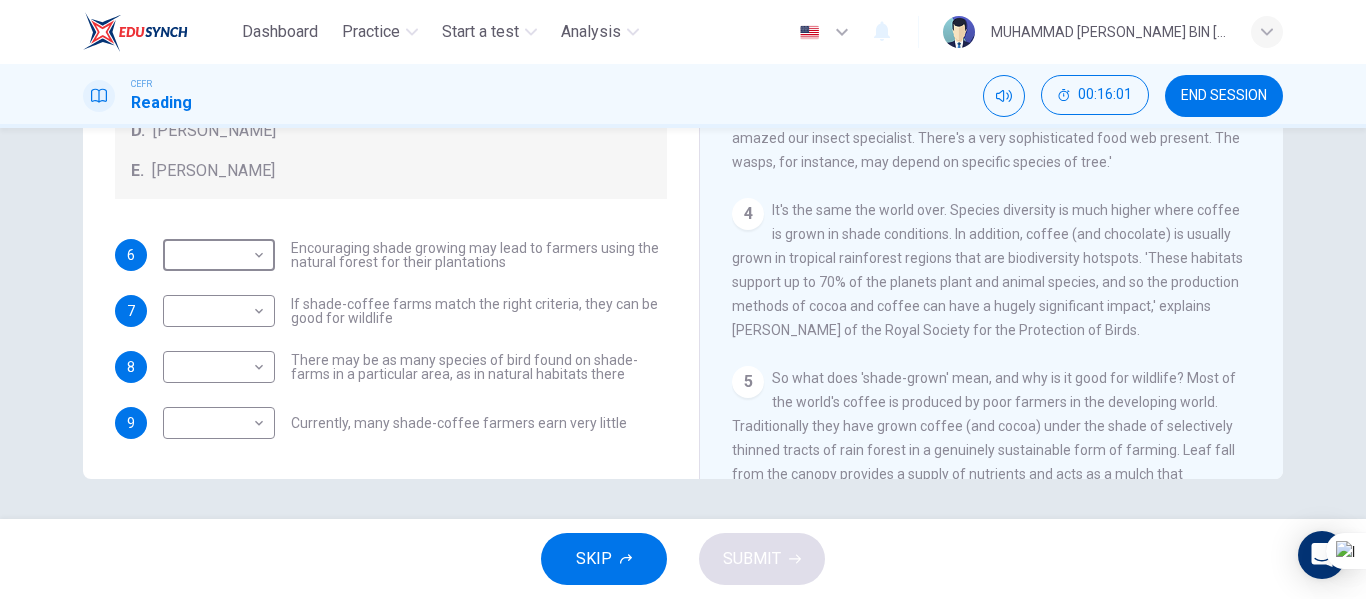 scroll, scrollTop: 600, scrollLeft: 0, axis: vertical 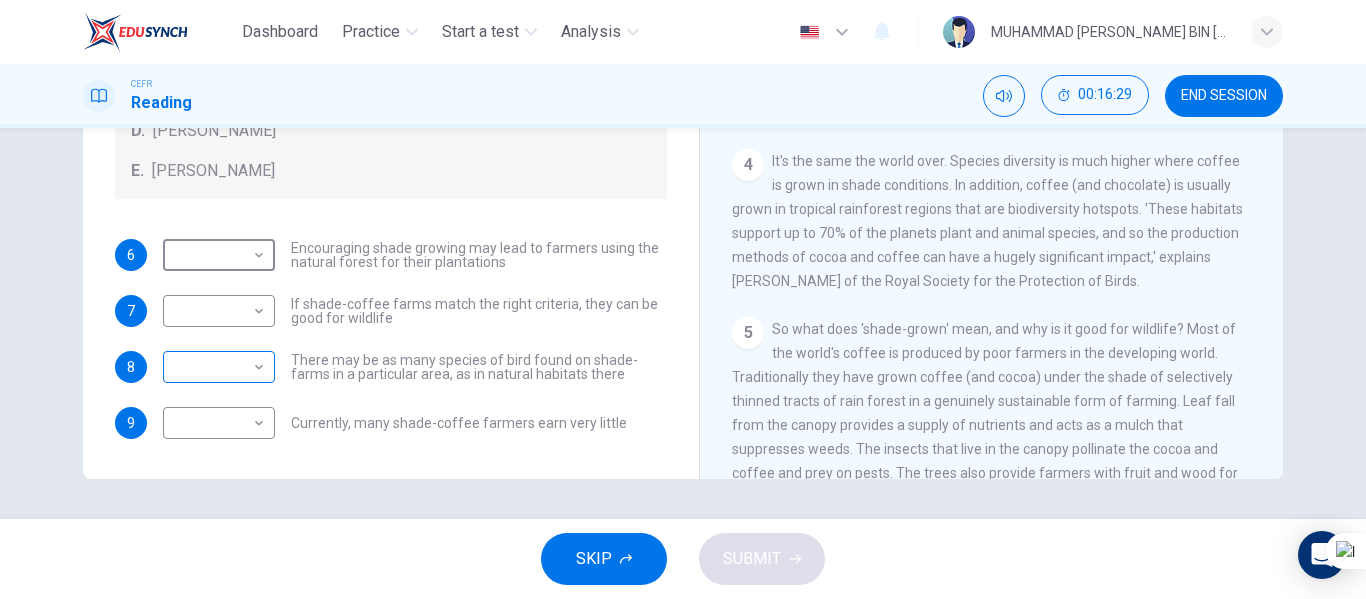 click on "Dashboard Practice Start a test Analysis English en ​ MUHAMMAD ILMAM FIKRI BIN ISMAIL CEFR Reading 00:16:29 END SESSION Questions 6 - 9 Look at the following opinions and the list of people below.
Match each opinion to the person credited with it.
Write the correct letter  A-E  in the boxes below.
NB  You can write any letter  more than once . People A. Alex Munroe B. Paul Donald C. Robert Rice D. John Rappole E. Stacey Philpott 6 ​ ​ Encouraging shade growing may lead to farmers using the natural forest for their plantations 7 ​ ​ If shade-coffee farms match the right criteria, they can be good for wildlife 8 ​ ​ There may be as many species of bird found on shade-farms in a particular area, as in natural habitats there 9 ​ ​ Currently, many shade-coffee farmers earn very little Natural Coffee and Cocoa CLICK TO ZOOM Click to Zoom 1 What's the connection between your morning coffee, wintering North American birds and the cool shade of a tree? Actually, quite a lot, says Simon Birch. 2 3" at bounding box center [683, 299] 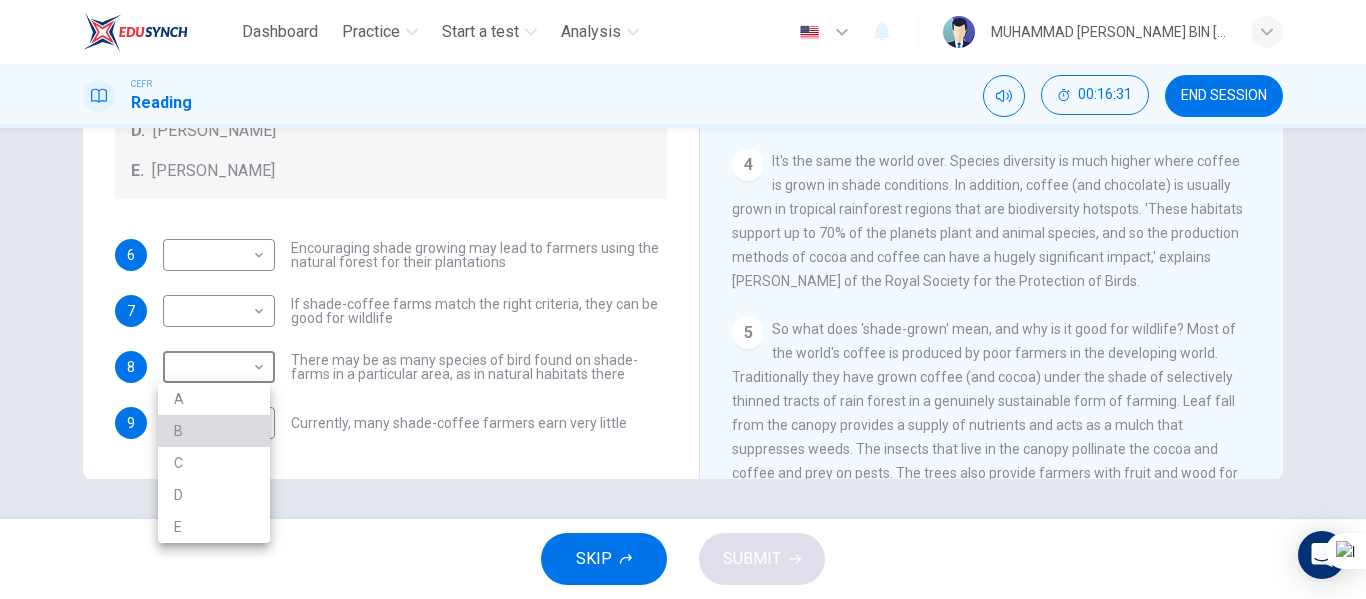 click on "B" at bounding box center (214, 431) 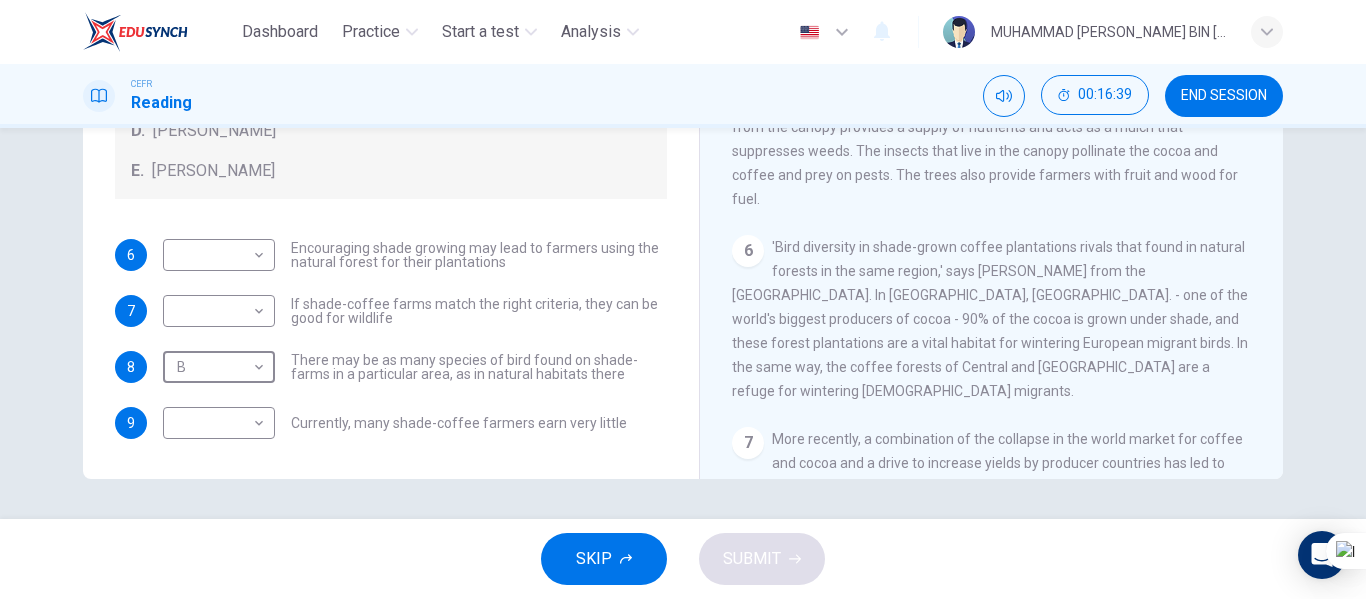 scroll, scrollTop: 900, scrollLeft: 0, axis: vertical 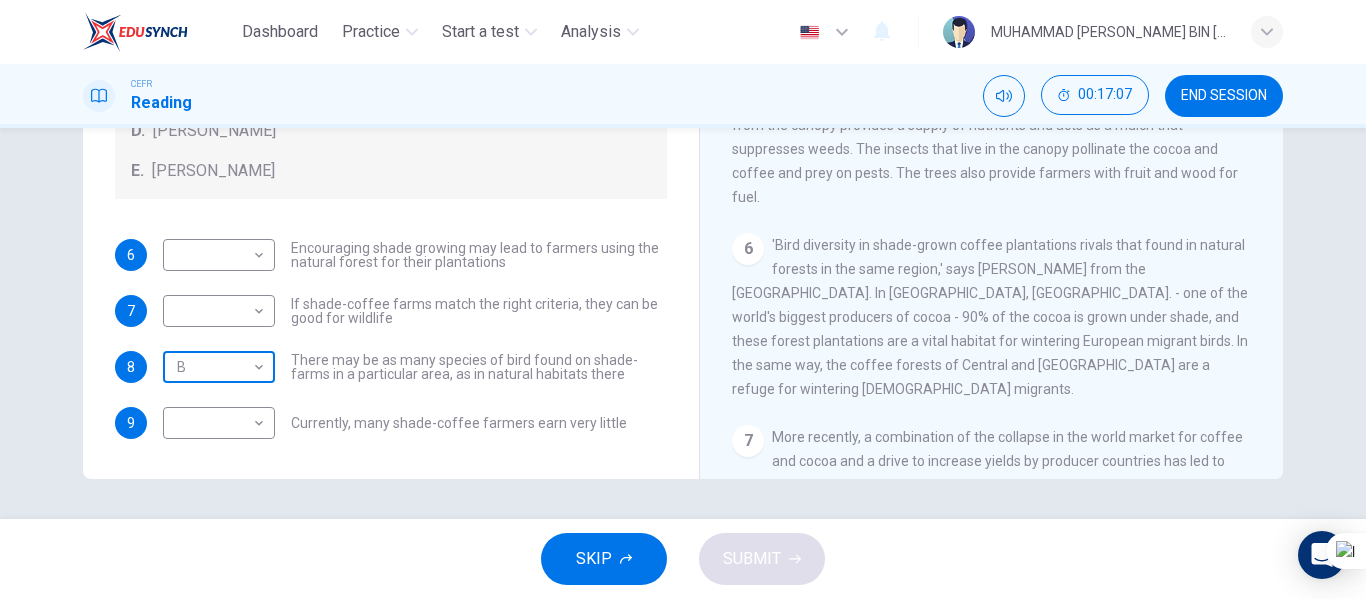 click on "Dashboard Practice Start a test Analysis English en ​ MUHAMMAD ILMAM FIKRI BIN ISMAIL CEFR Reading 00:17:07 END SESSION Questions 6 - 9 Look at the following opinions and the list of people below.
Match each opinion to the person credited with it.
Write the correct letter  A-E  in the boxes below.
NB  You can write any letter  more than once . People A. Alex Munroe B. Paul Donald C. Robert Rice D. John Rappole E. Stacey Philpott 6 ​ ​ Encouraging shade growing may lead to farmers using the natural forest for their plantations 7 ​ ​ If shade-coffee farms match the right criteria, they can be good for wildlife 8 B B ​ There may be as many species of bird found on shade-farms in a particular area, as in natural habitats there 9 ​ ​ Currently, many shade-coffee farmers earn very little Natural Coffee and Cocoa CLICK TO ZOOM Click to Zoom 1 What's the connection between your morning coffee, wintering North American birds and the cool shade of a tree? Actually, quite a lot, says Simon Birch. 2 3" at bounding box center [683, 299] 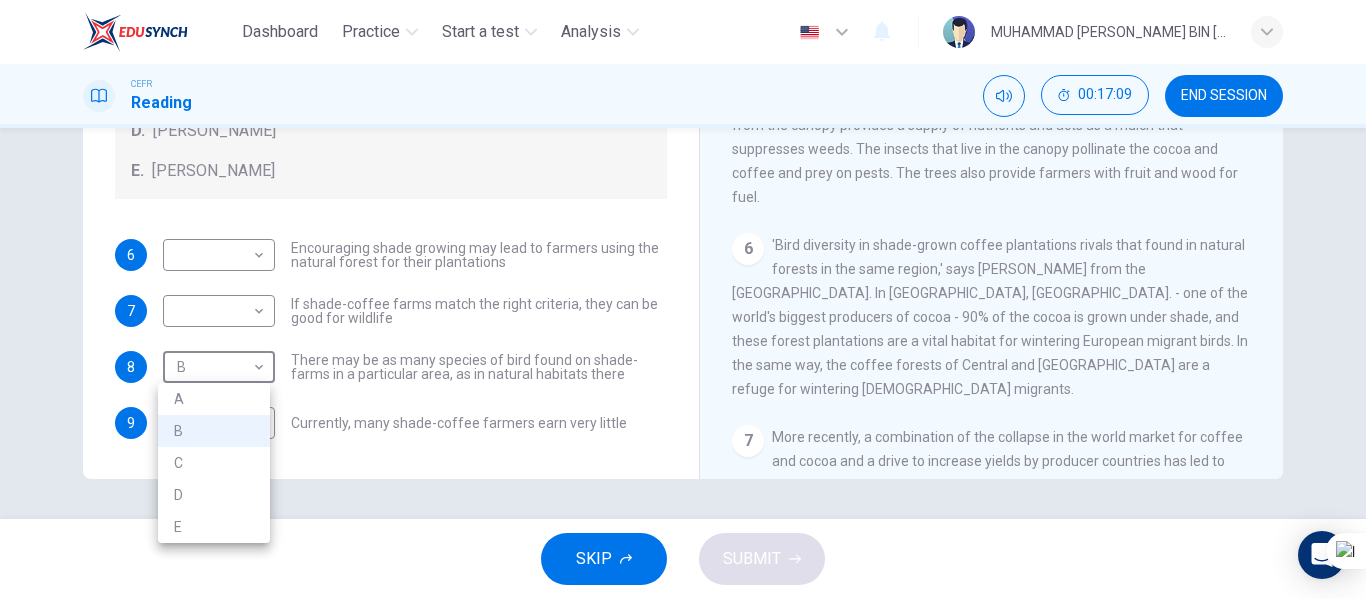 click on "C" at bounding box center (214, 463) 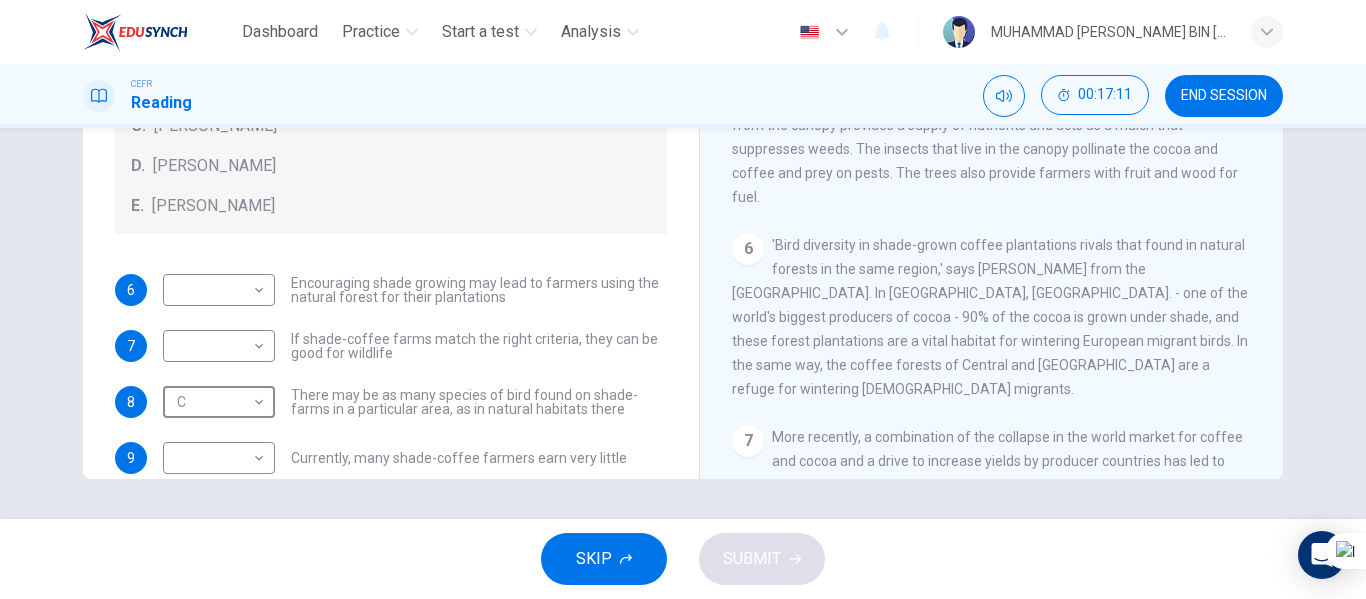 scroll, scrollTop: 121, scrollLeft: 0, axis: vertical 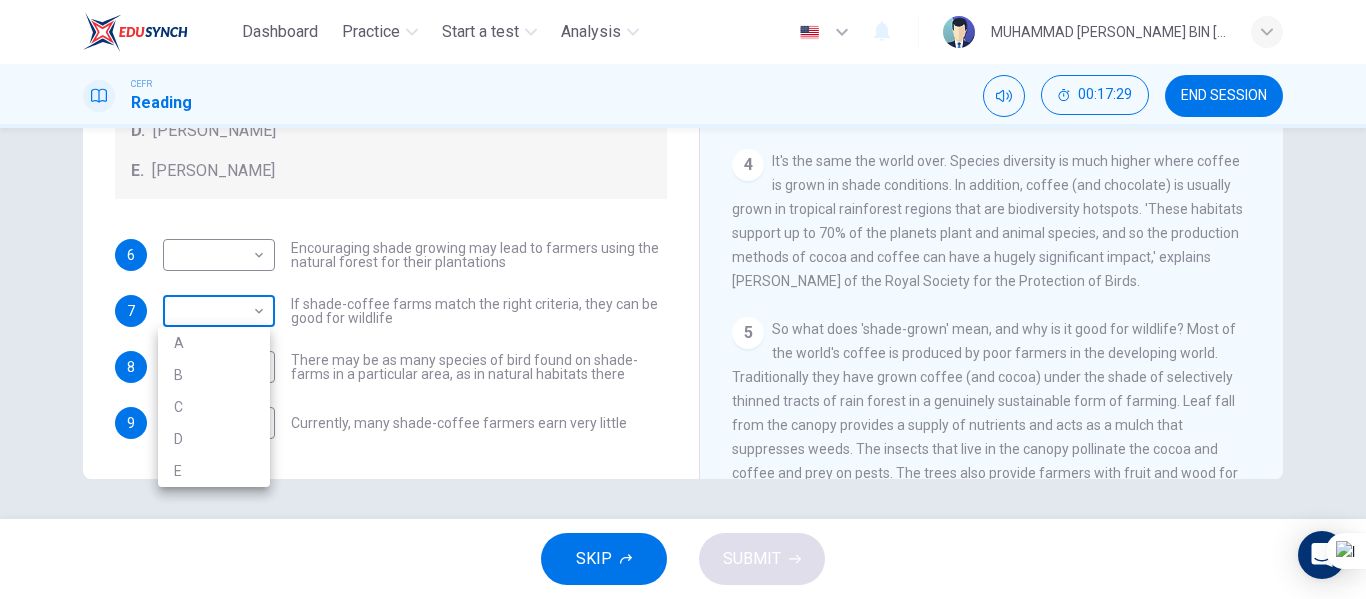 click on "Dashboard Practice Start a test Analysis English en ​ MUHAMMAD ILMAM FIKRI BIN ISMAIL CEFR Reading 00:17:29 END SESSION Questions 6 - 9 Look at the following opinions and the list of people below.
Match each opinion to the person credited with it.
Write the correct letter  A-E  in the boxes below.
NB  You can write any letter  more than once . People A. Alex Munroe B. Paul Donald C. Robert Rice D. John Rappole E. Stacey Philpott 6 ​ ​ Encouraging shade growing may lead to farmers using the natural forest for their plantations 7 ​ ​ If shade-coffee farms match the right criteria, they can be good for wildlife 8 C C ​ There may be as many species of bird found on shade-farms in a particular area, as in natural habitats there 9 ​ ​ Currently, many shade-coffee farmers earn very little Natural Coffee and Cocoa CLICK TO ZOOM Click to Zoom 1 What's the connection between your morning coffee, wintering North American birds and the cool shade of a tree? Actually, quite a lot, says Simon Birch. 2 3" at bounding box center (683, 299) 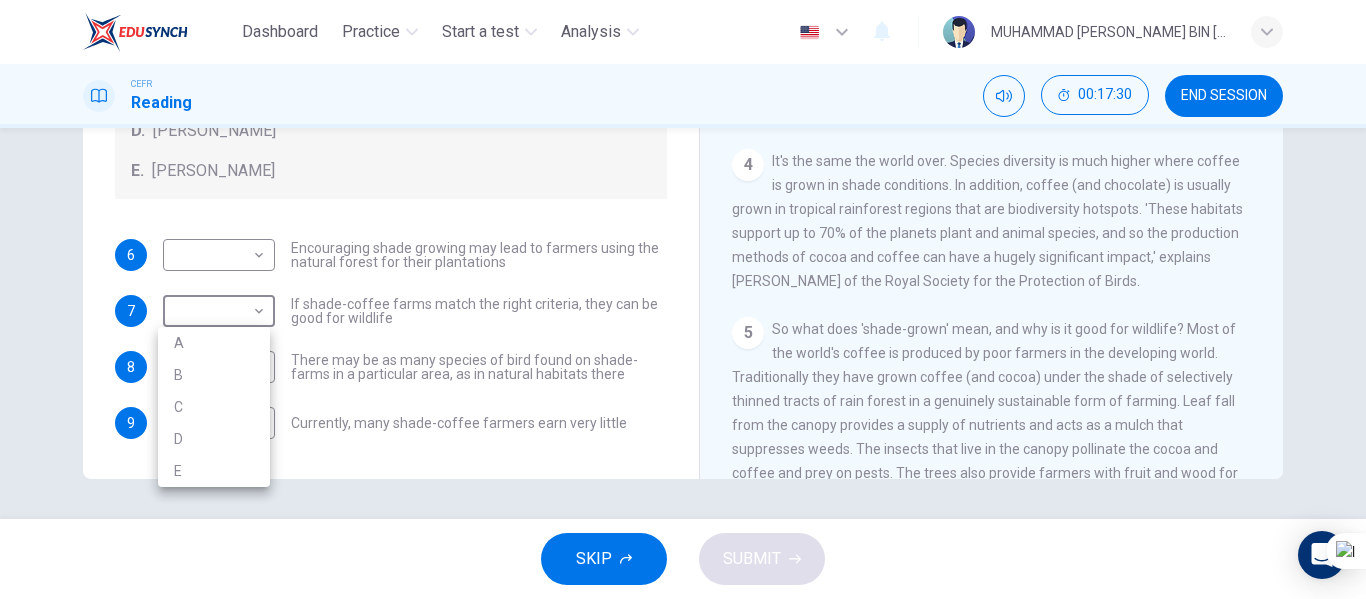 click on "B" at bounding box center (214, 375) 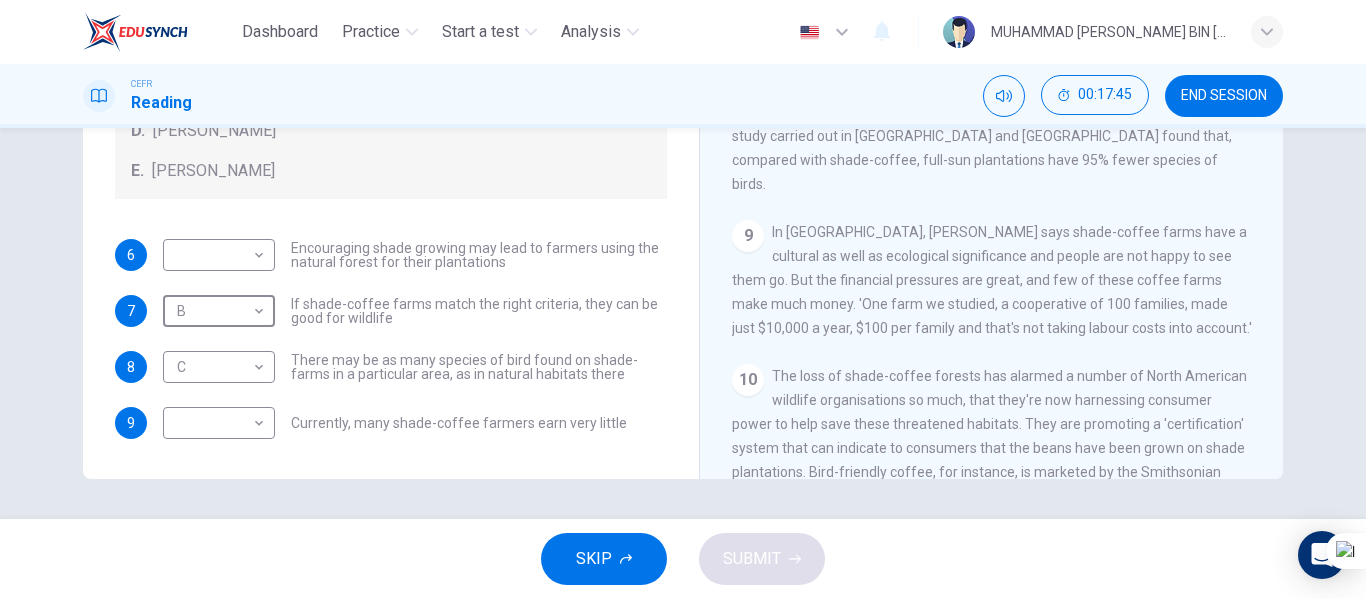 scroll, scrollTop: 1500, scrollLeft: 0, axis: vertical 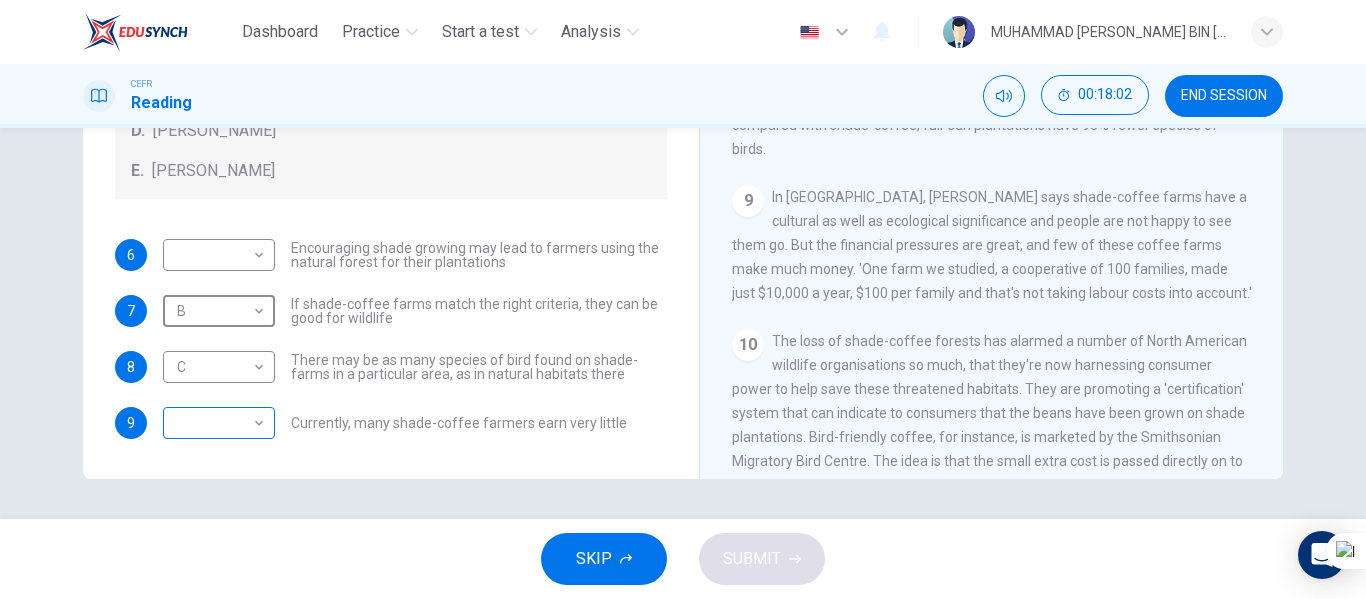 click on "Dashboard Practice Start a test Analysis English en ​ MUHAMMAD ILMAM FIKRI BIN ISMAIL CEFR Reading 00:18:02 END SESSION Questions 6 - 9 Look at the following opinions and the list of people below.
Match each opinion to the person credited with it.
Write the correct letter  A-E  in the boxes below.
NB  You can write any letter  more than once . People A. Alex Munroe B. Paul Donald C. Robert Rice D. John Rappole E. Stacey Philpott 6 ​ ​ Encouraging shade growing may lead to farmers using the natural forest for their plantations 7 B B ​ If shade-coffee farms match the right criteria, they can be good for wildlife 8 C C ​ There may be as many species of bird found on shade-farms in a particular area, as in natural habitats there 9 ​ ​ Currently, many shade-coffee farmers earn very little Natural Coffee and Cocoa CLICK TO ZOOM Click to Zoom 1 What's the connection between your morning coffee, wintering North American birds and the cool shade of a tree? Actually, quite a lot, says Simon Birch. 2 3" at bounding box center (683, 299) 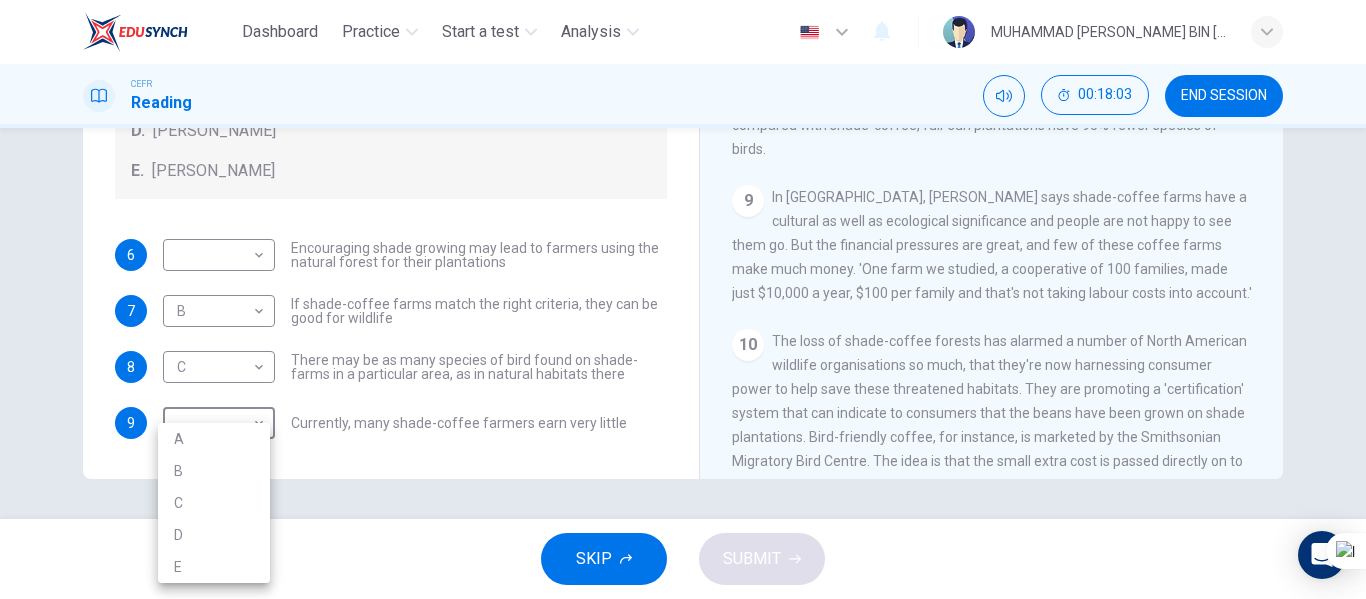 click on "A" at bounding box center [214, 439] 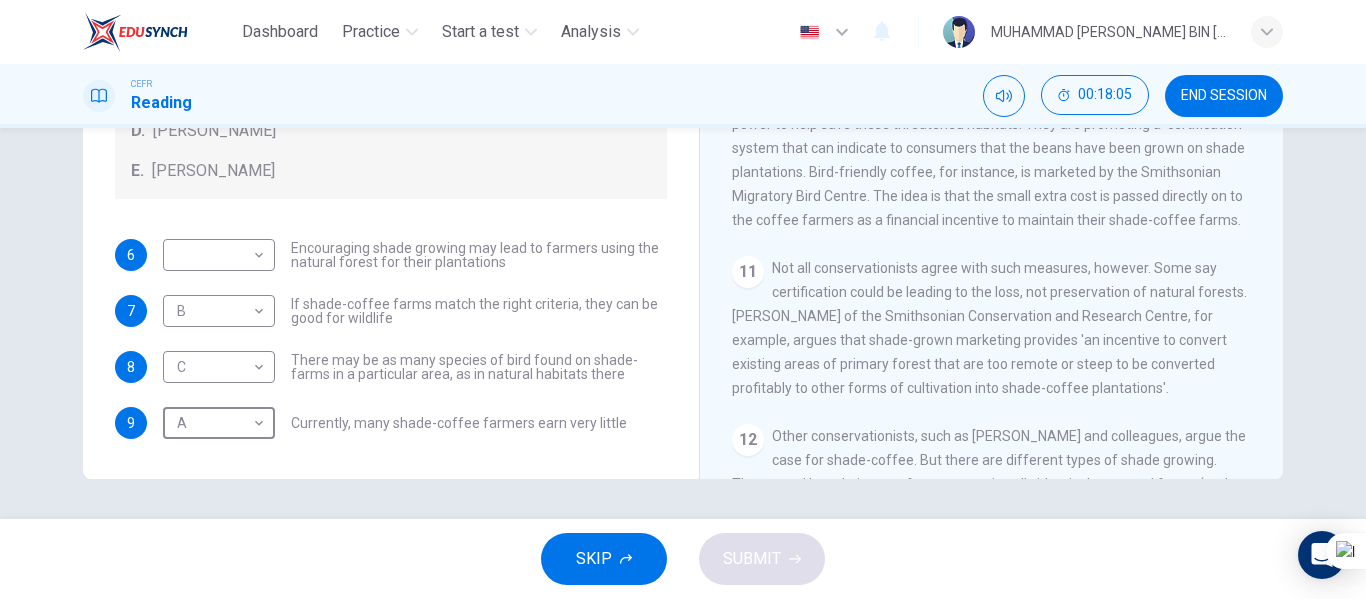scroll, scrollTop: 1800, scrollLeft: 0, axis: vertical 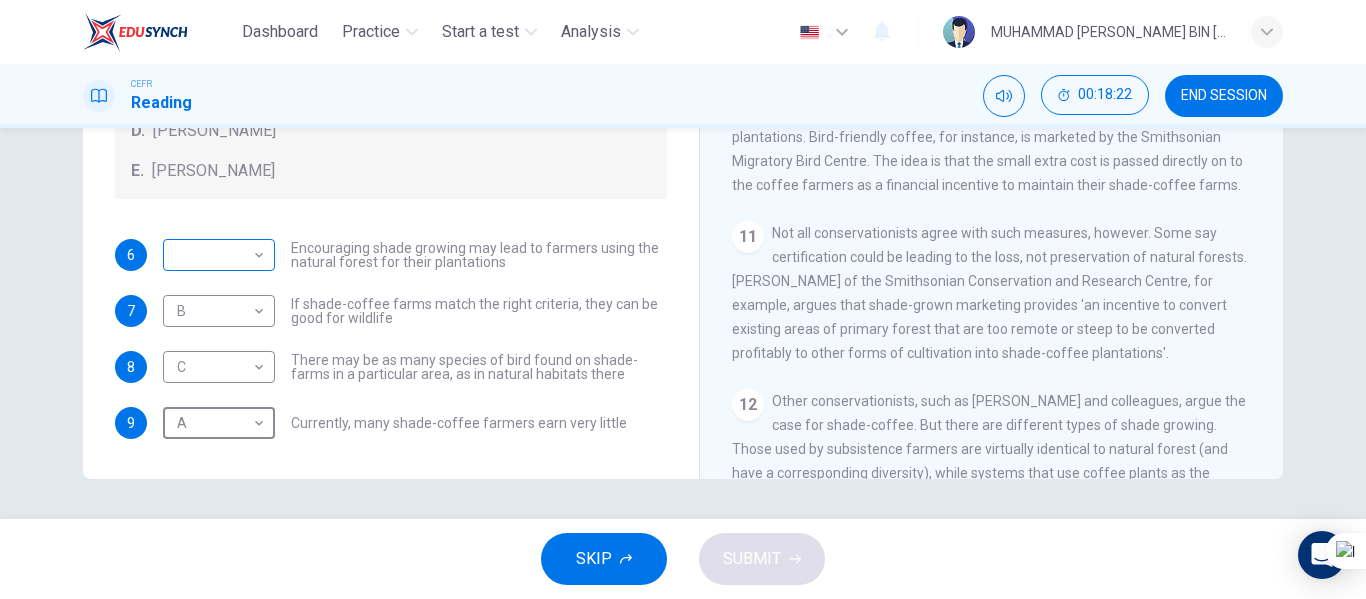 click on "Dashboard Practice Start a test Analysis English en ​ MUHAMMAD ILMAM FIKRI BIN ISMAIL CEFR Reading 00:18:22 END SESSION Questions 6 - 9 Look at the following opinions and the list of people below.
Match each opinion to the person credited with it.
Write the correct letter  A-E  in the boxes below.
NB  You can write any letter  more than once . People A. Alex Munroe B. Paul Donald C. Robert Rice D. John Rappole E. Stacey Philpott 6 ​ ​ Encouraging shade growing may lead to farmers using the natural forest for their plantations 7 B B ​ If shade-coffee farms match the right criteria, they can be good for wildlife 8 C C ​ There may be as many species of bird found on shade-farms in a particular area, as in natural habitats there 9 A A ​ Currently, many shade-coffee farmers earn very little Natural Coffee and Cocoa CLICK TO ZOOM Click to Zoom 1 What's the connection between your morning coffee, wintering North American birds and the cool shade of a tree? Actually, quite a lot, says Simon Birch. 2 3" at bounding box center (683, 299) 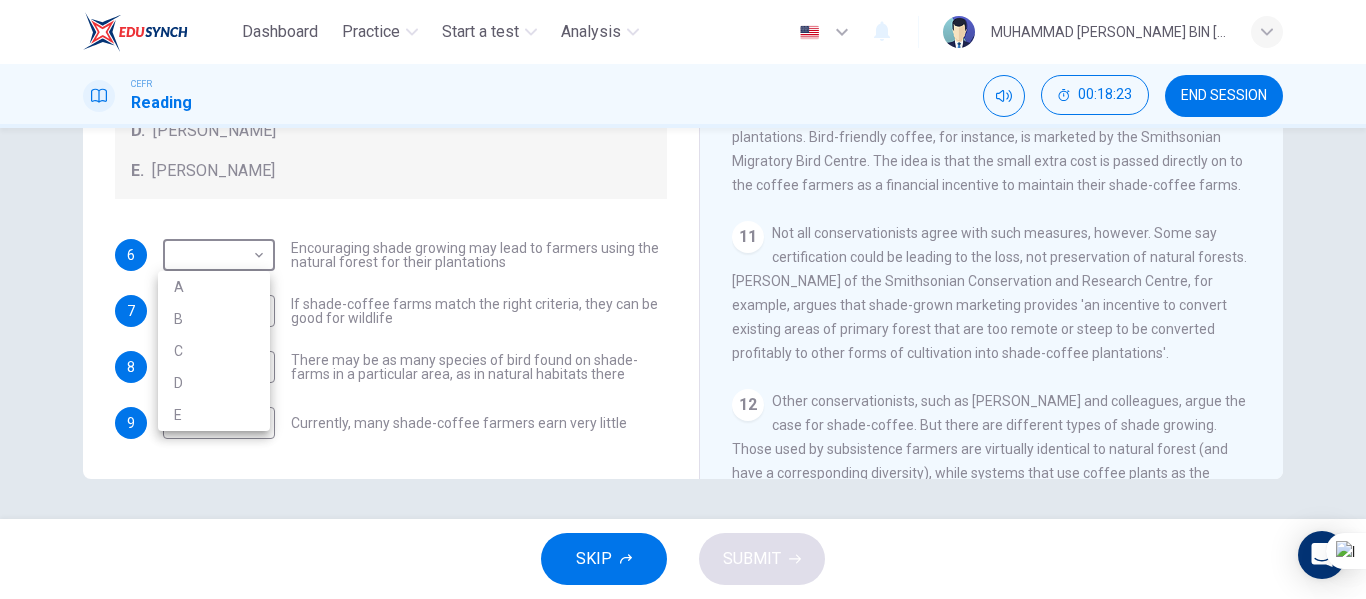 click on "D" at bounding box center (214, 383) 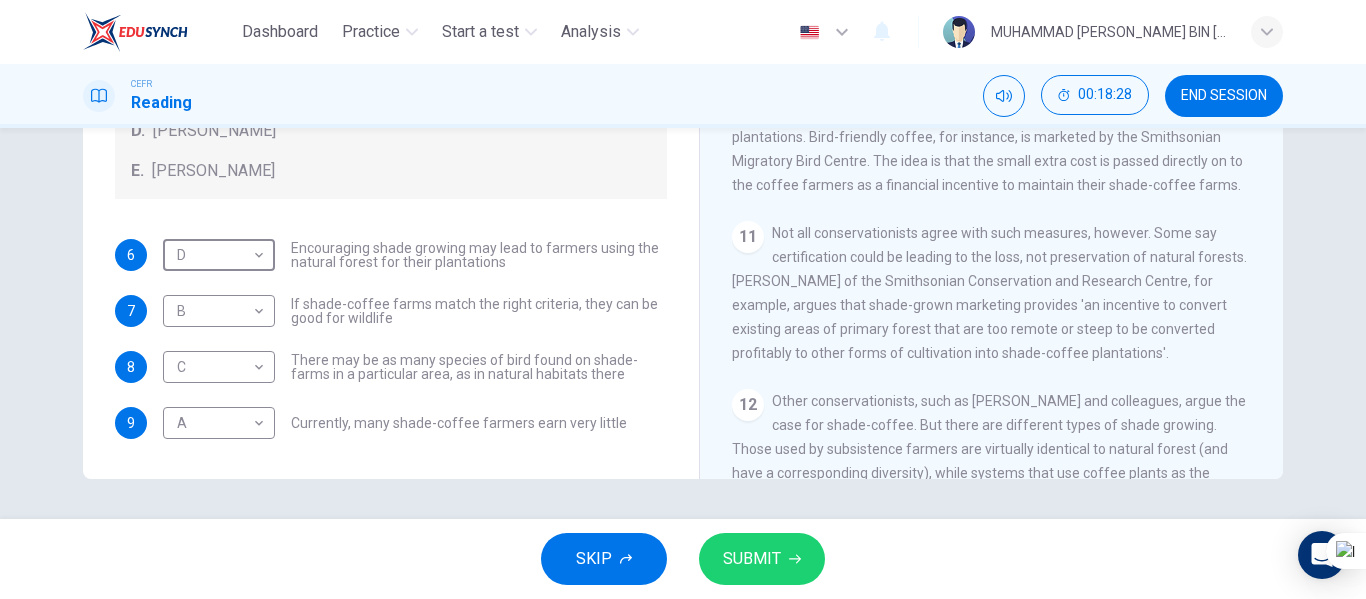 click on "SUBMIT" at bounding box center [762, 559] 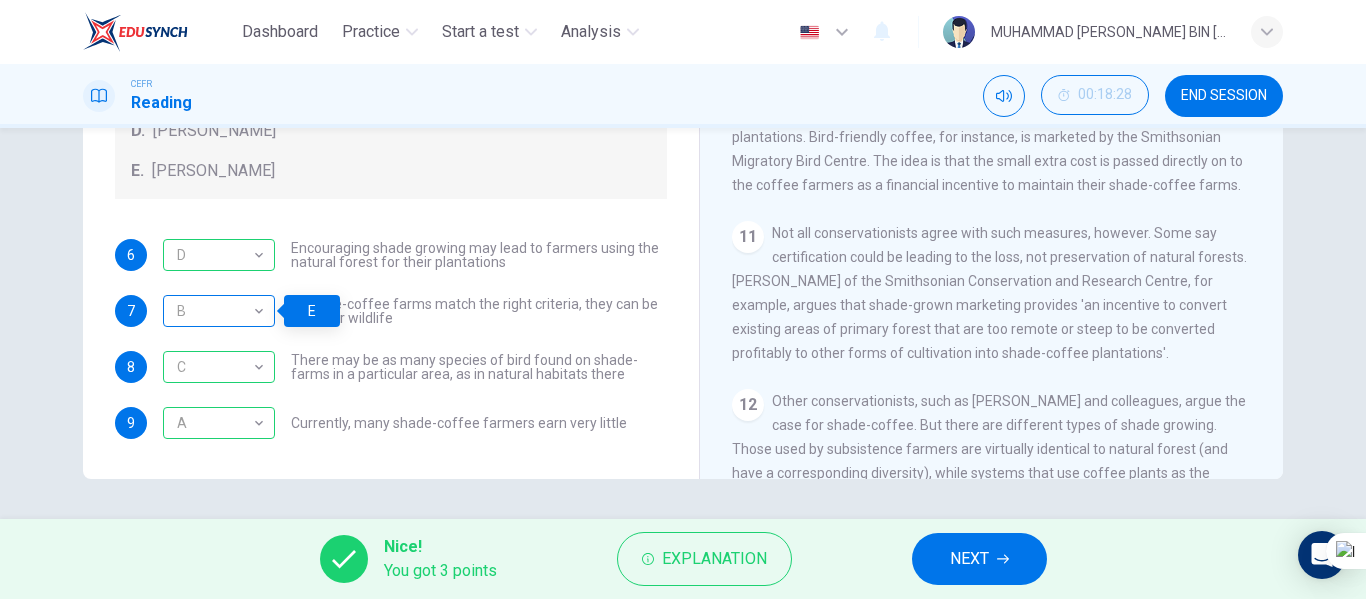 click on "B" at bounding box center [215, 311] 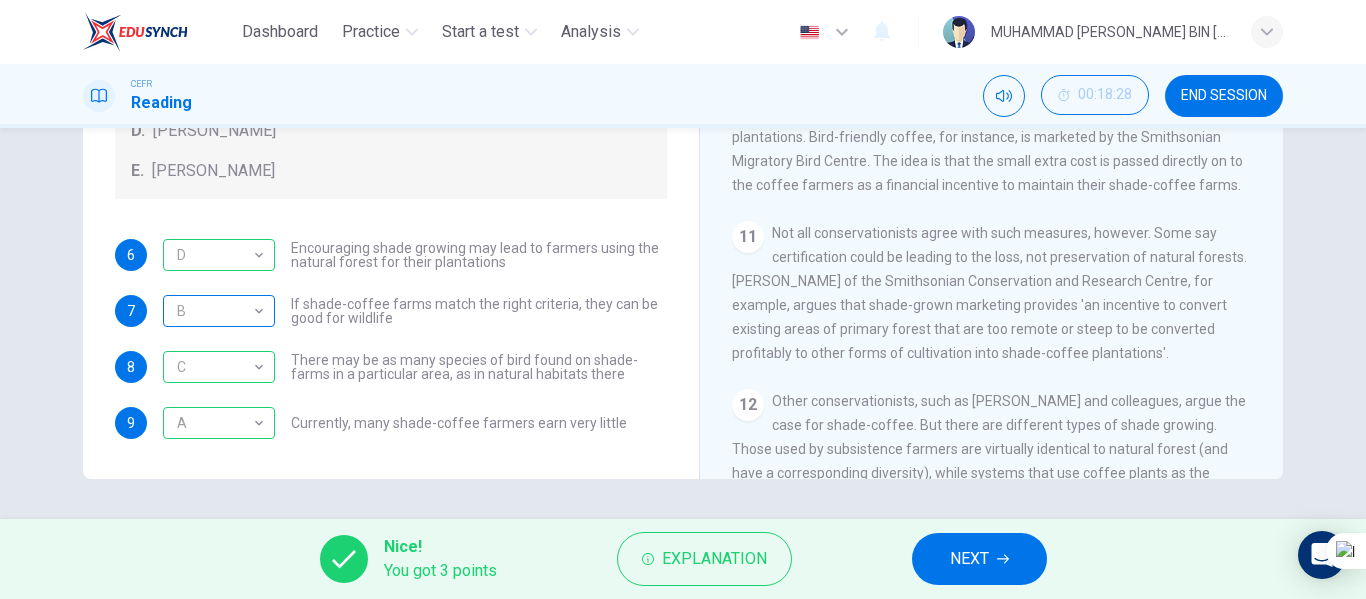 click on "B" at bounding box center [215, 311] 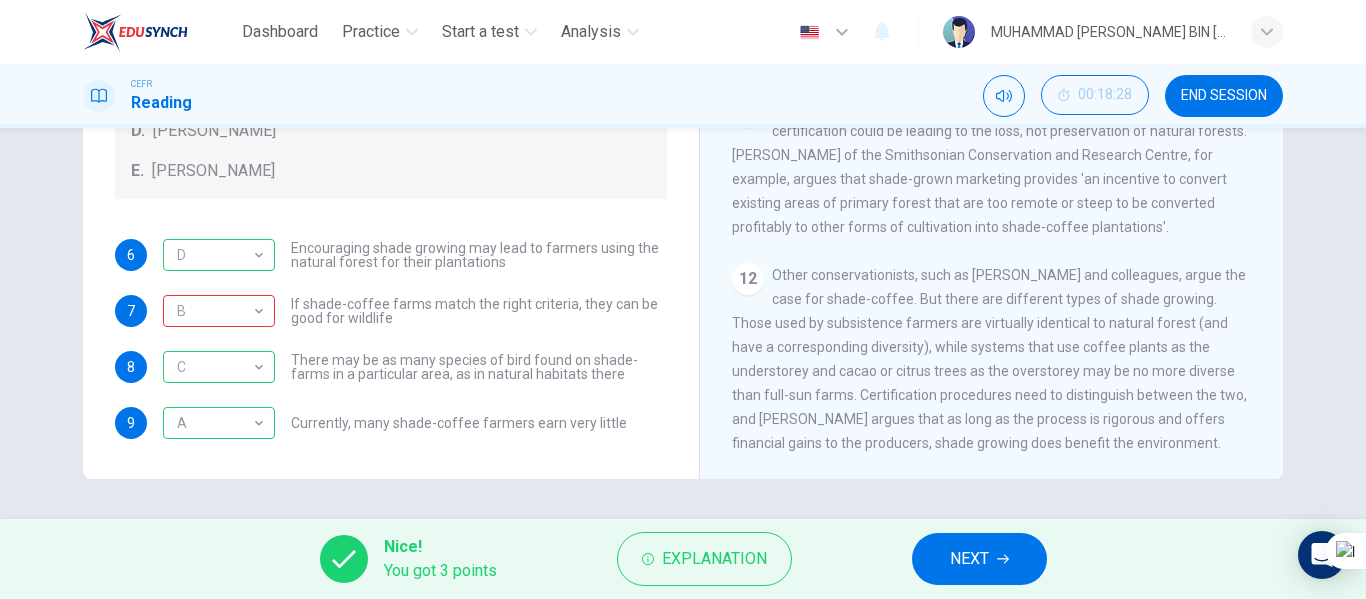 scroll, scrollTop: 1977, scrollLeft: 0, axis: vertical 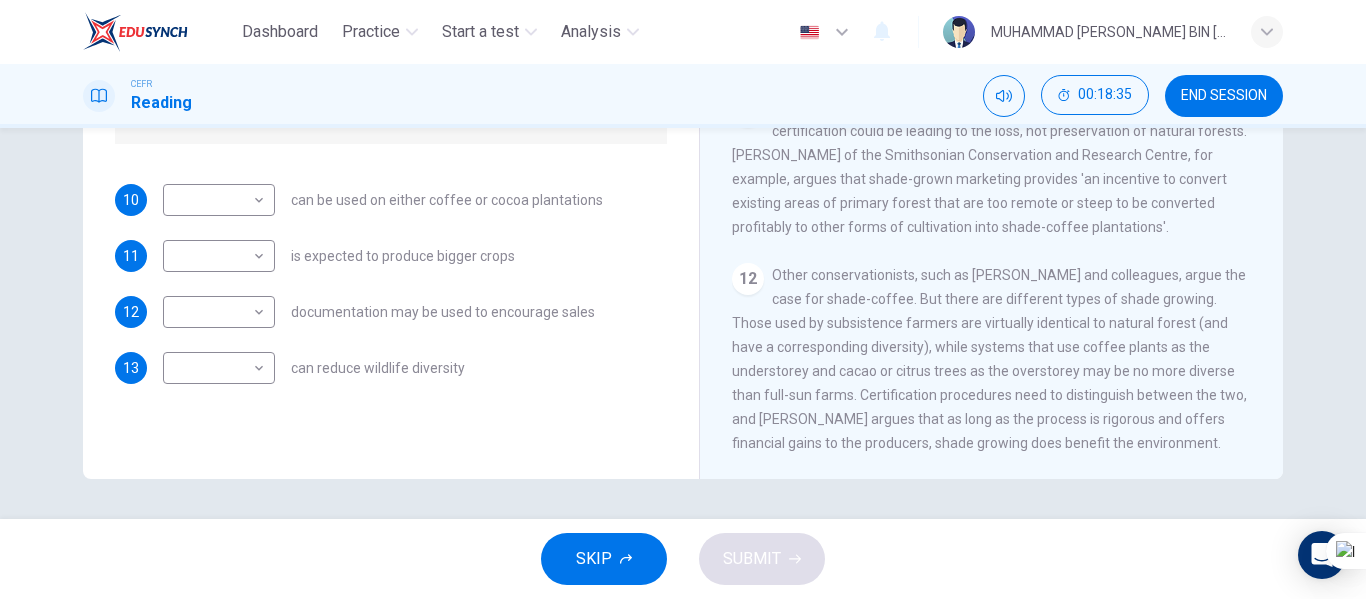 click on "SKIP" at bounding box center (594, 559) 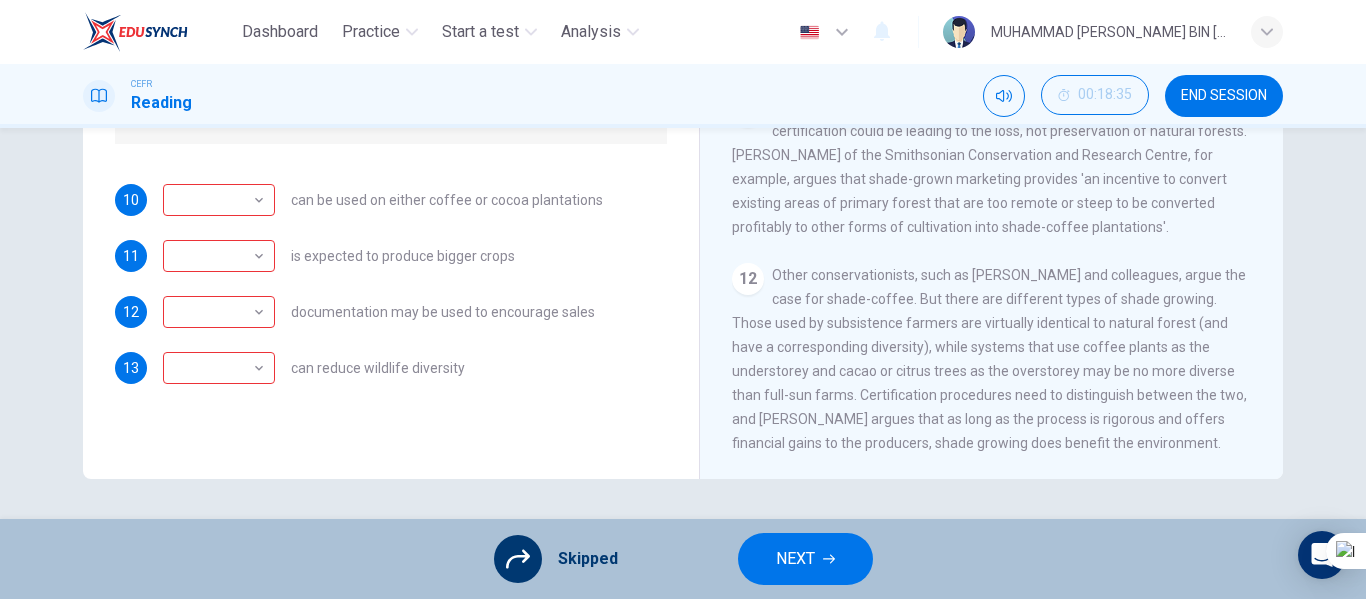 scroll, scrollTop: 284, scrollLeft: 0, axis: vertical 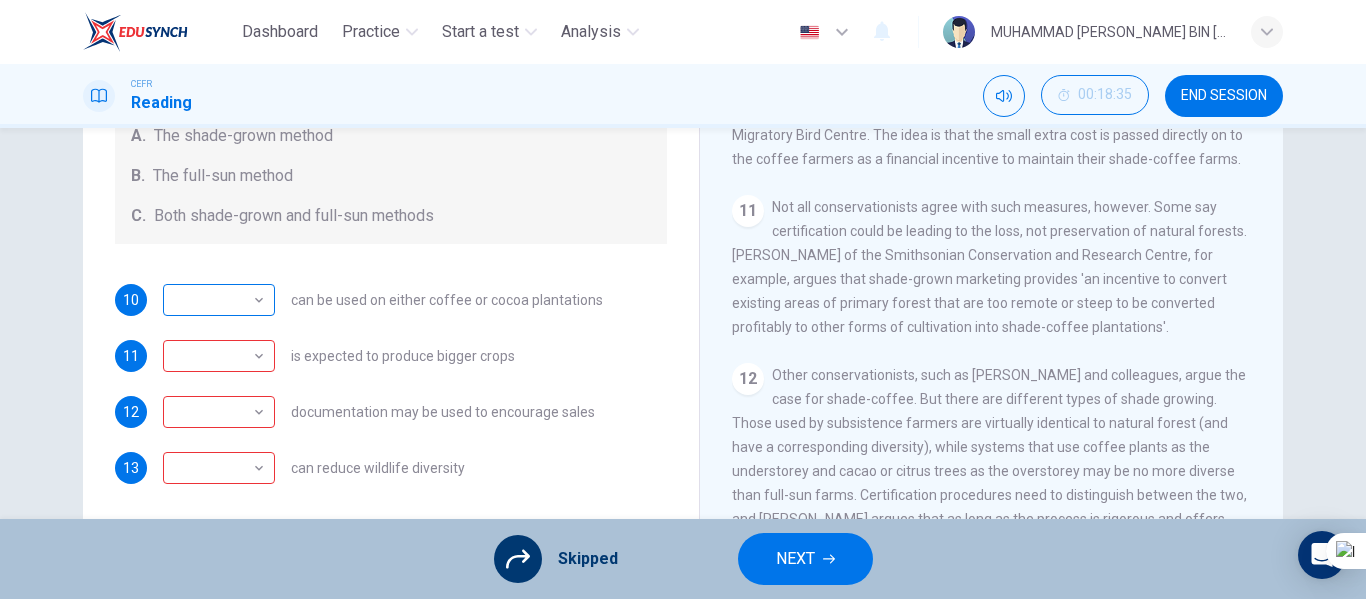 click on "​" at bounding box center [215, 300] 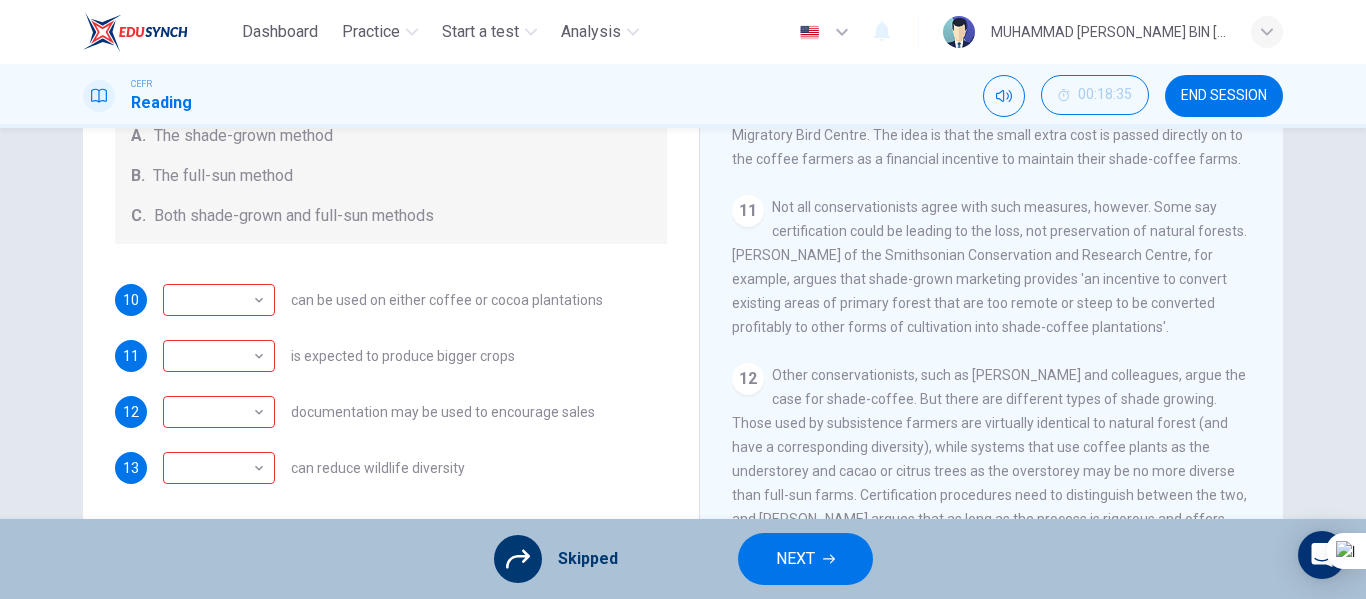 click on "NEXT" at bounding box center [795, 559] 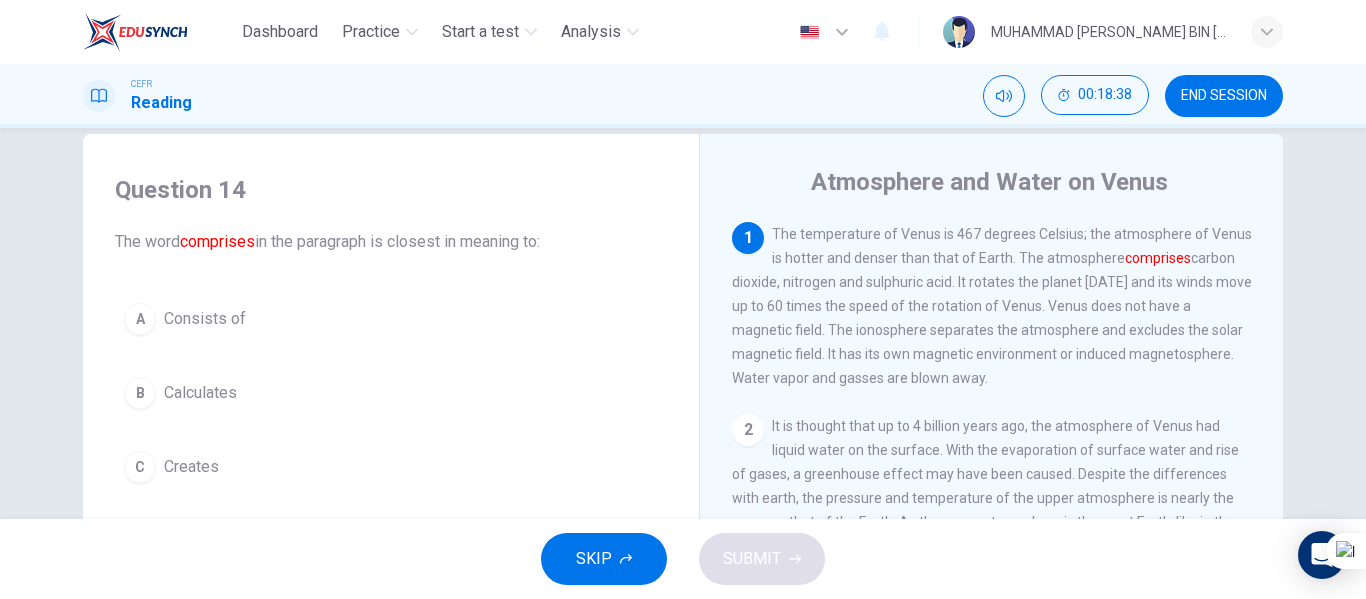 scroll, scrollTop: 0, scrollLeft: 0, axis: both 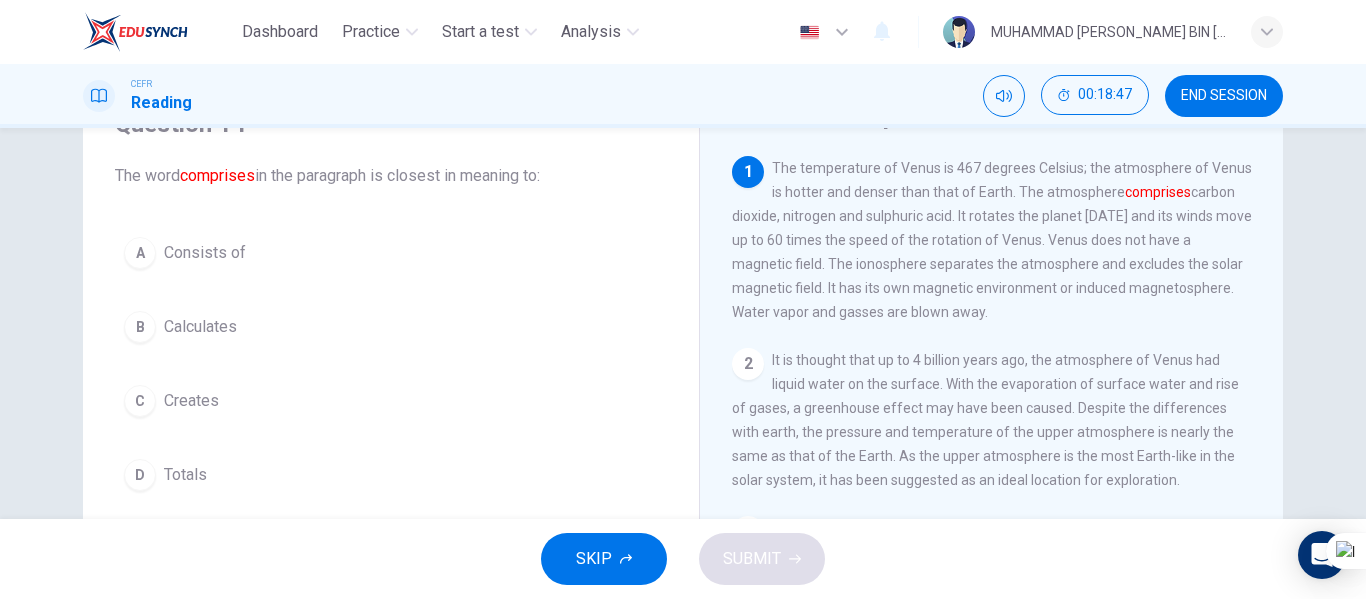 click on "D" at bounding box center (140, 475) 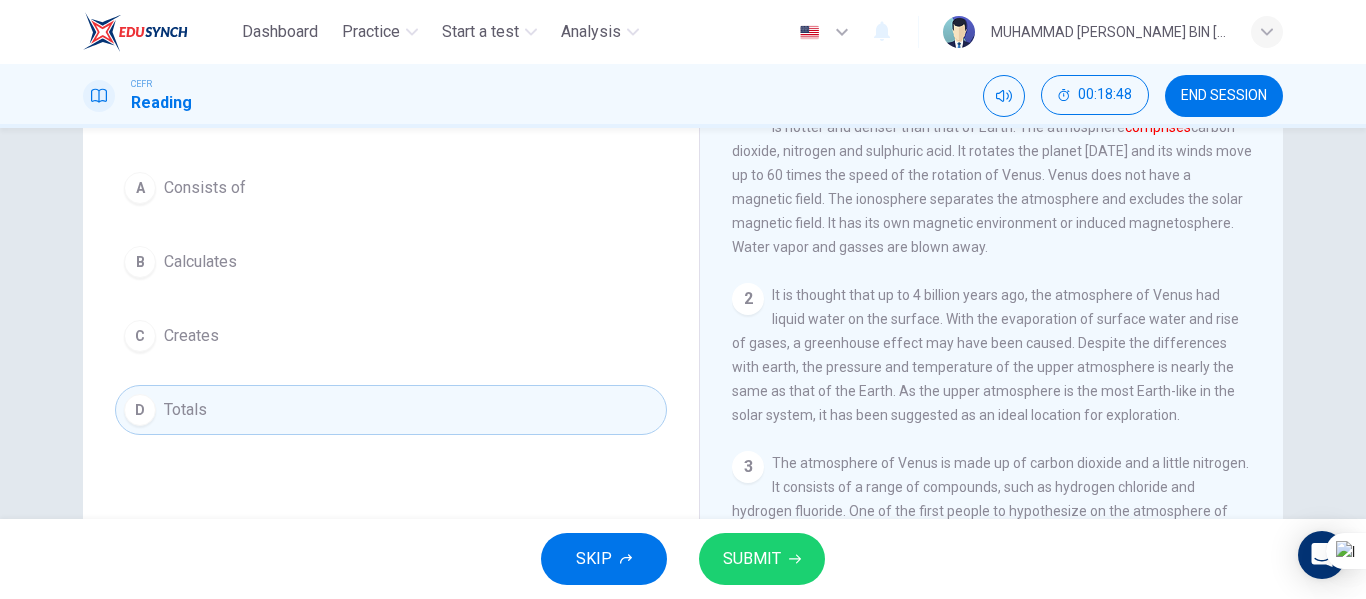 scroll, scrollTop: 200, scrollLeft: 0, axis: vertical 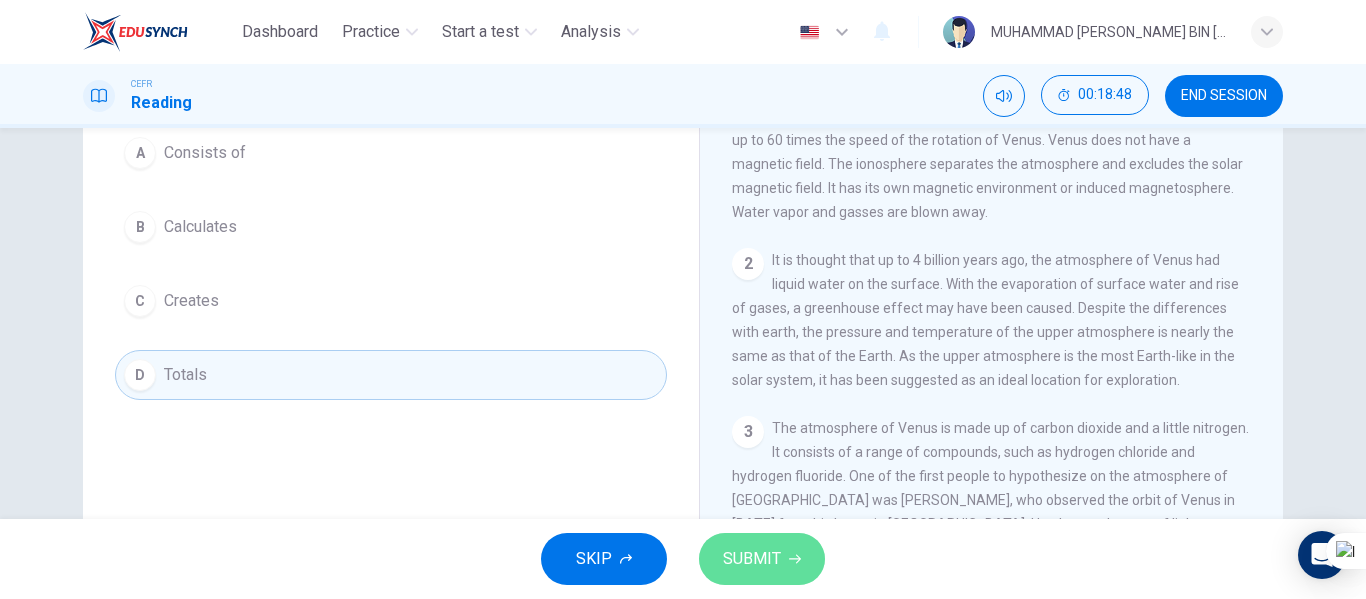 click on "SUBMIT" at bounding box center [752, 559] 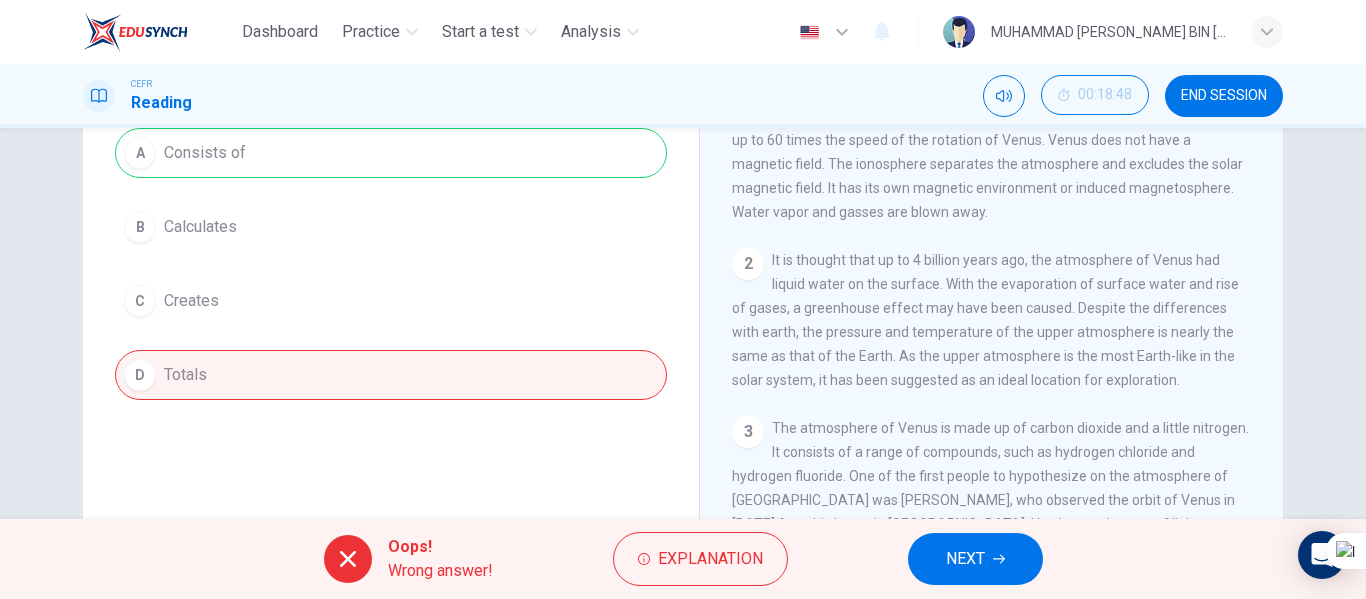 click on "NEXT" at bounding box center [975, 559] 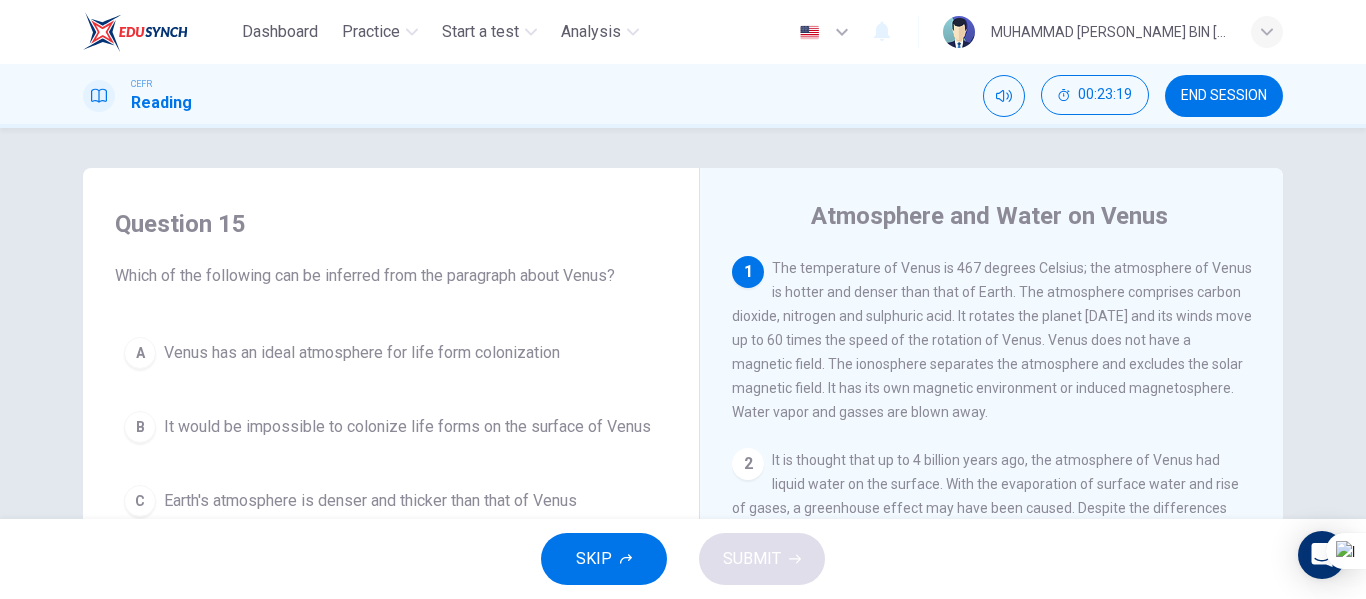 scroll, scrollTop: 100, scrollLeft: 0, axis: vertical 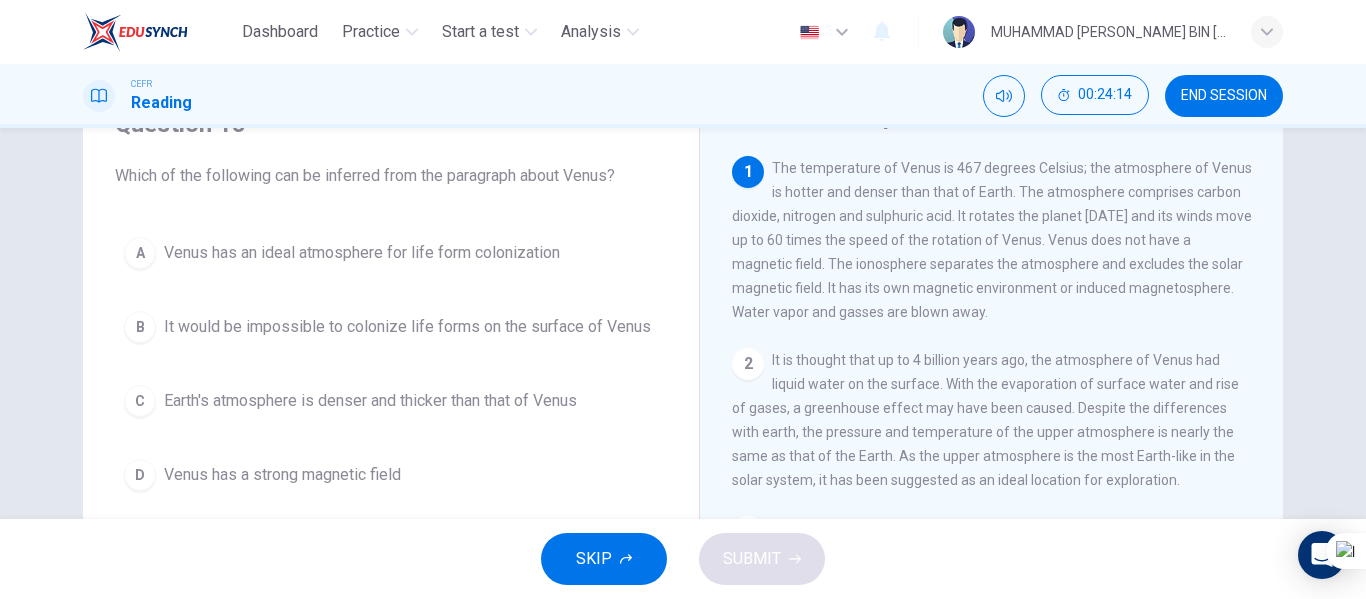 click on "It would be impossible to colonize life forms on the surface of Venus" at bounding box center (407, 327) 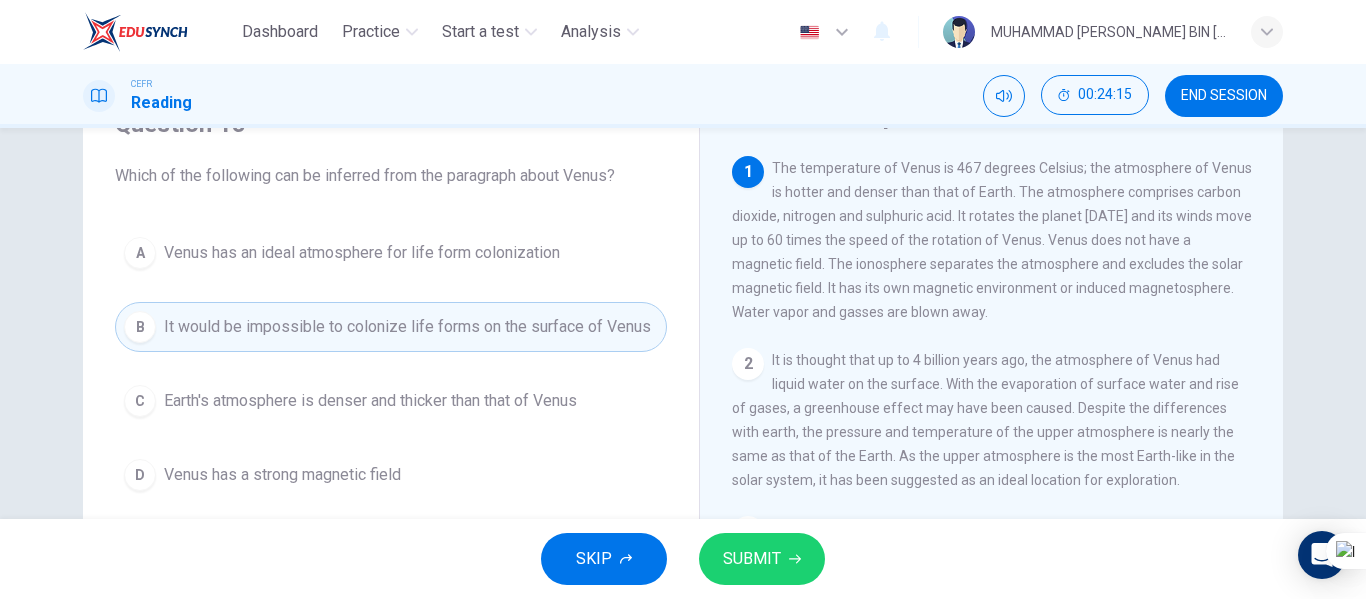 click on "SUBMIT" at bounding box center [762, 559] 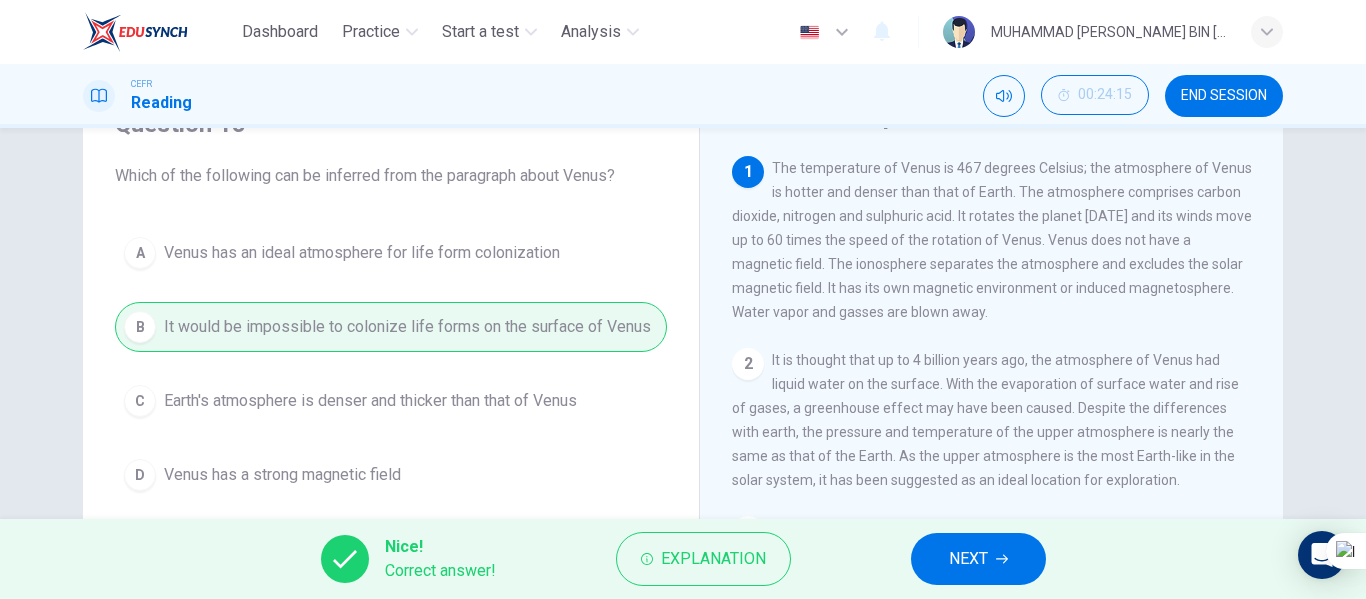 click on "NEXT" at bounding box center [968, 559] 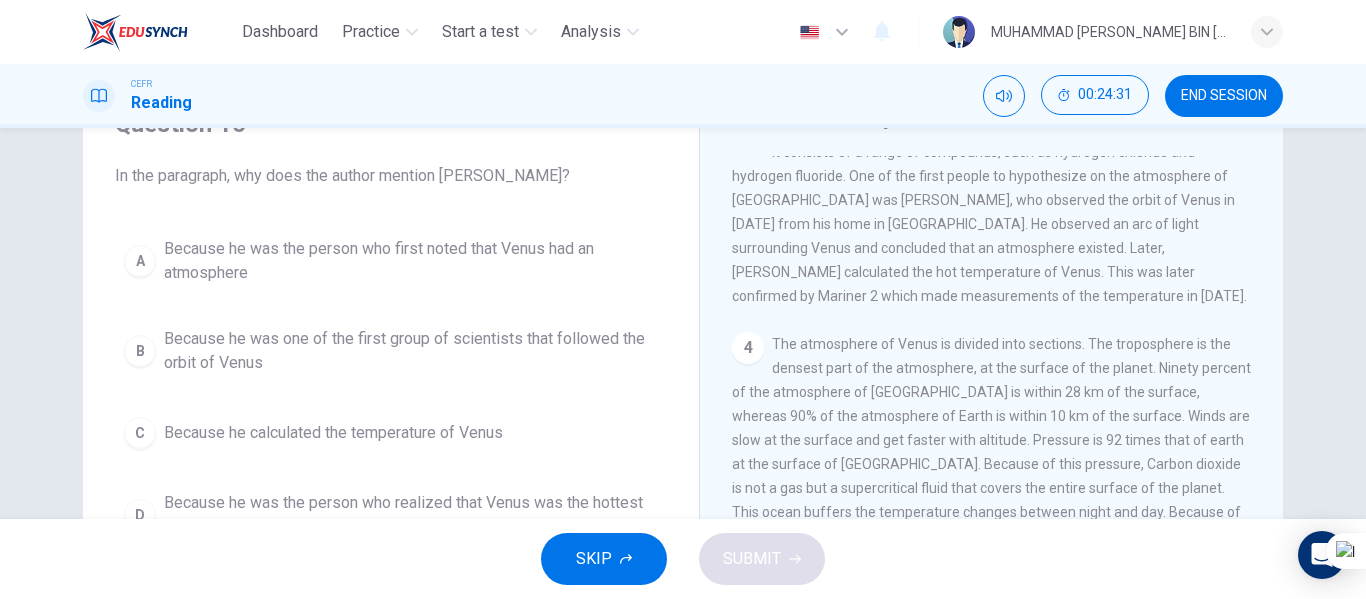 scroll, scrollTop: 300, scrollLeft: 0, axis: vertical 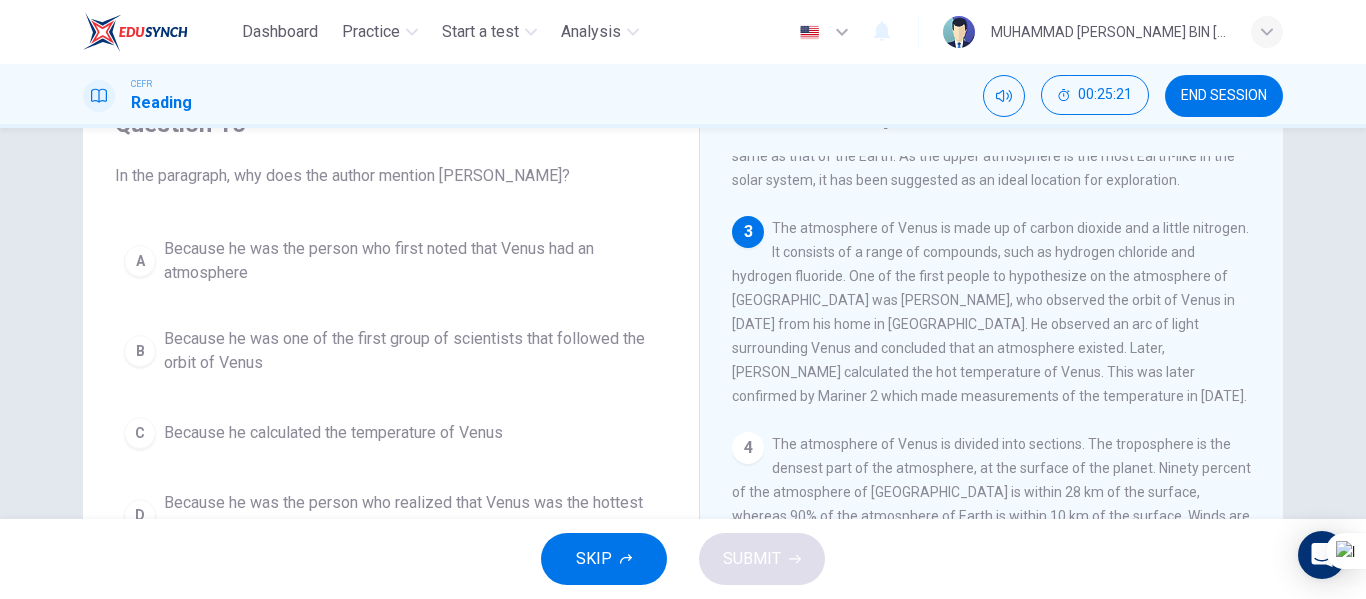 click on "Because he was the person who first noted that Venus had an atmosphere" at bounding box center [411, 261] 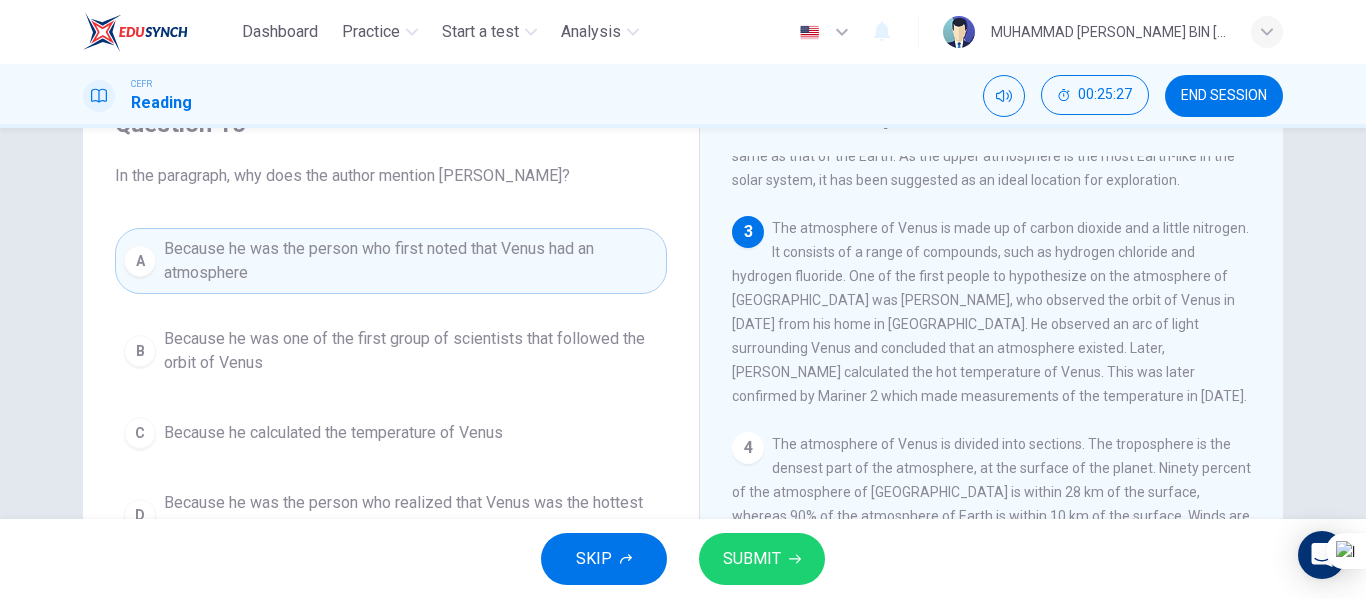 click on "SUBMIT" at bounding box center [752, 559] 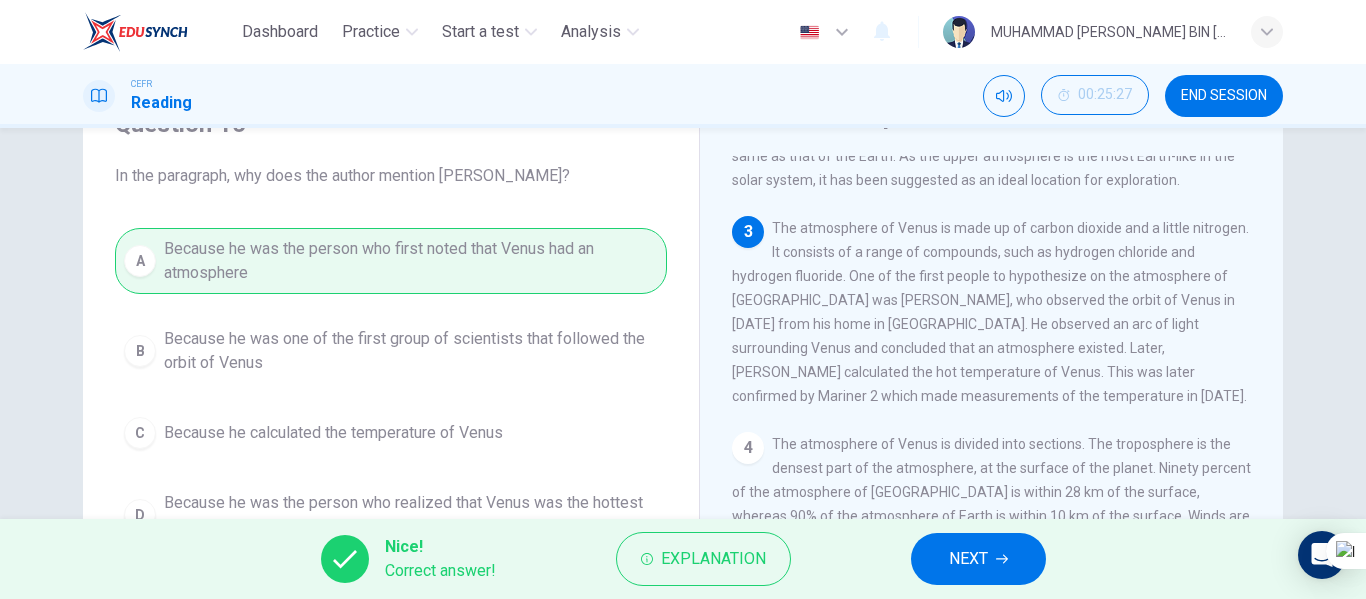 click on "NEXT" at bounding box center [978, 559] 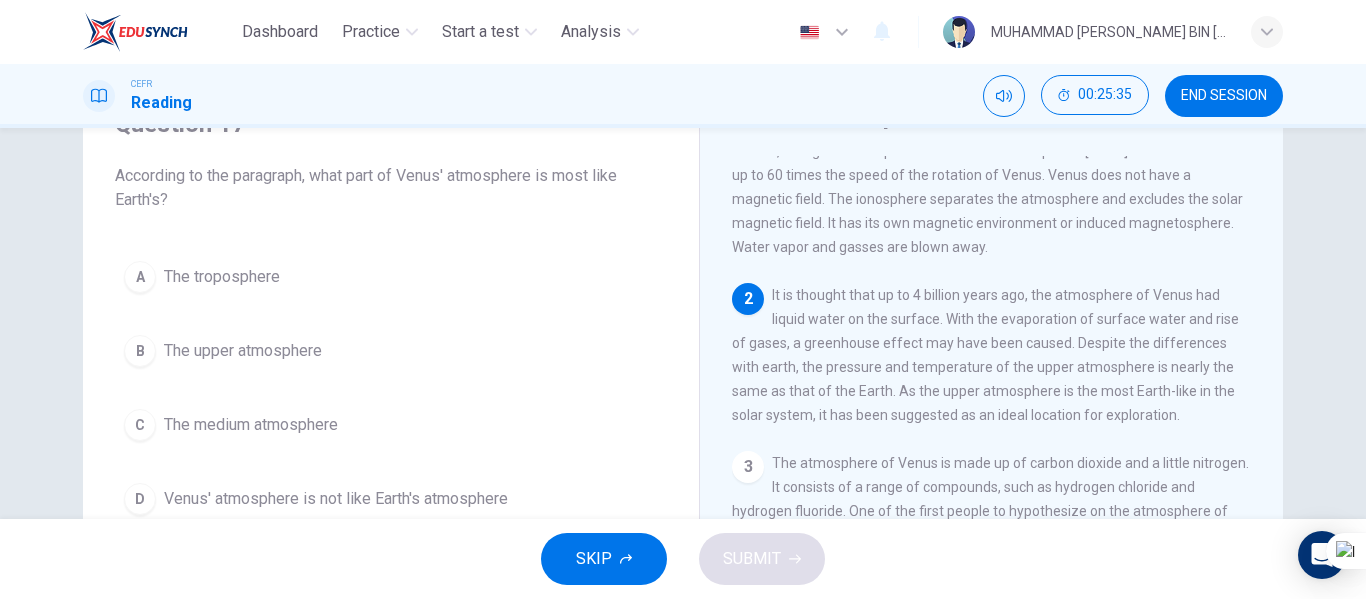 scroll, scrollTop: 100, scrollLeft: 0, axis: vertical 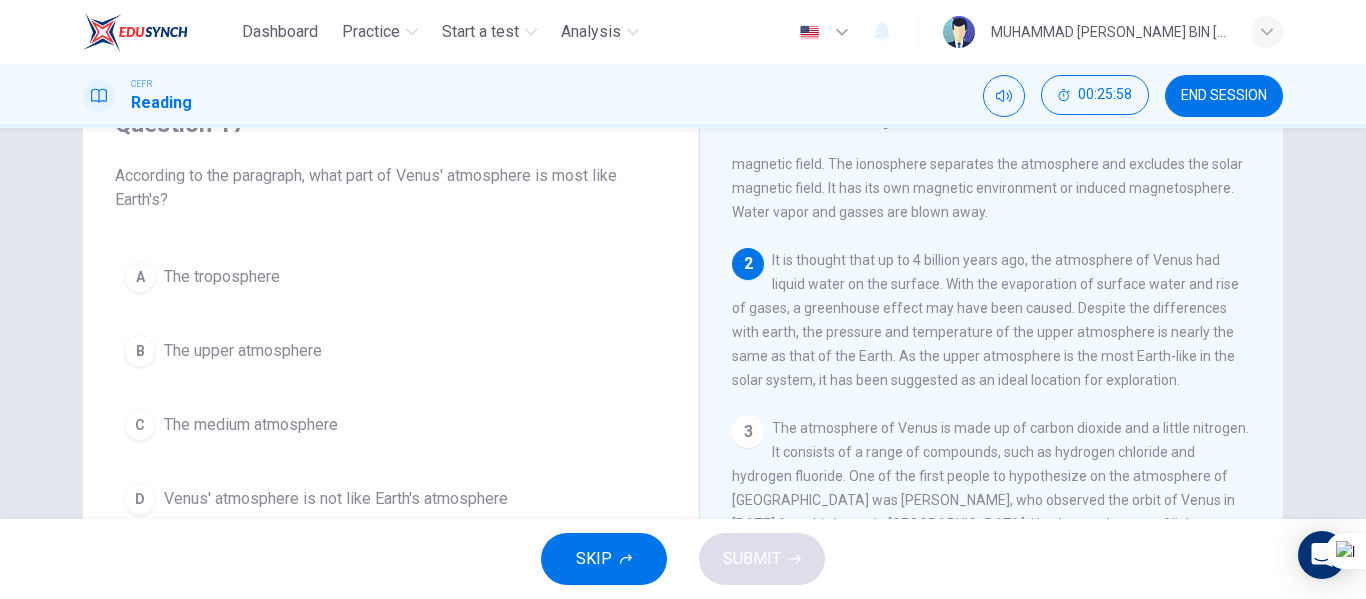 click on "The upper atmosphere" at bounding box center [243, 351] 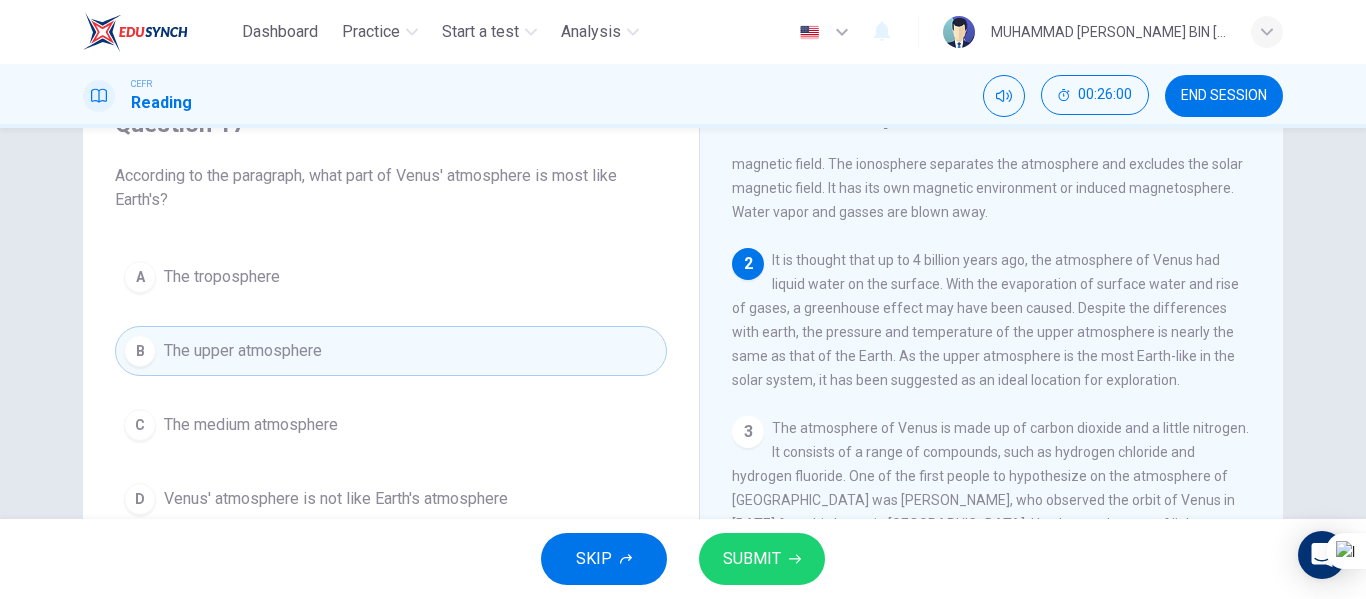 click on "SKIP SUBMIT" at bounding box center [683, 559] 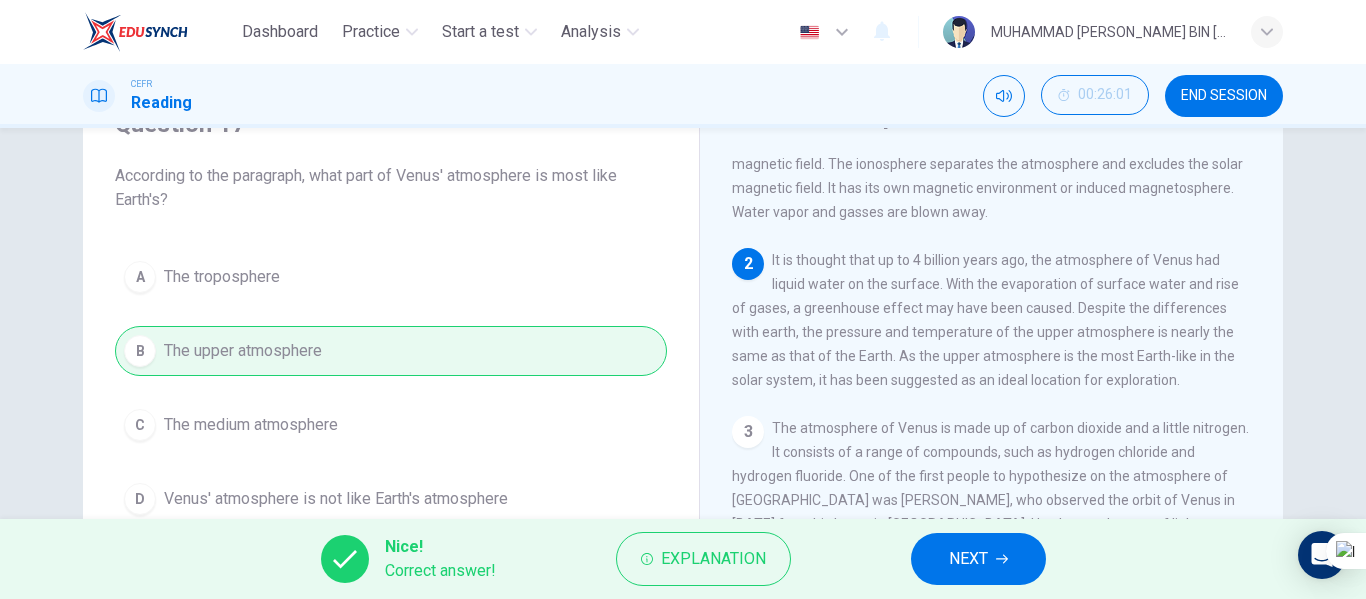 click on "NEXT" at bounding box center [978, 559] 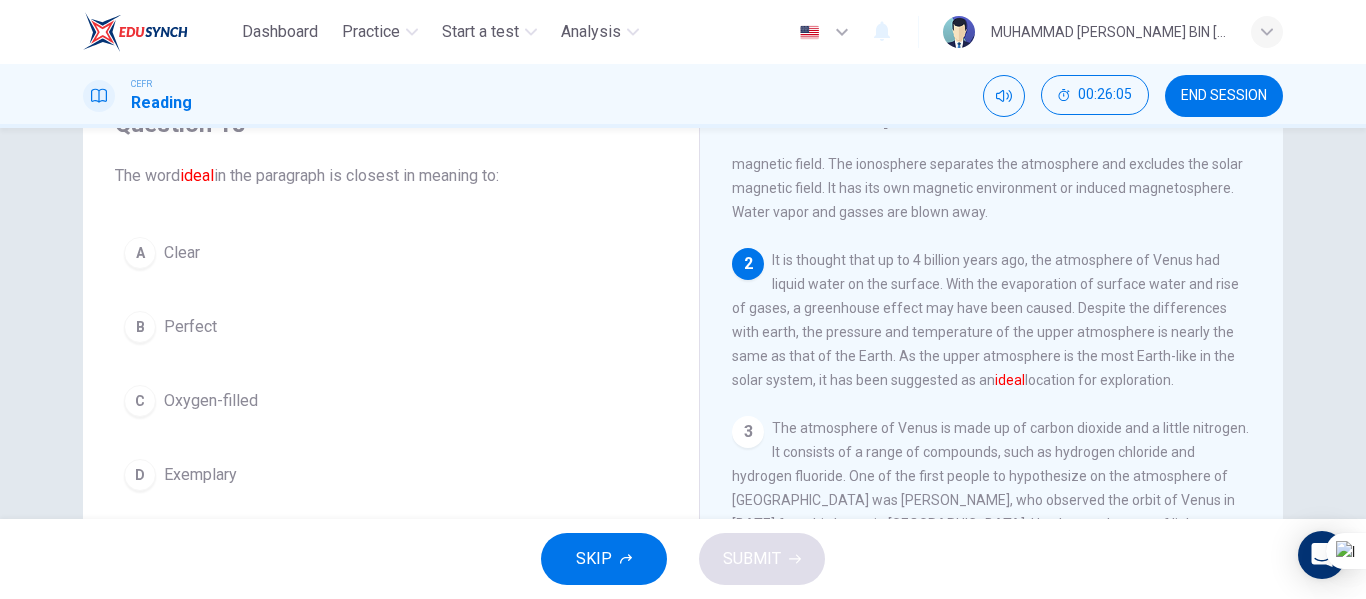 click on "Perfect" at bounding box center (190, 327) 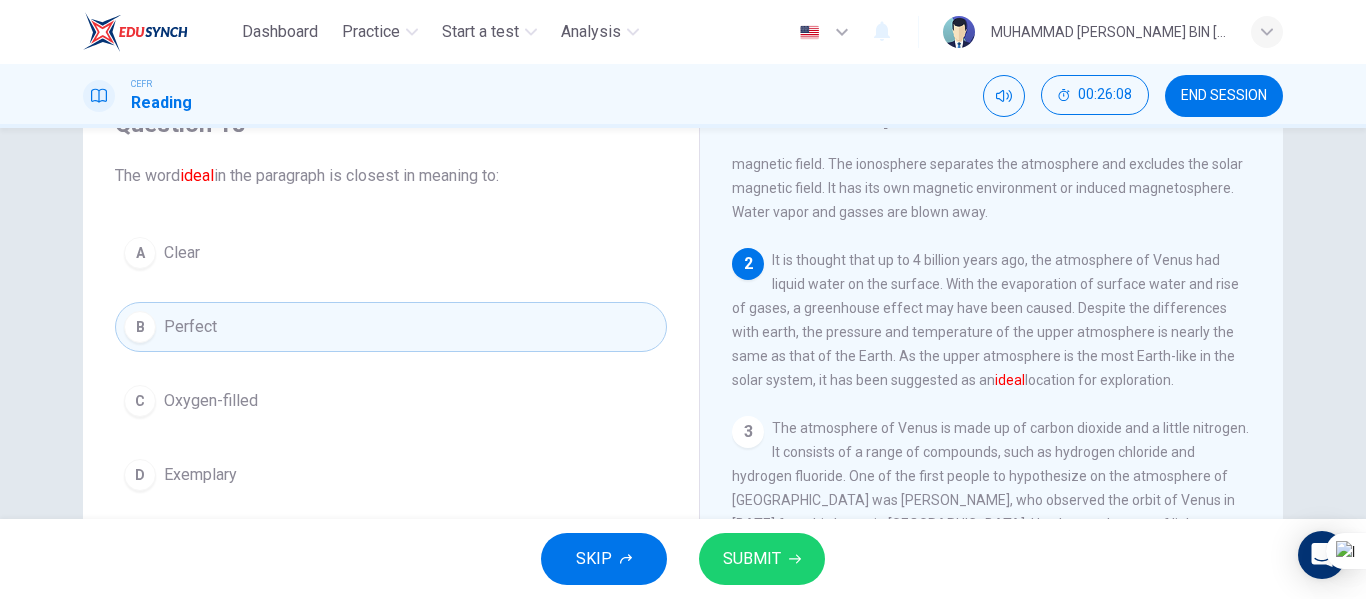 scroll, scrollTop: 200, scrollLeft: 0, axis: vertical 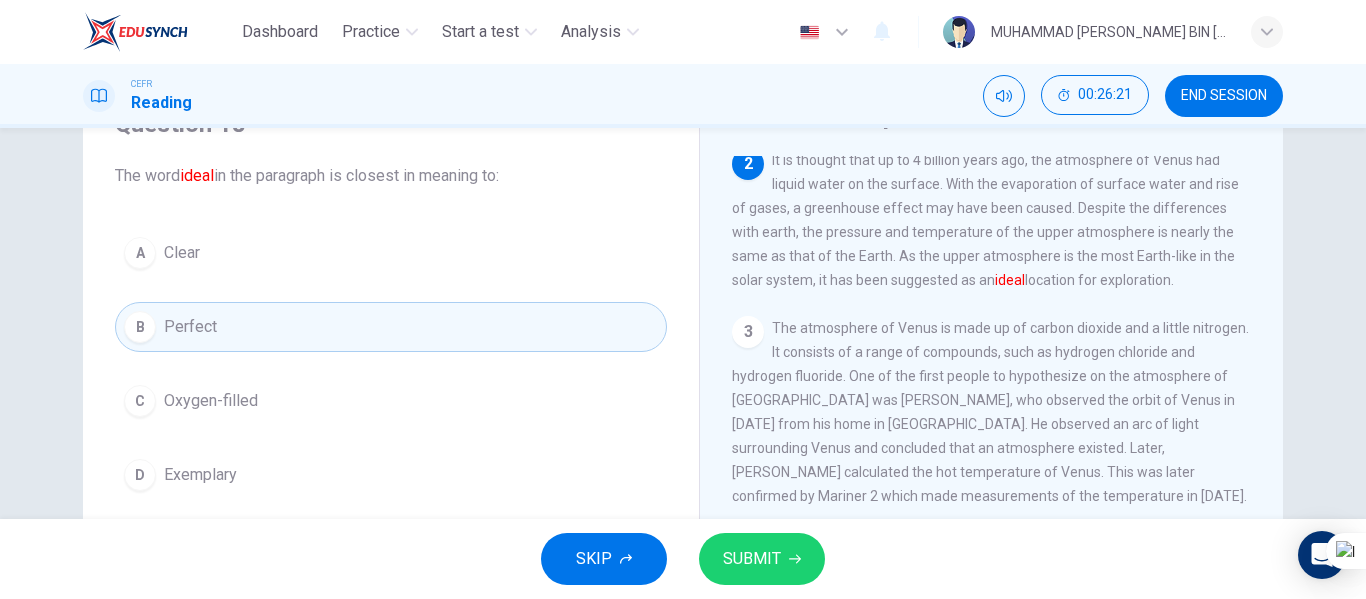 click on "SUBMIT" at bounding box center (752, 559) 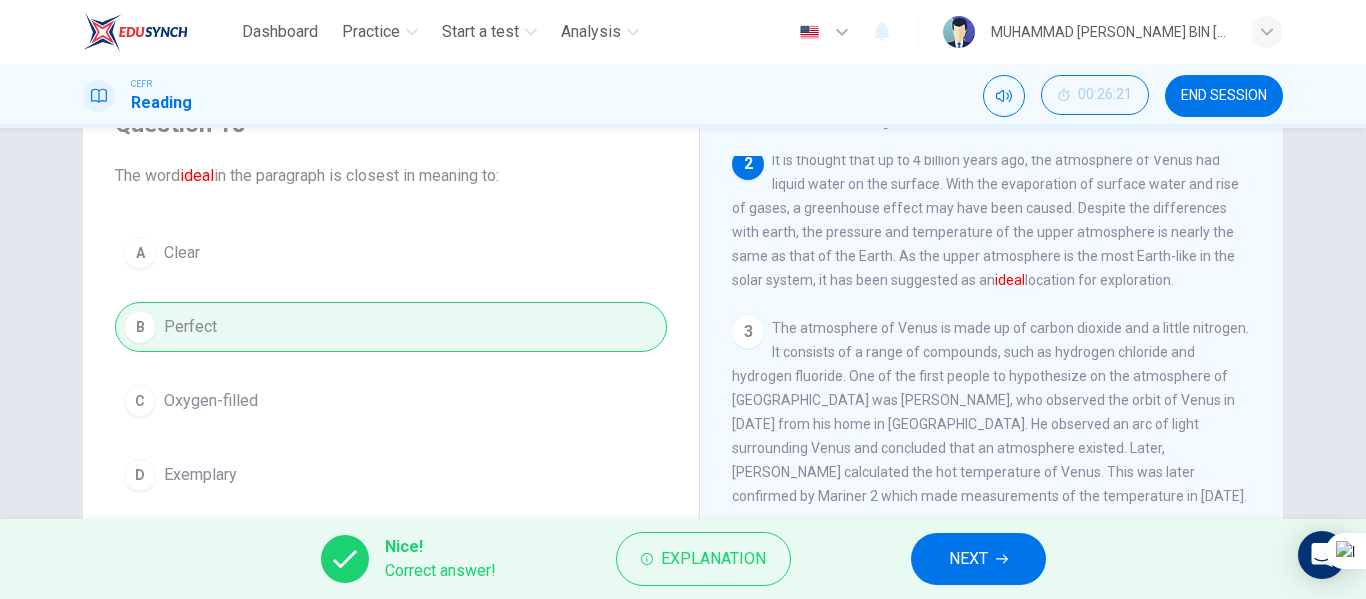 click on "Nice! Correct answer! Explanation NEXT" at bounding box center [683, 559] 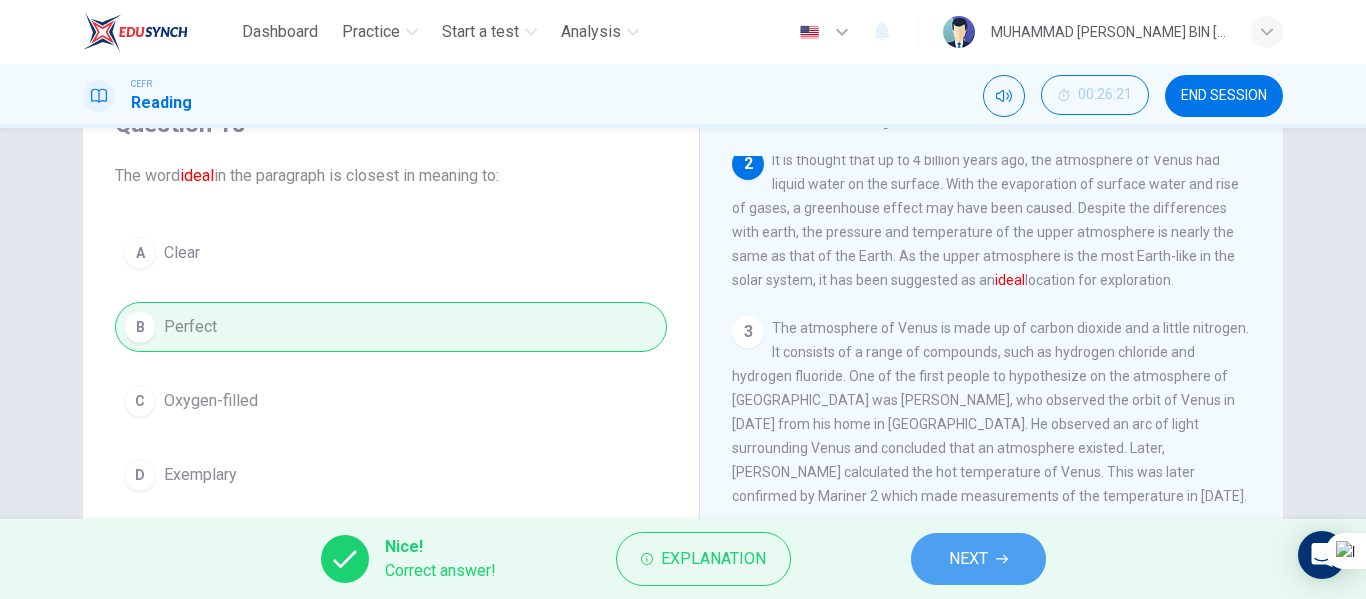 click on "NEXT" at bounding box center [978, 559] 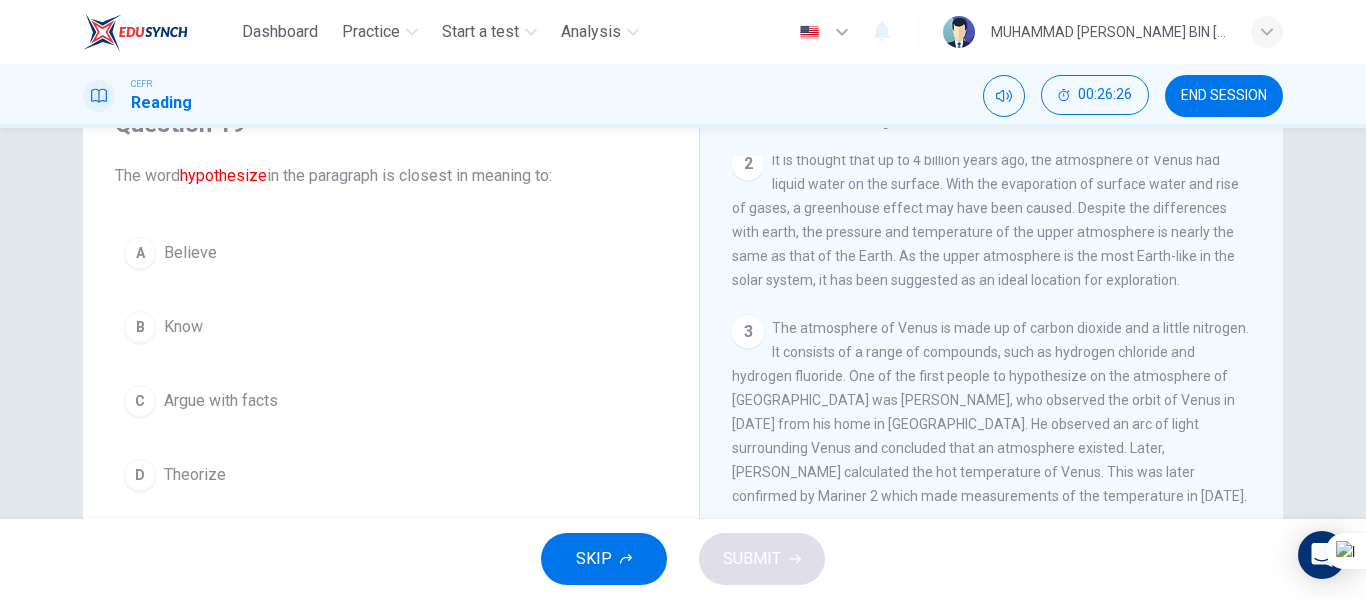 click on "Theorize" at bounding box center (195, 475) 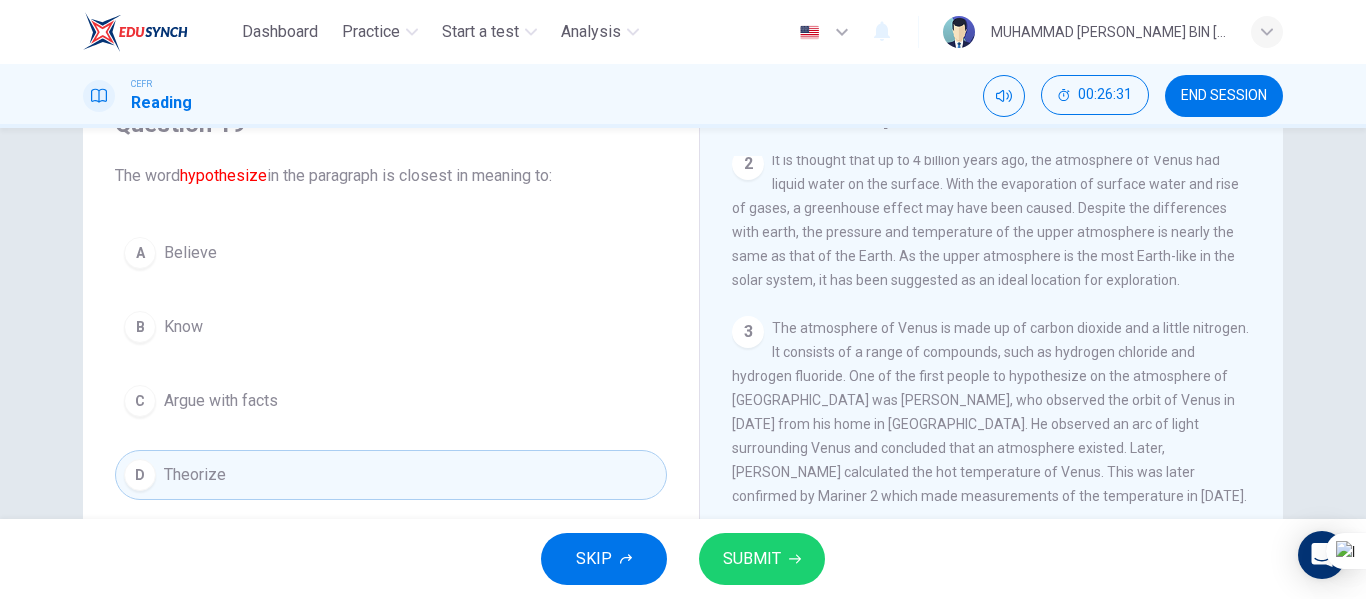 click on "SUBMIT" at bounding box center (752, 559) 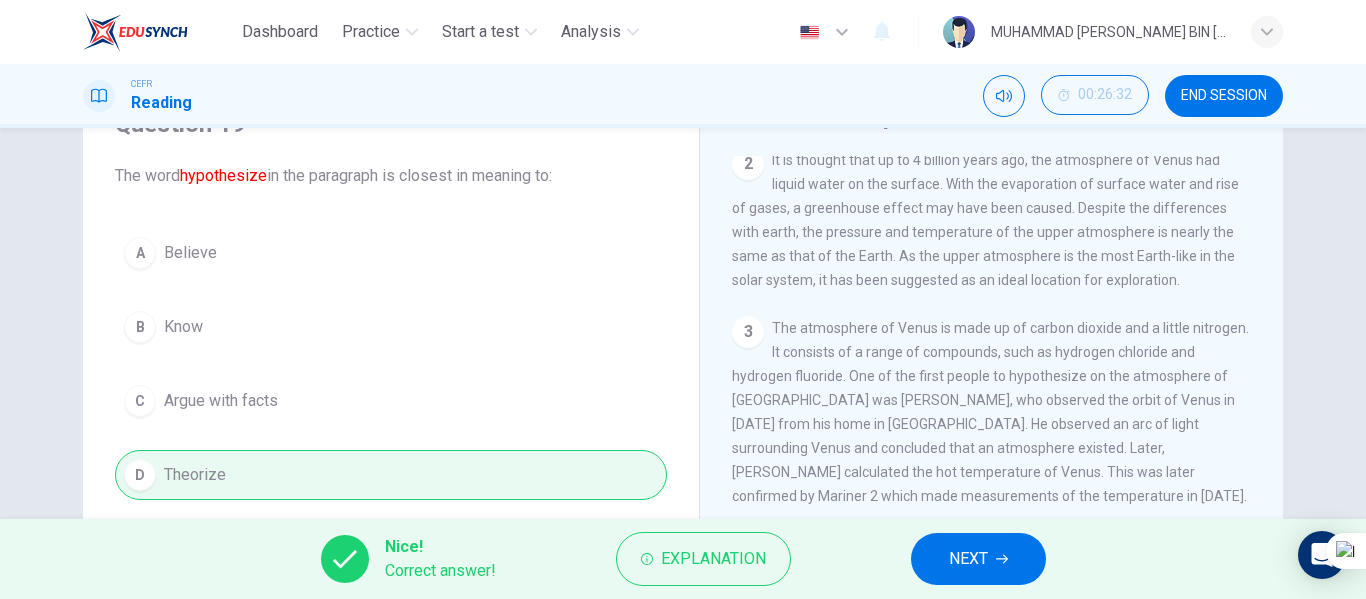 click on "NEXT" at bounding box center (978, 559) 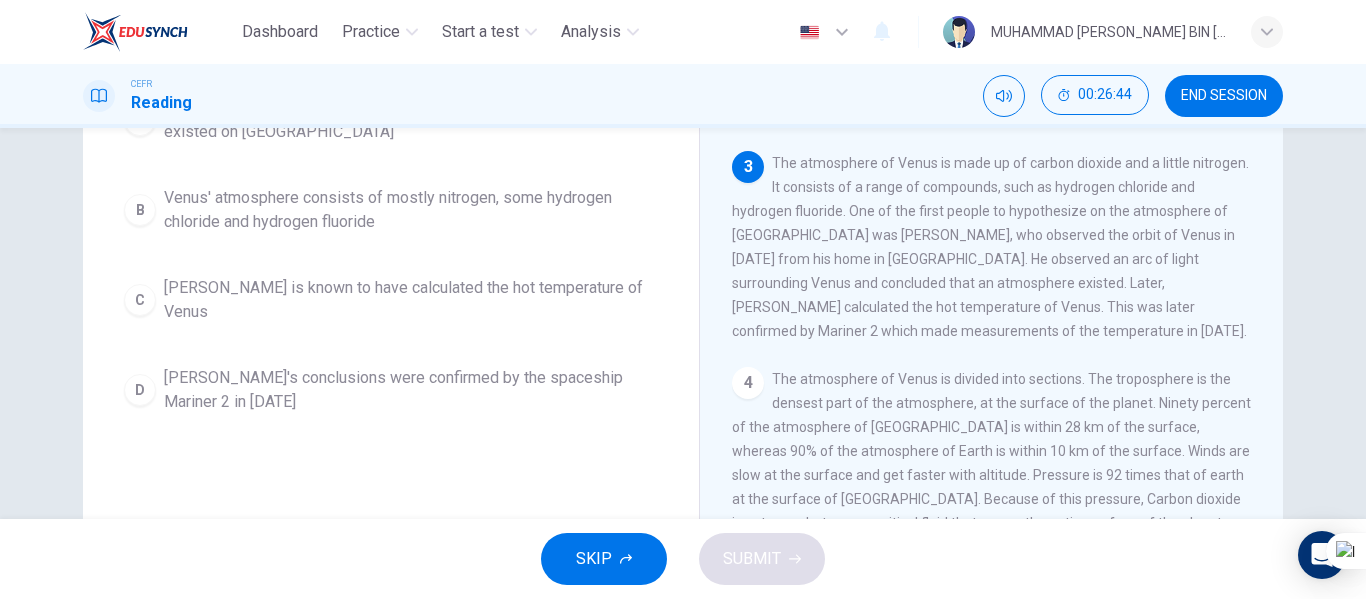 scroll, scrollTop: 300, scrollLeft: 0, axis: vertical 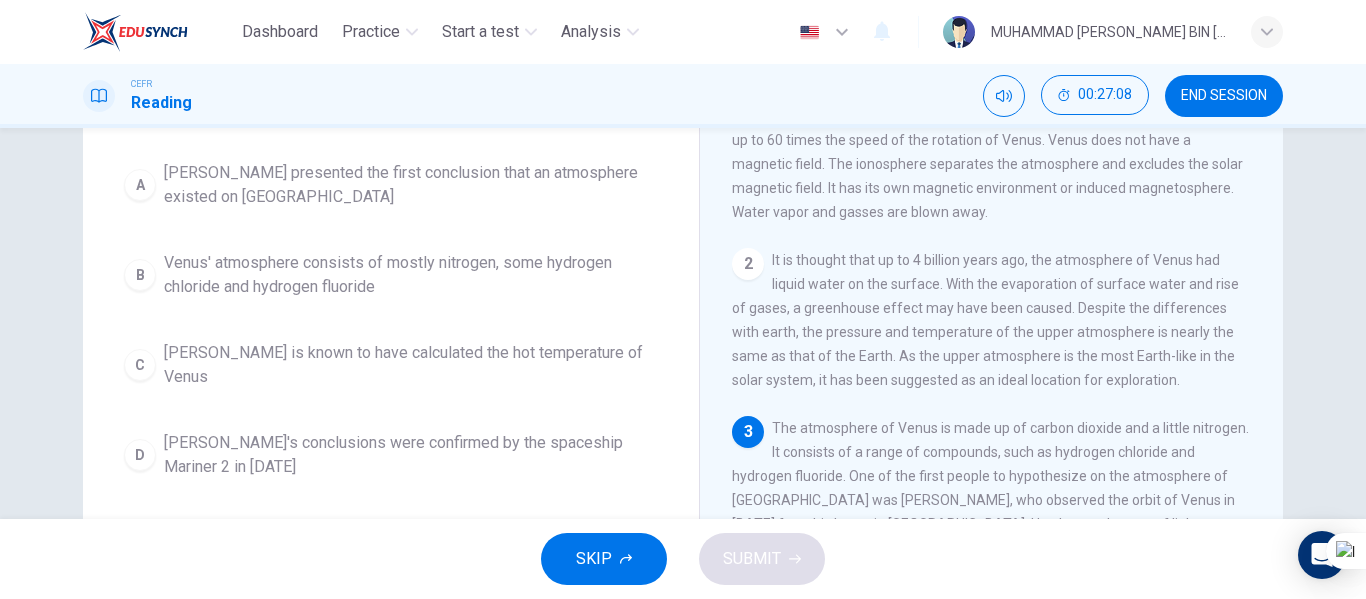 click on "Rupert Sildt is known to have calculated the hot temperature of Venus" at bounding box center (411, 365) 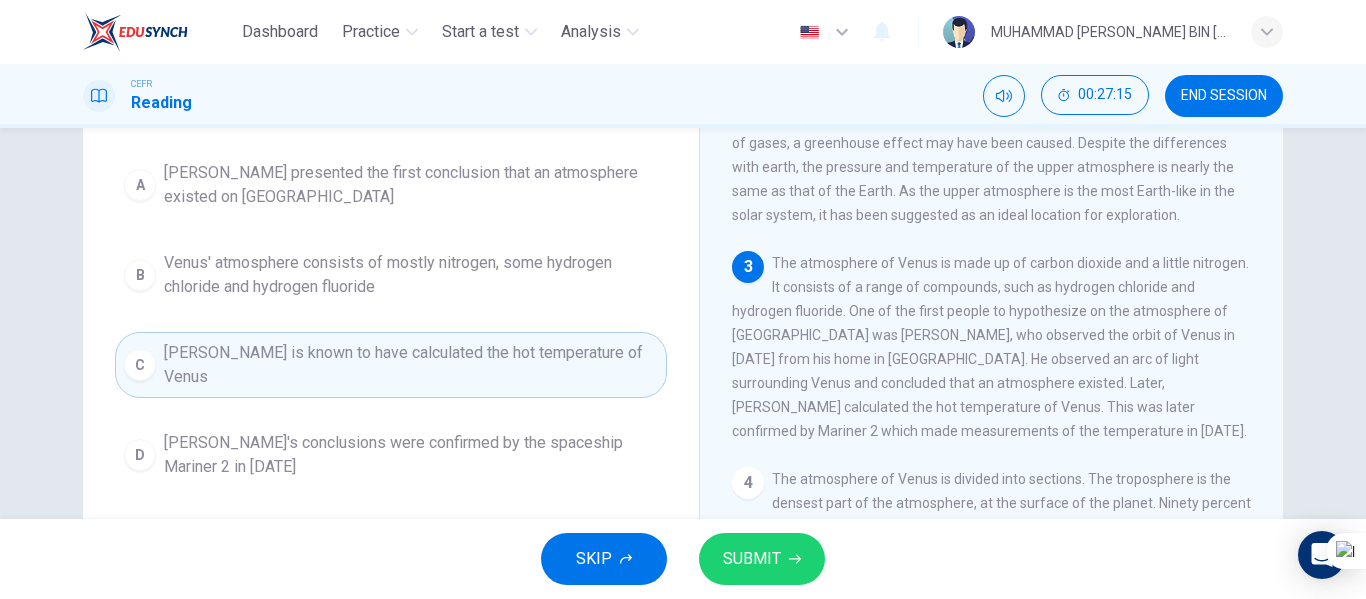 scroll, scrollTop: 200, scrollLeft: 0, axis: vertical 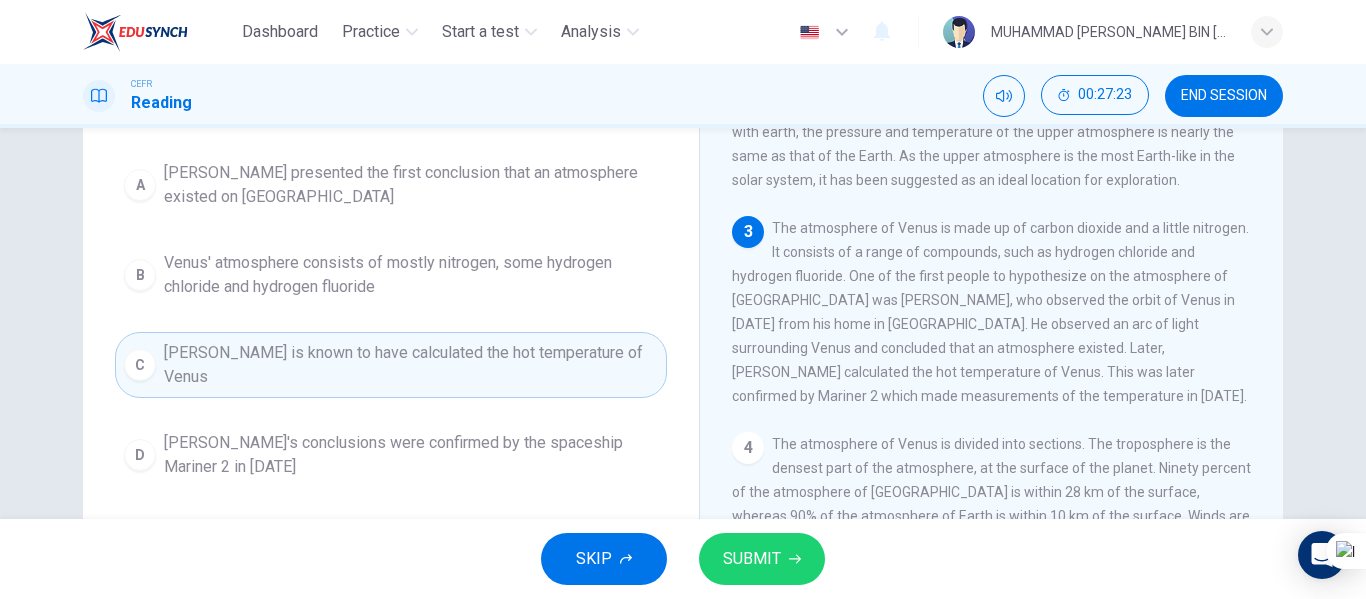 click on "Sildt's conclusions were confirmed by the spaceship Mariner 2 in 1962" at bounding box center [411, 455] 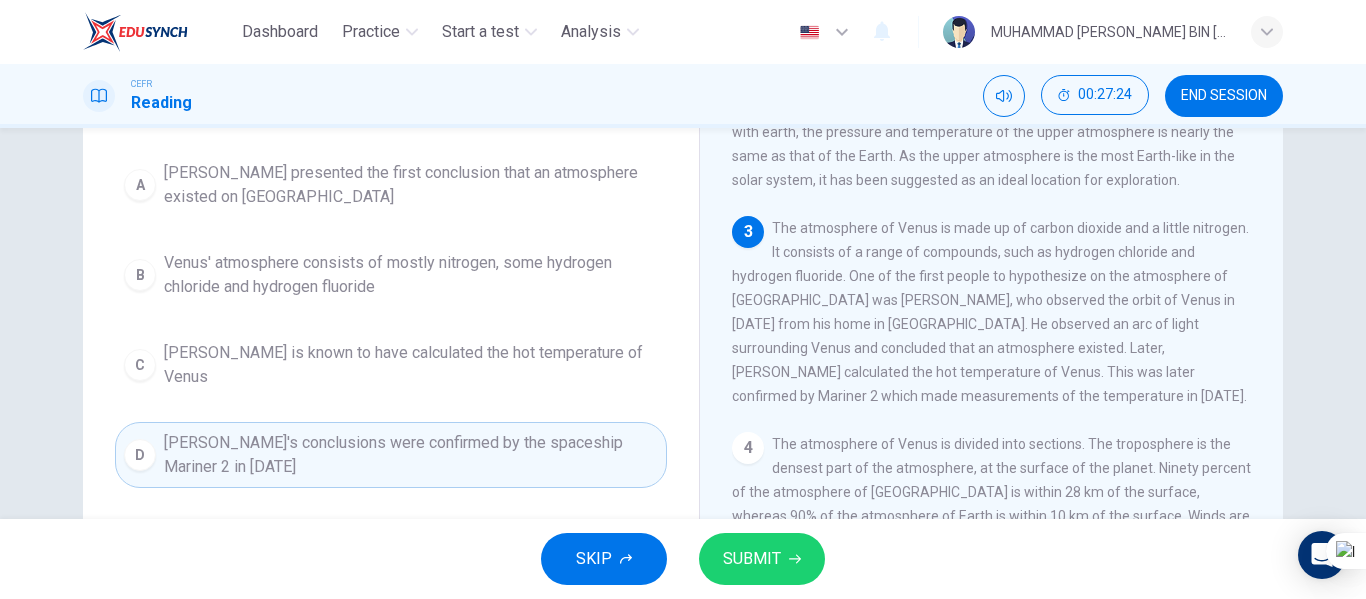 click on "SUBMIT" at bounding box center [762, 559] 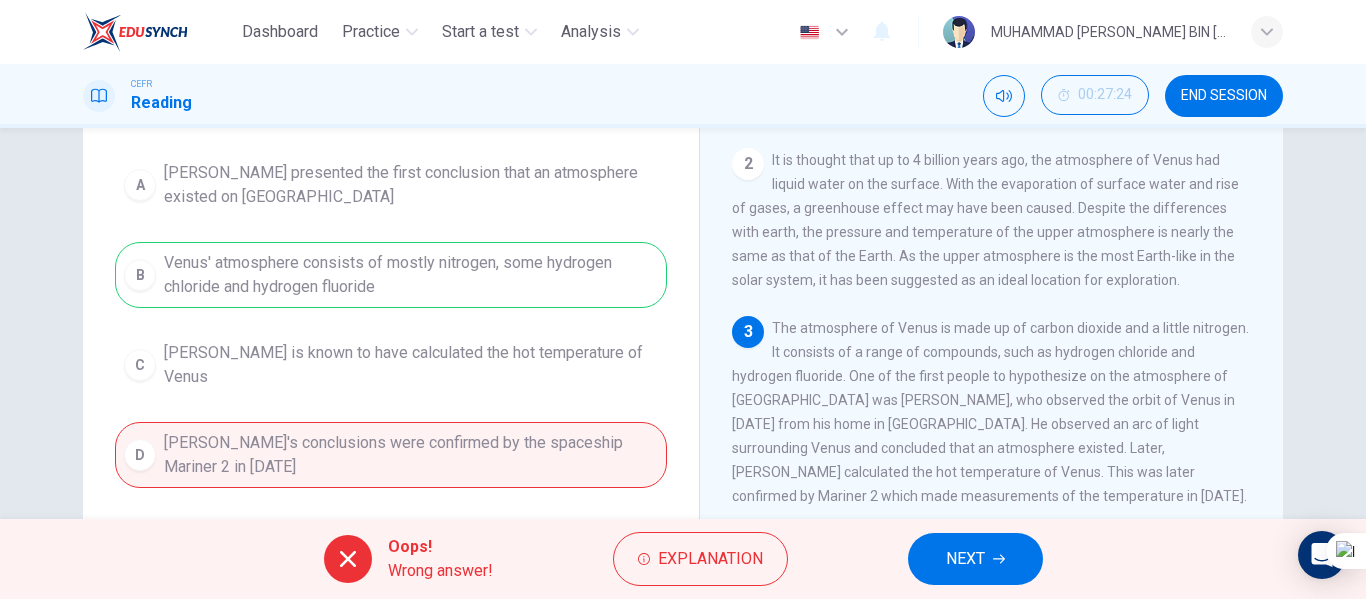 scroll, scrollTop: 0, scrollLeft: 0, axis: both 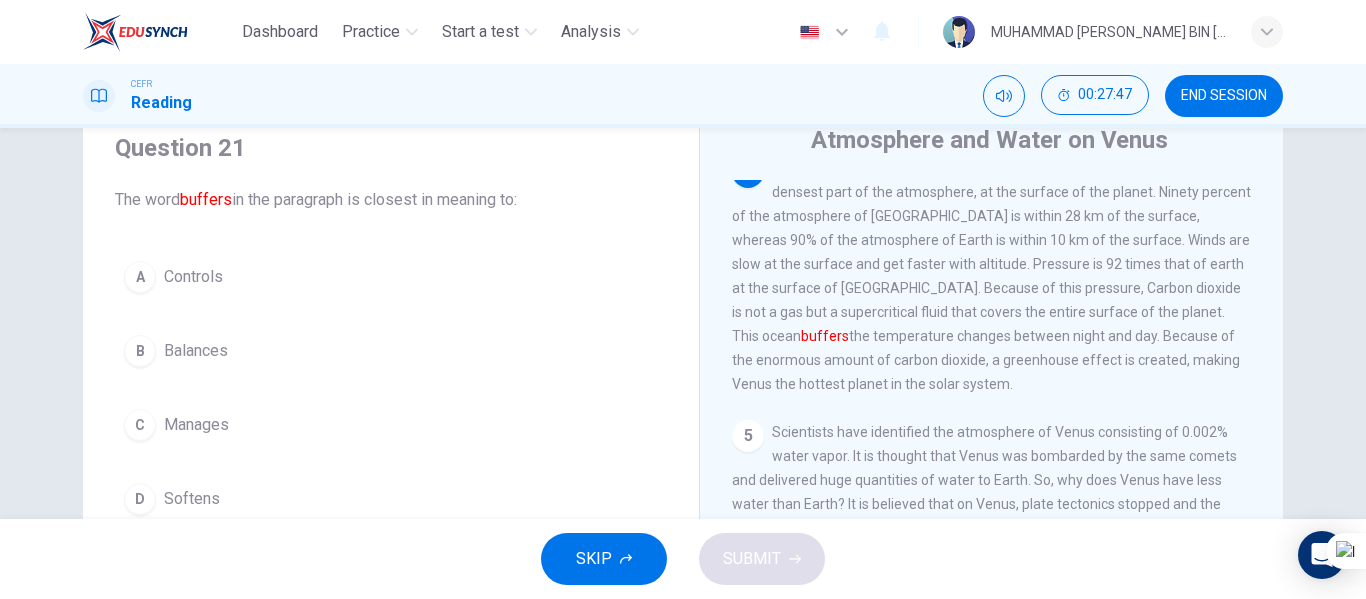 click on "B" at bounding box center (140, 351) 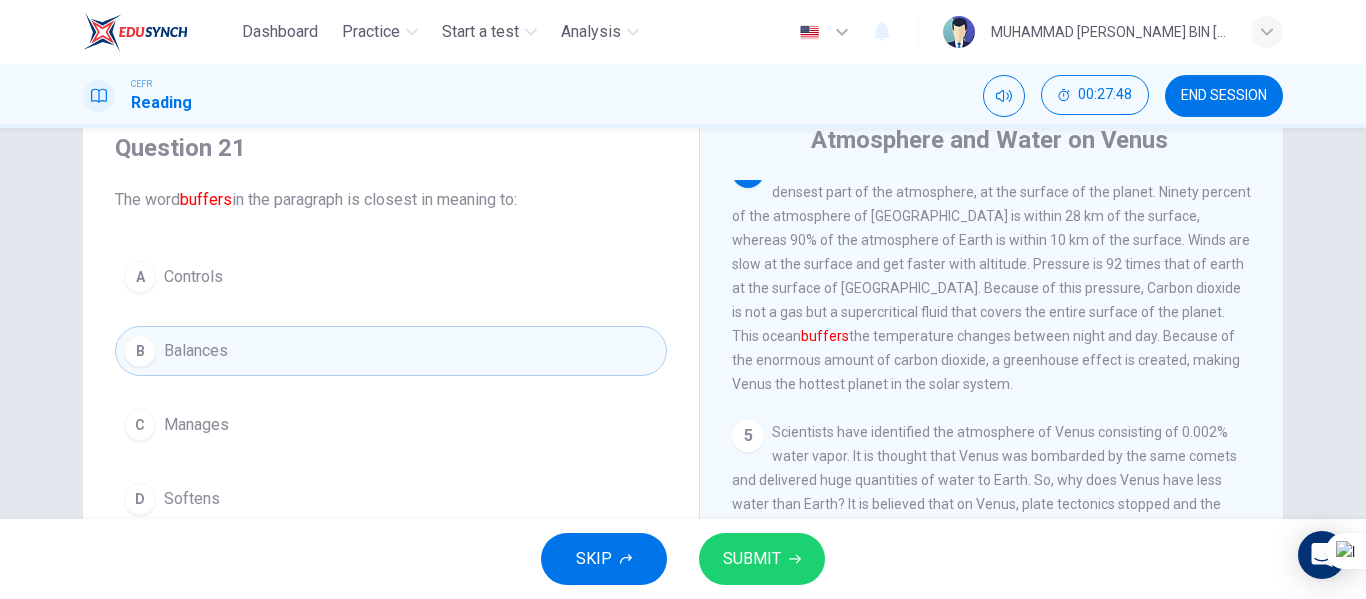 click on "SUBMIT" at bounding box center (752, 559) 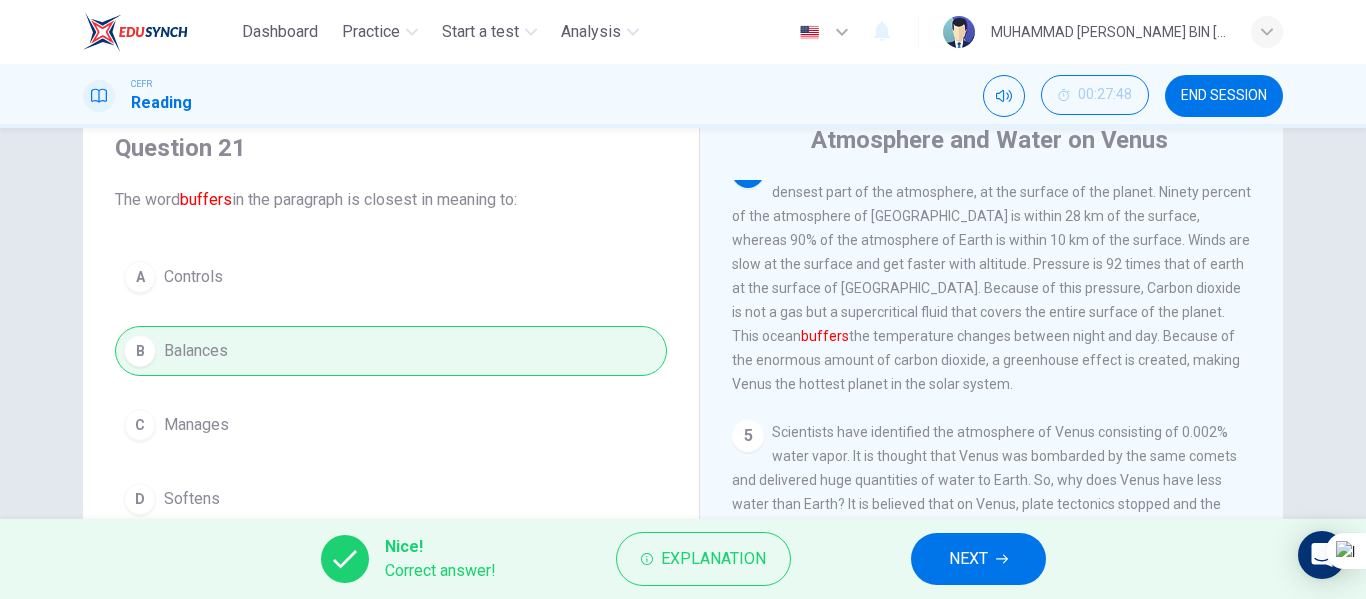 drag, startPoint x: 941, startPoint y: 548, endPoint x: 954, endPoint y: 558, distance: 16.40122 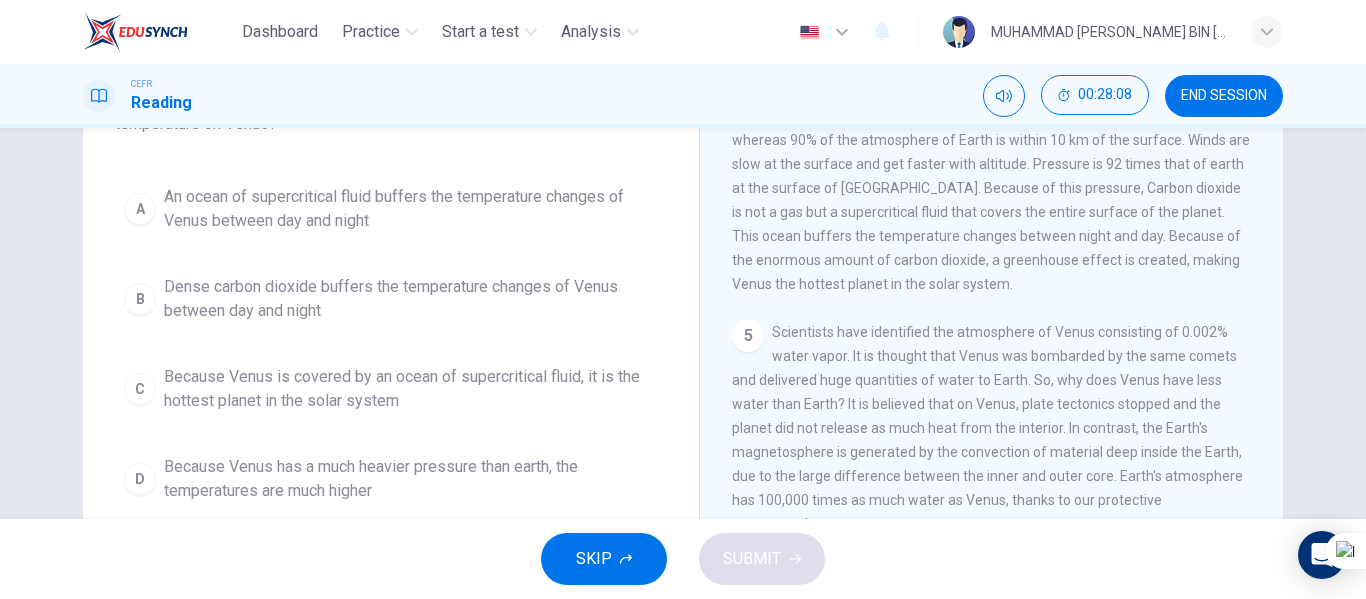 scroll, scrollTop: 76, scrollLeft: 0, axis: vertical 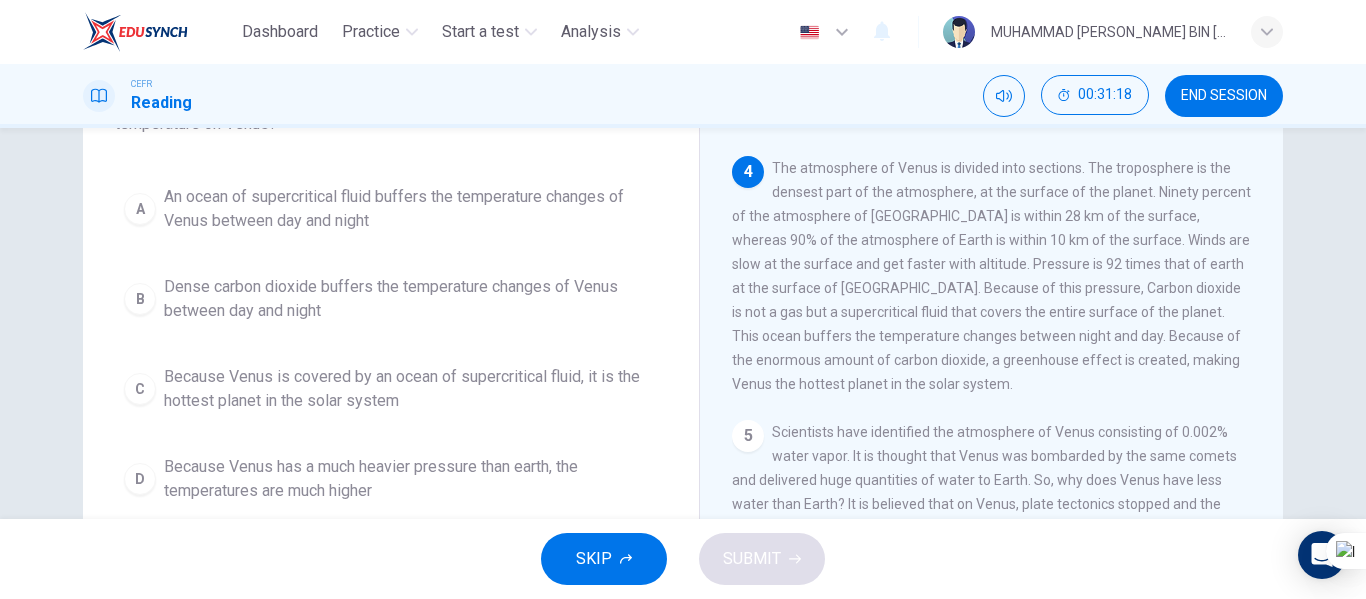 click on "Because Venus is covered by an ocean of supercritical fluid, it is the hottest planet in the solar system" at bounding box center [411, 389] 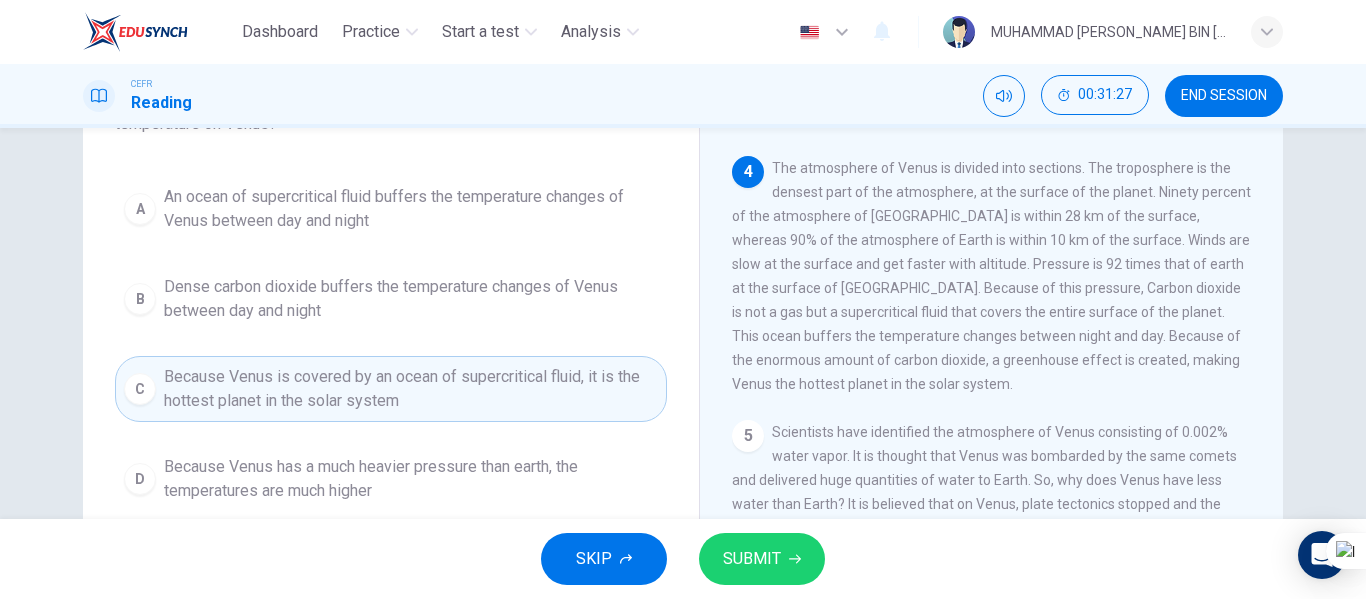 click on "SUBMIT" at bounding box center [762, 559] 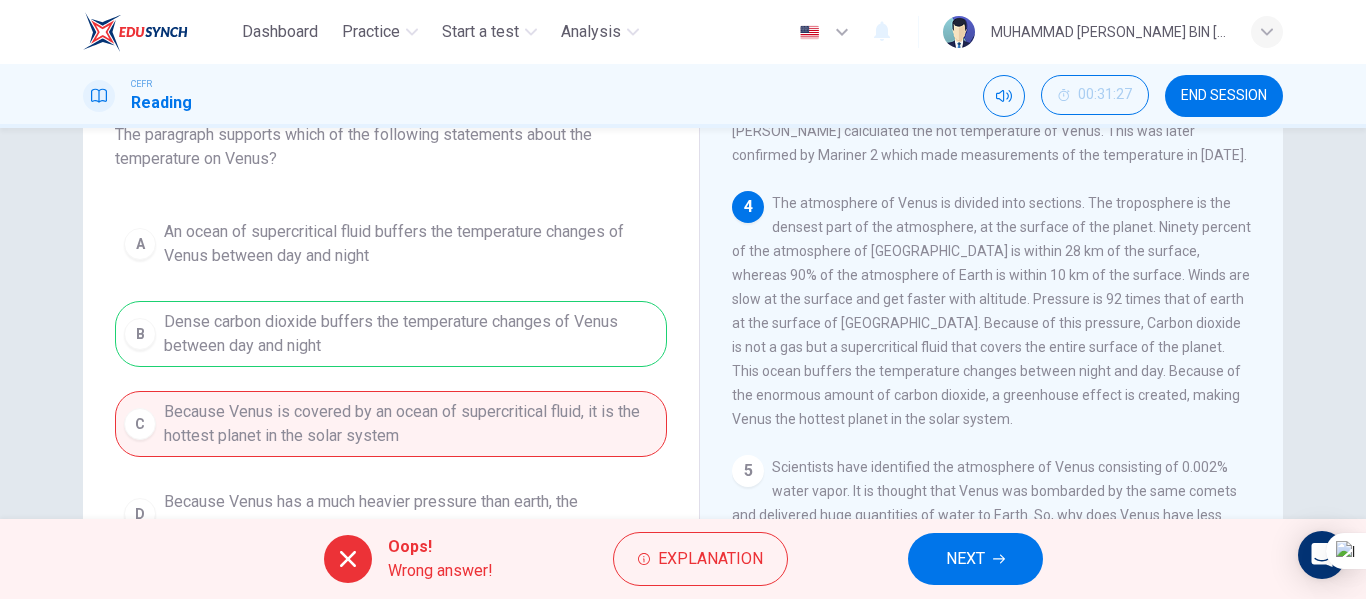 scroll, scrollTop: 176, scrollLeft: 0, axis: vertical 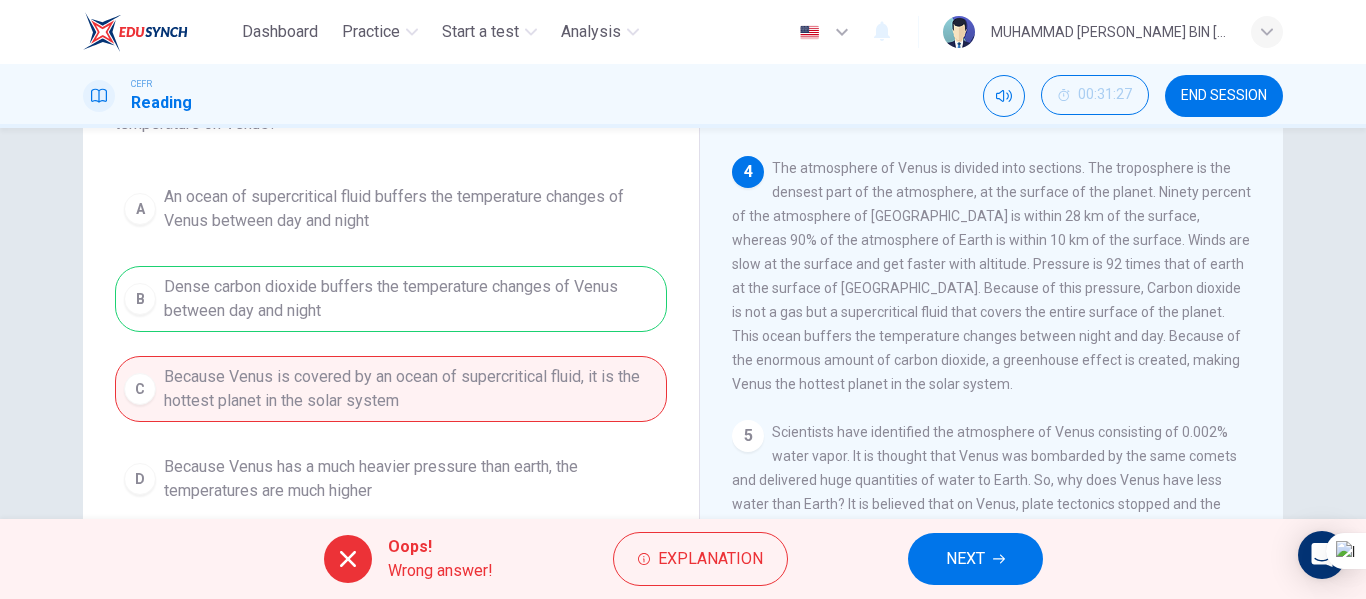 click on "NEXT" at bounding box center (975, 559) 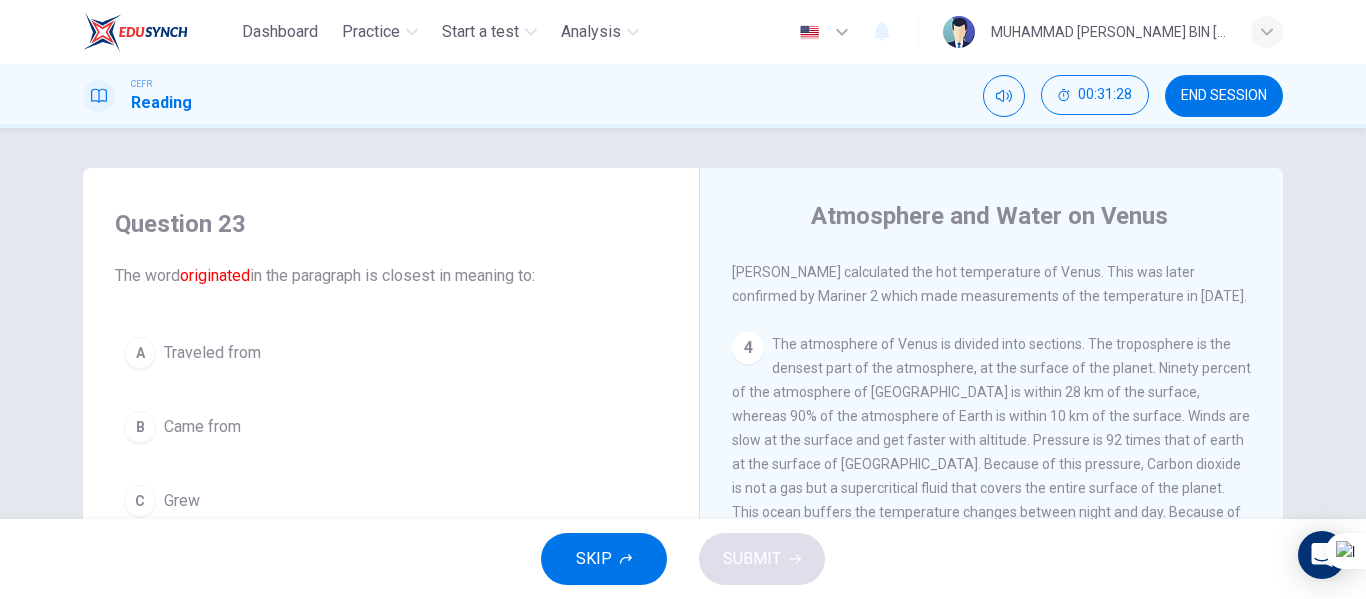 scroll, scrollTop: 100, scrollLeft: 0, axis: vertical 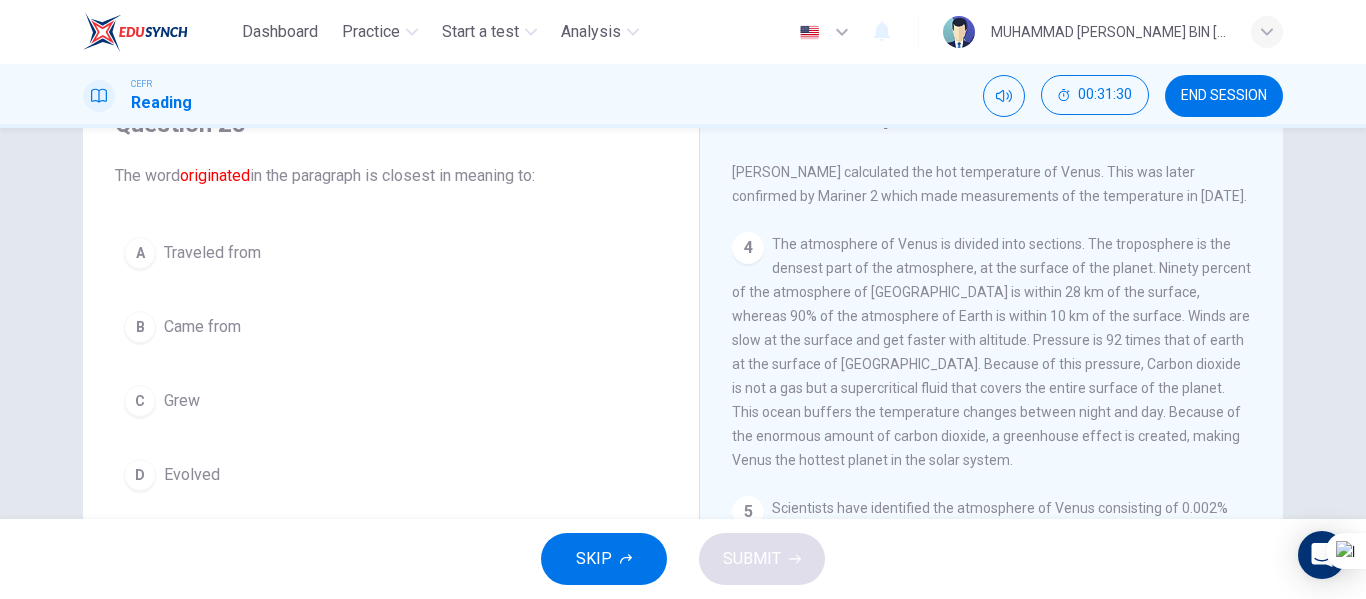 click on "Came from" at bounding box center (202, 327) 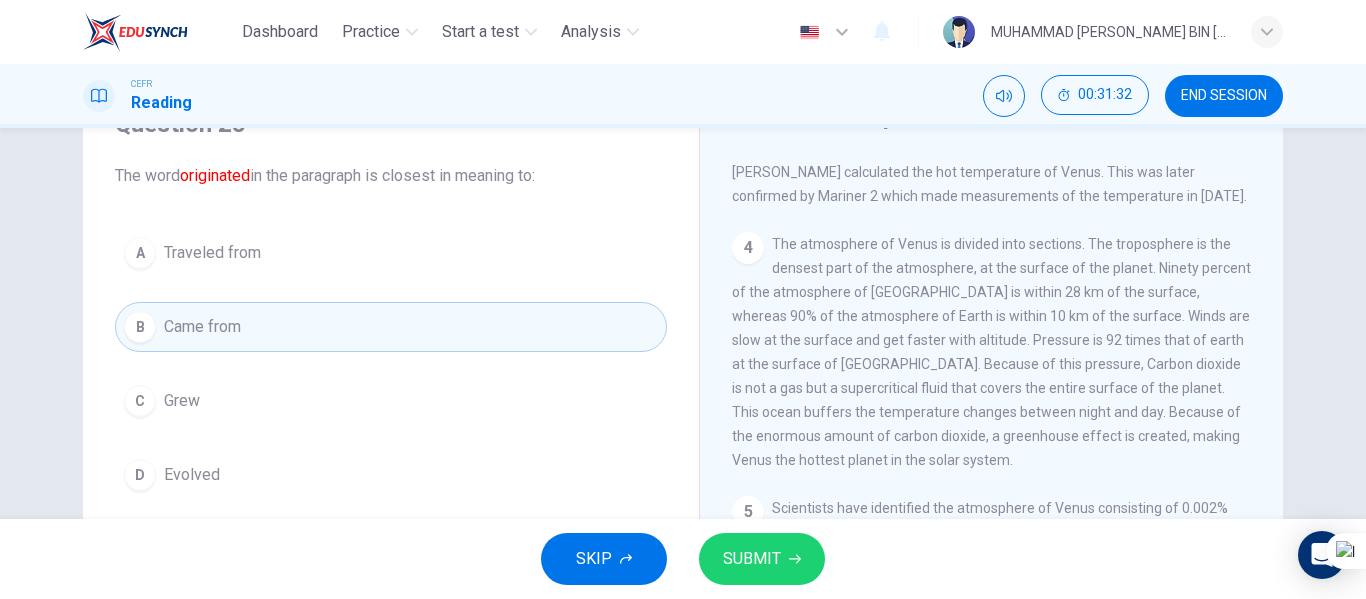 click on "SUBMIT" at bounding box center [752, 559] 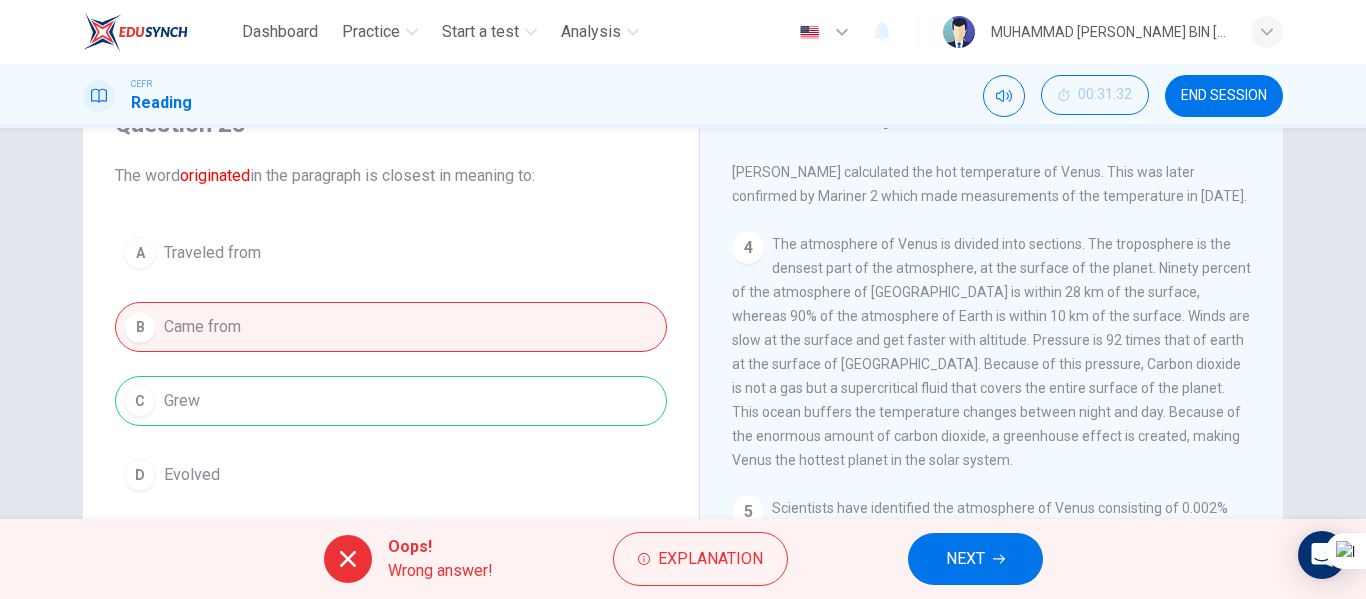 click on "NEXT" at bounding box center [965, 559] 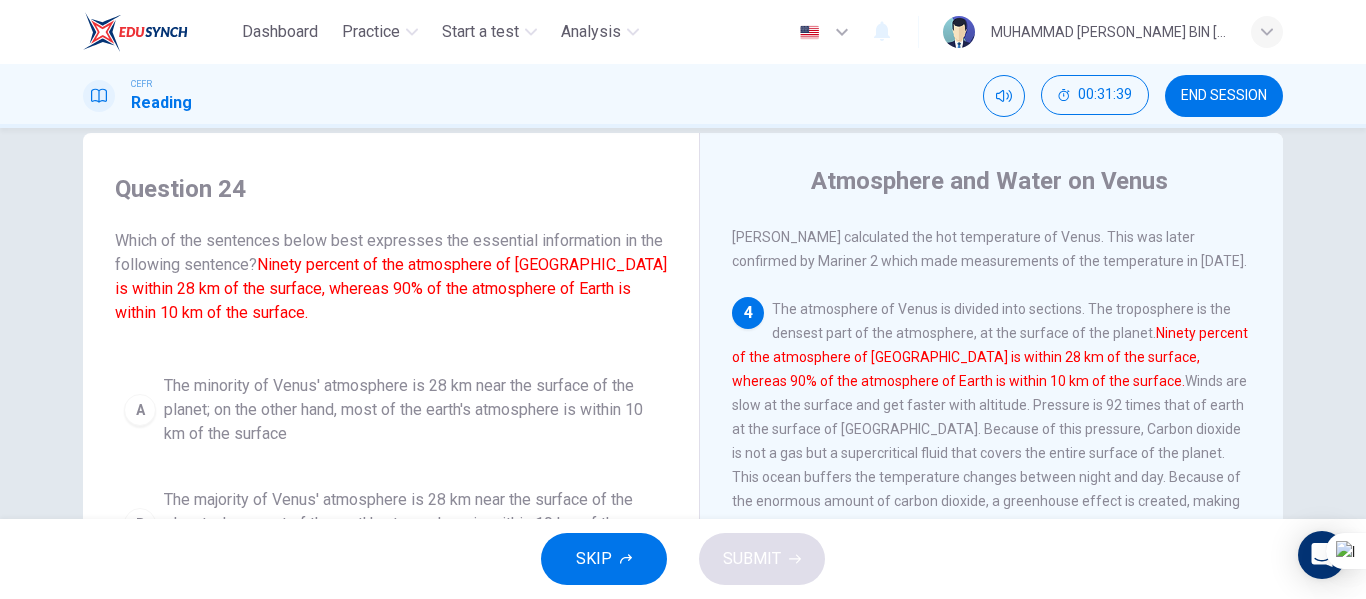 scroll, scrollTop: 0, scrollLeft: 0, axis: both 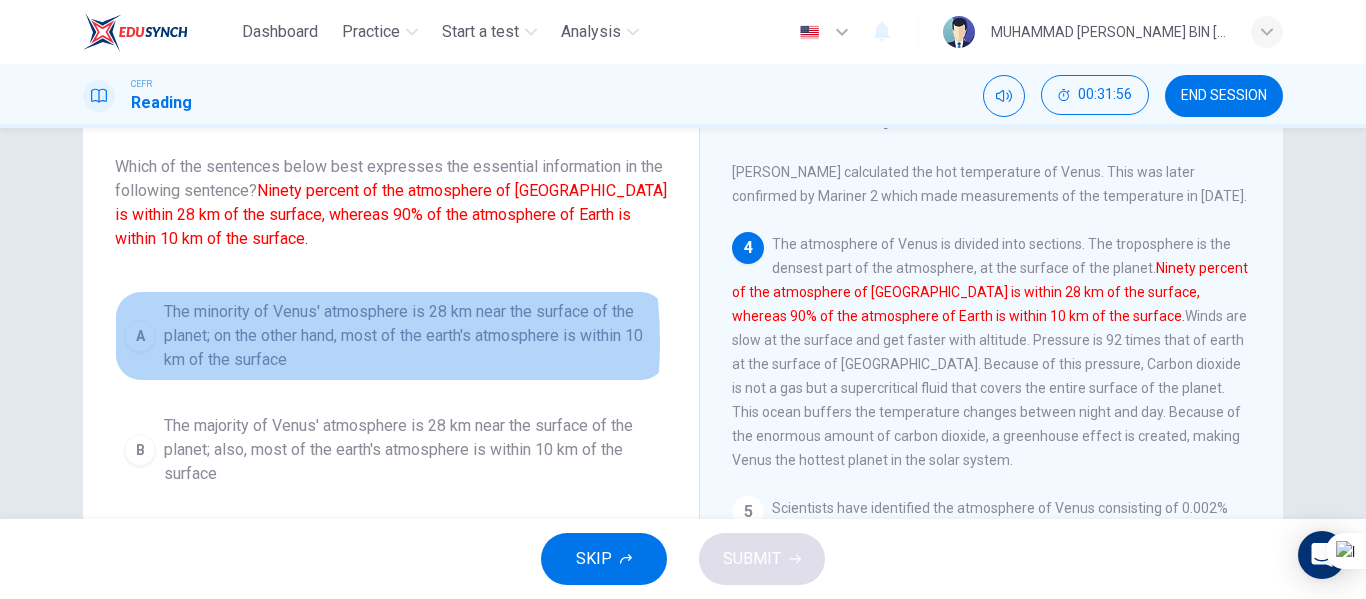 click on "The minority of Venus' atmosphere is 28 km near the surface of the planet; on the other hand, most of the earth's atmosphere is within 10 km of the surface" at bounding box center (411, 336) 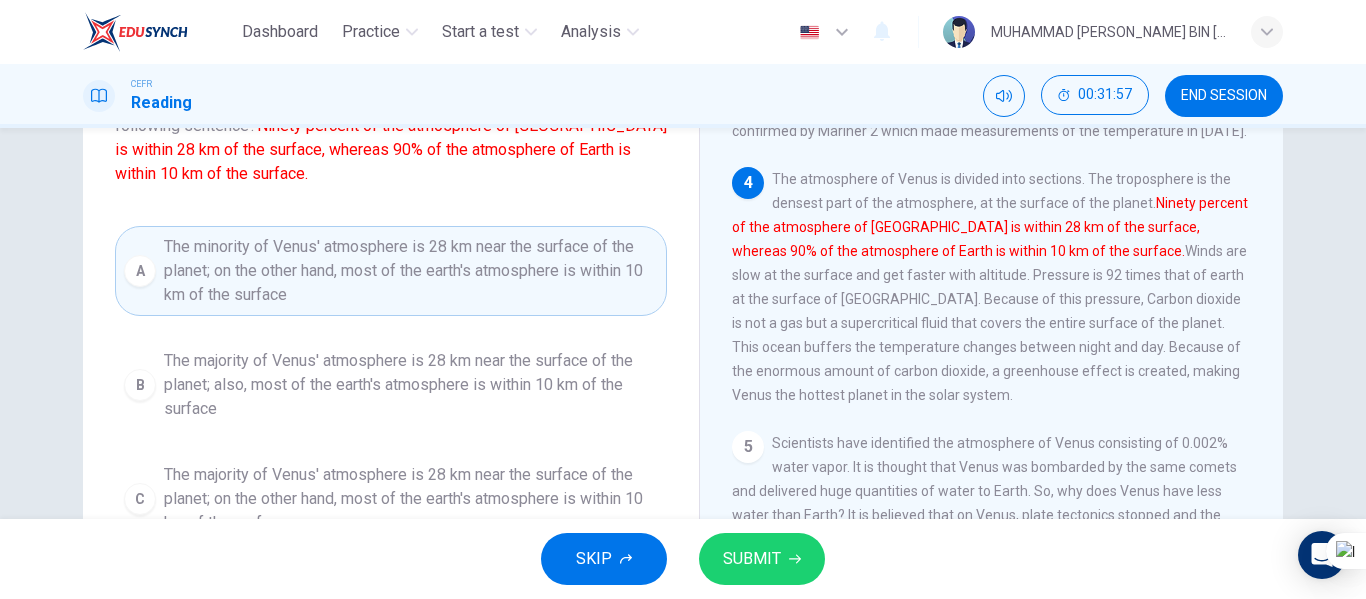 scroll, scrollTop: 200, scrollLeft: 0, axis: vertical 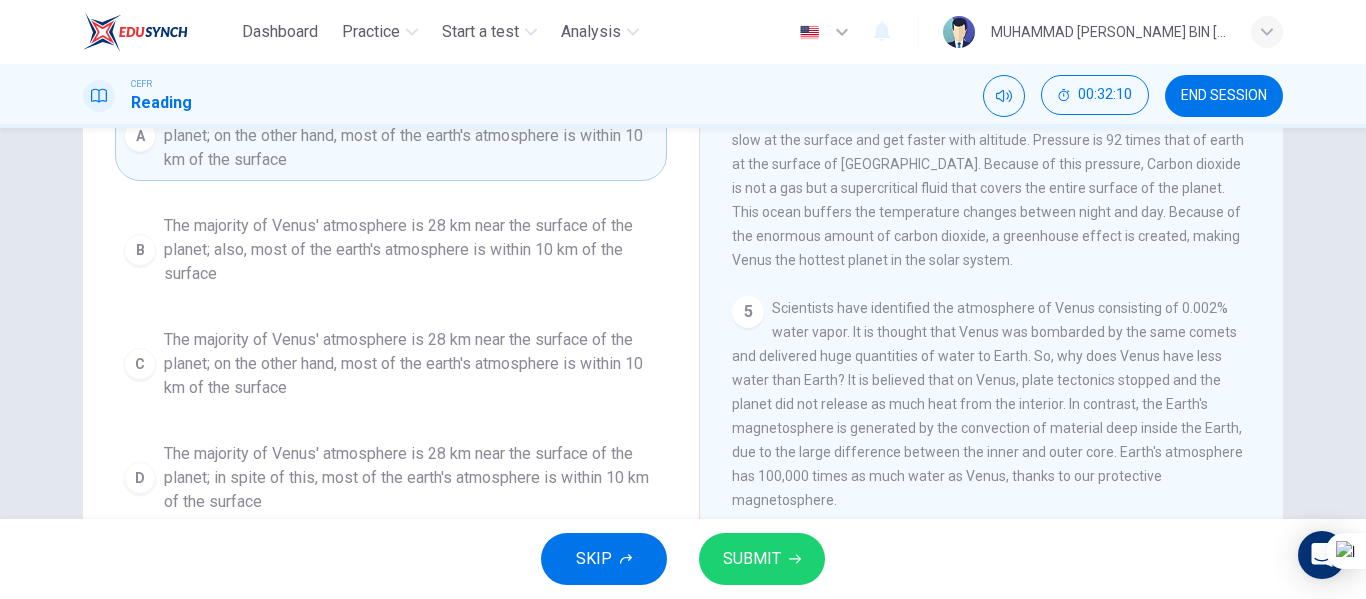 click on "The majority of Venus' atmosphere is 28 km near the surface of the planet; also, most of the earth's atmosphere is within 10 km of the surface" at bounding box center (411, 250) 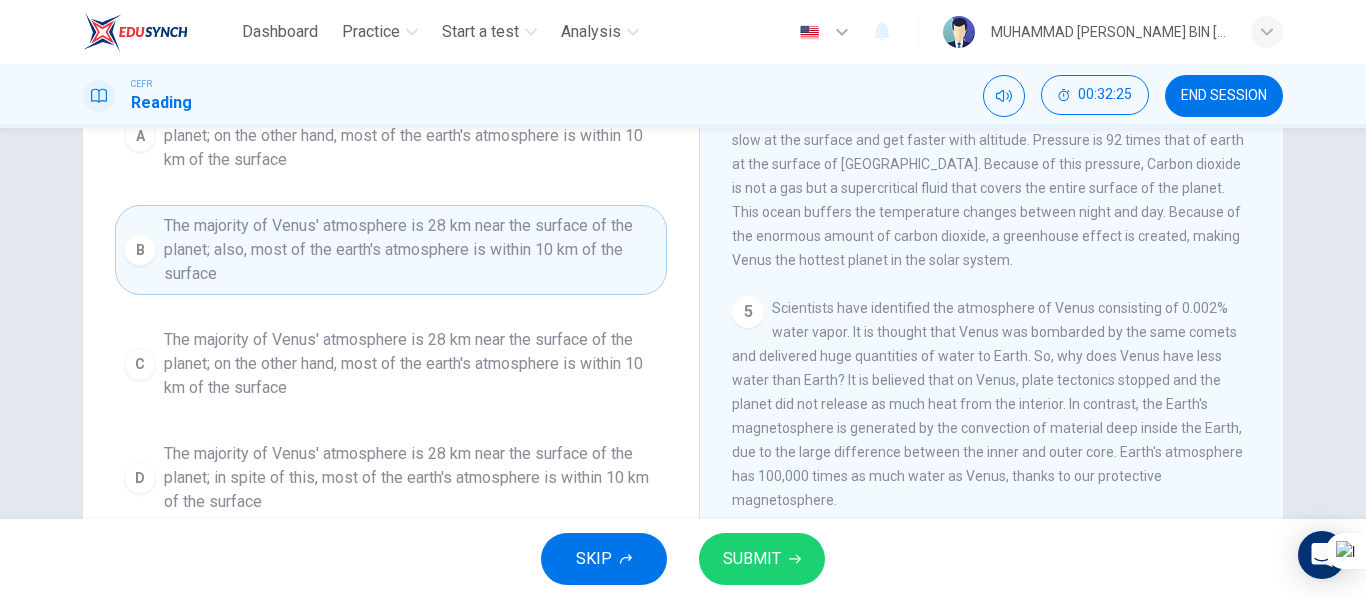 scroll, scrollTop: 384, scrollLeft: 0, axis: vertical 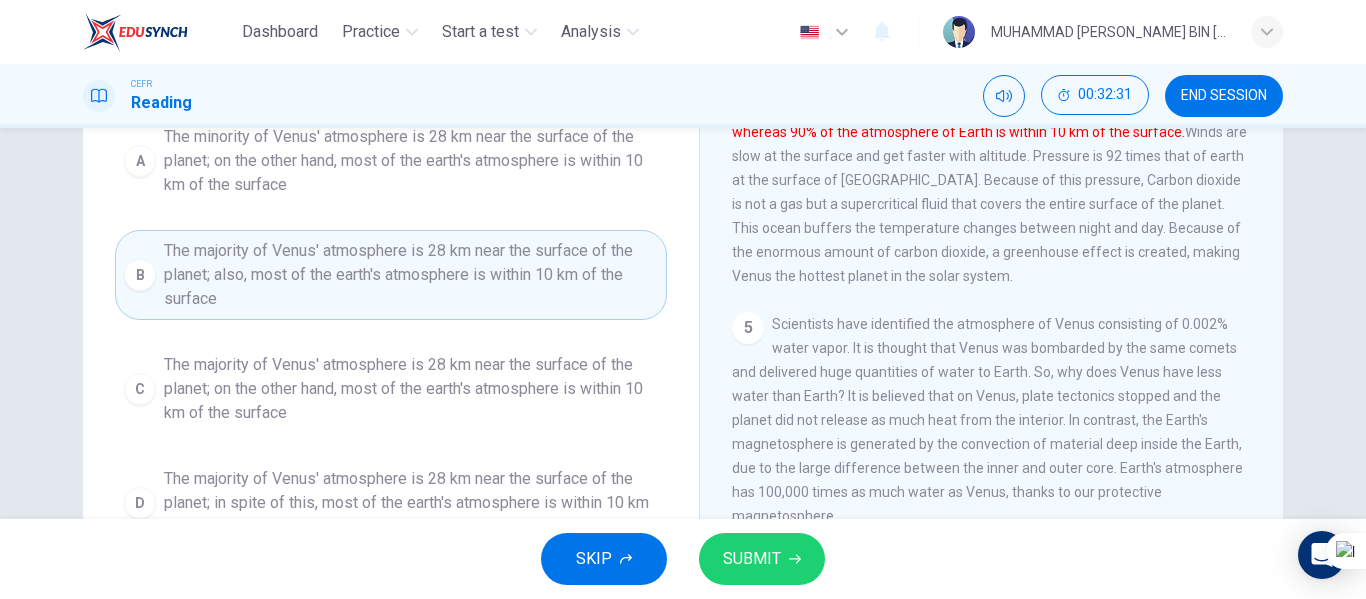 click on "The majority of Venus' atmosphere is 28 km near the surface of the planet; on the other hand, most of the earth's atmosphere is within 10 km of the surface" at bounding box center [411, 389] 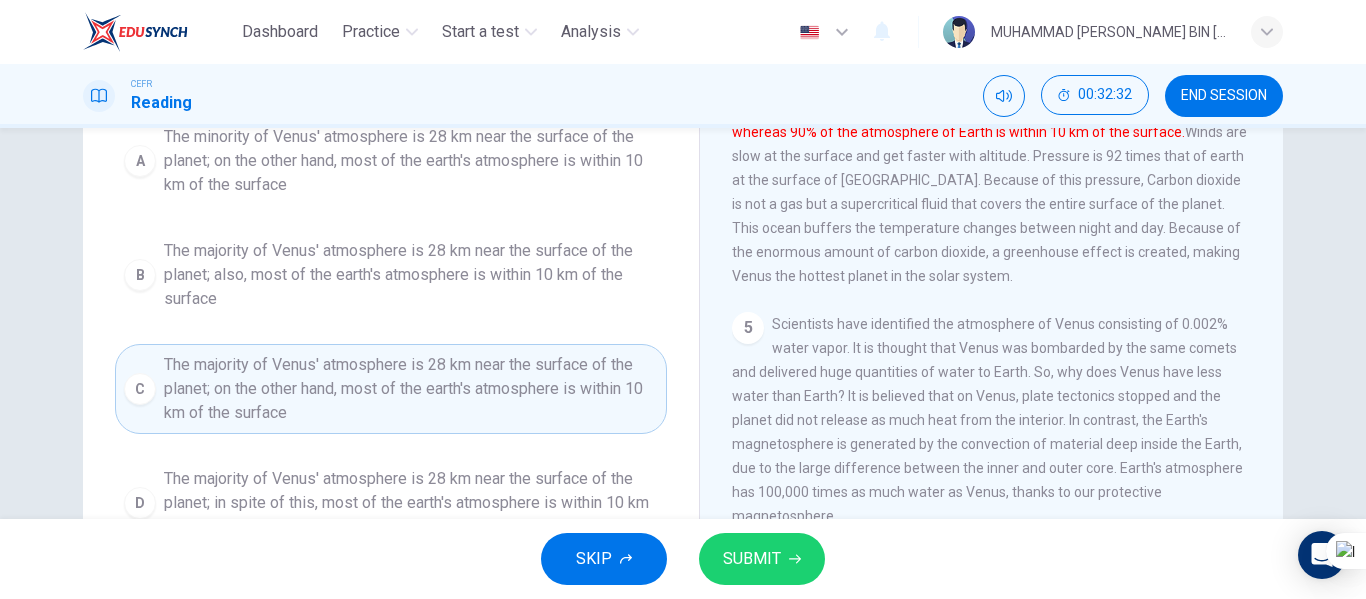 click on "SUBMIT" at bounding box center [752, 559] 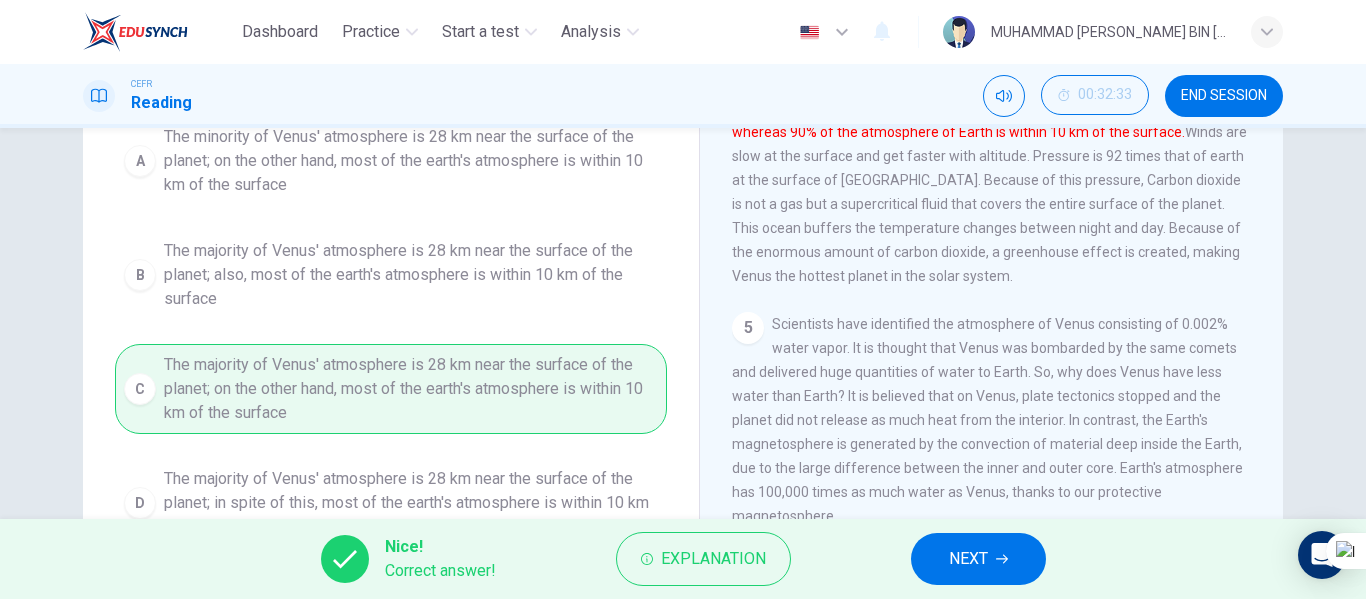 click on "NEXT" at bounding box center (978, 559) 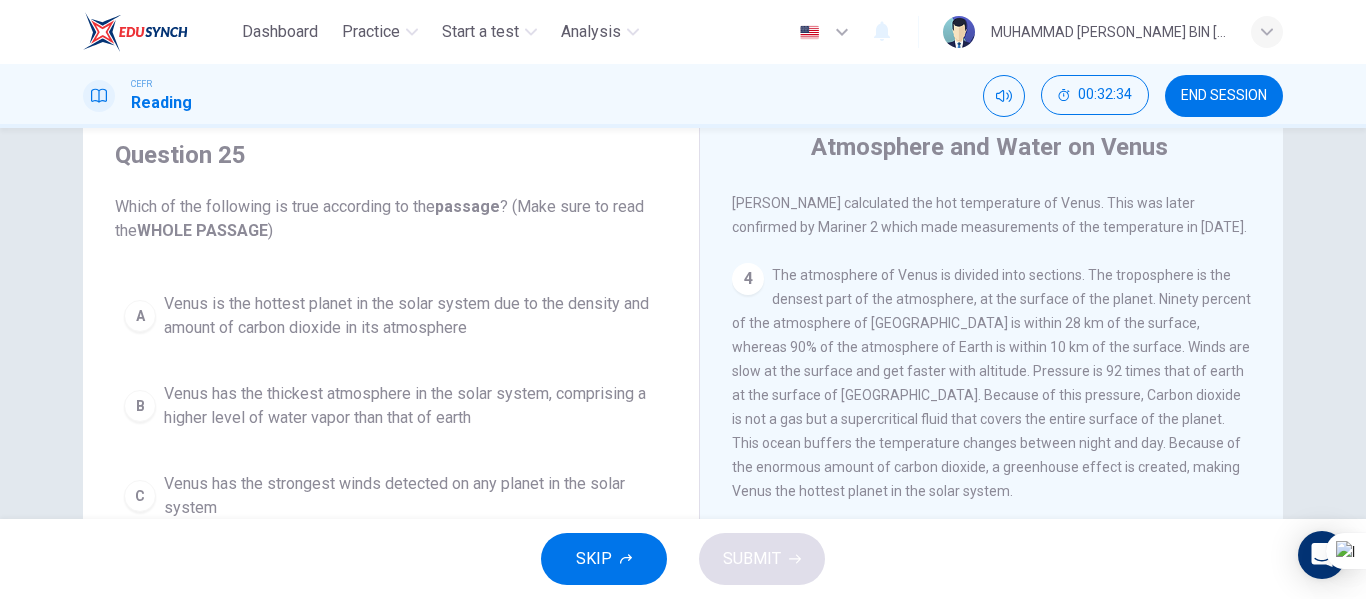 scroll, scrollTop: 36, scrollLeft: 0, axis: vertical 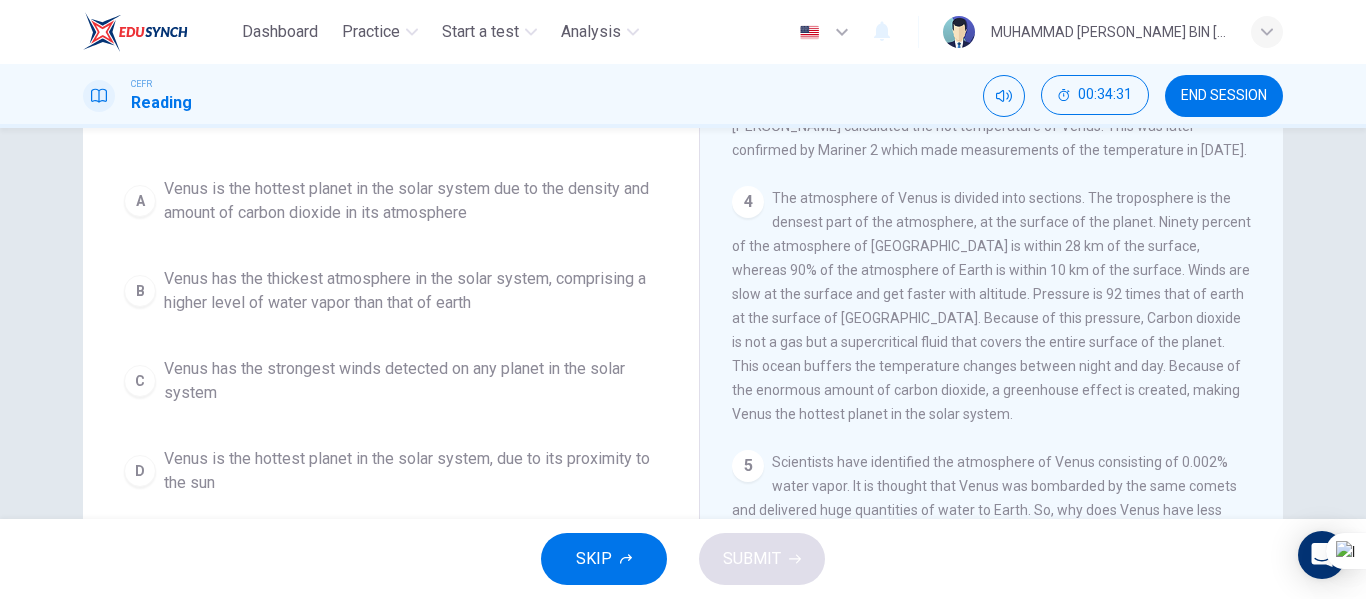 click on "Venus is the hottest planet in the solar system due to the density and amount of carbon dioxide in its atmosphere" at bounding box center [411, 201] 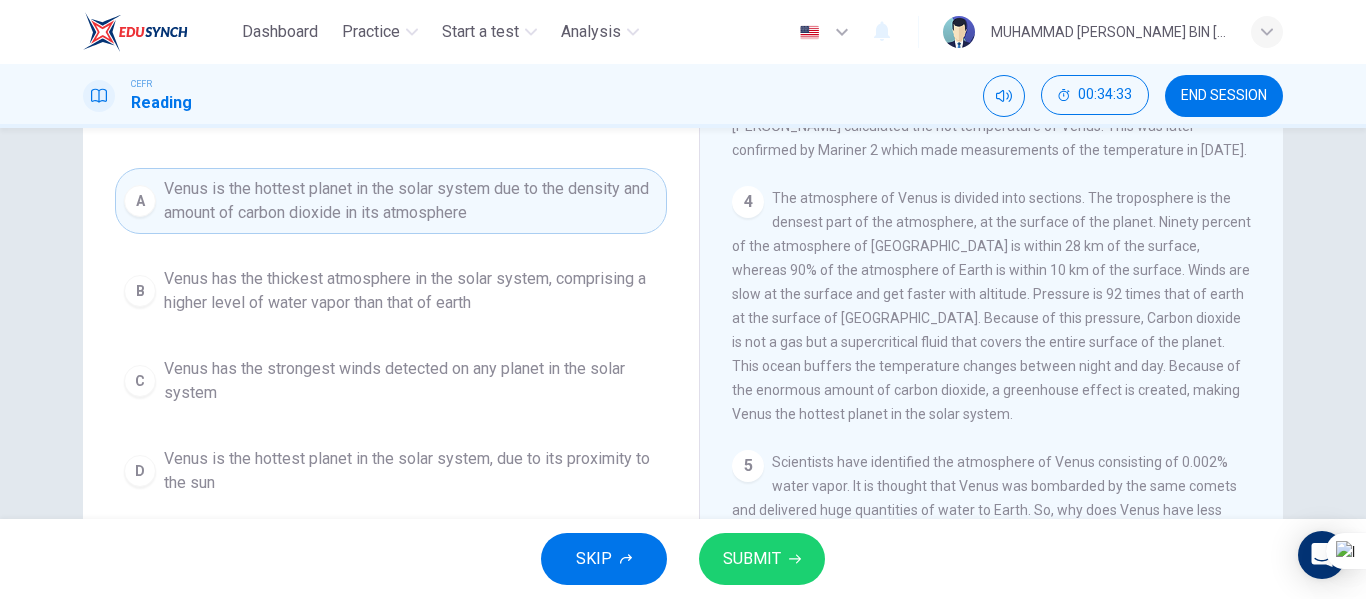 click on "SUBMIT" at bounding box center (752, 559) 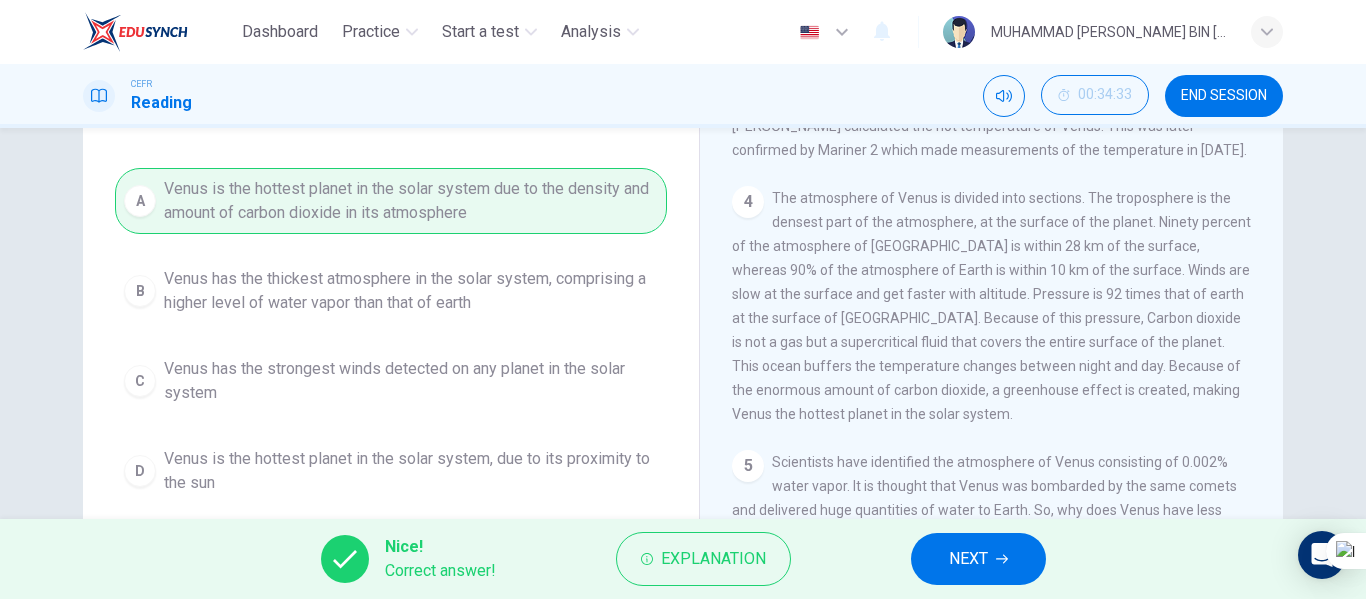 click on "NEXT" at bounding box center (968, 559) 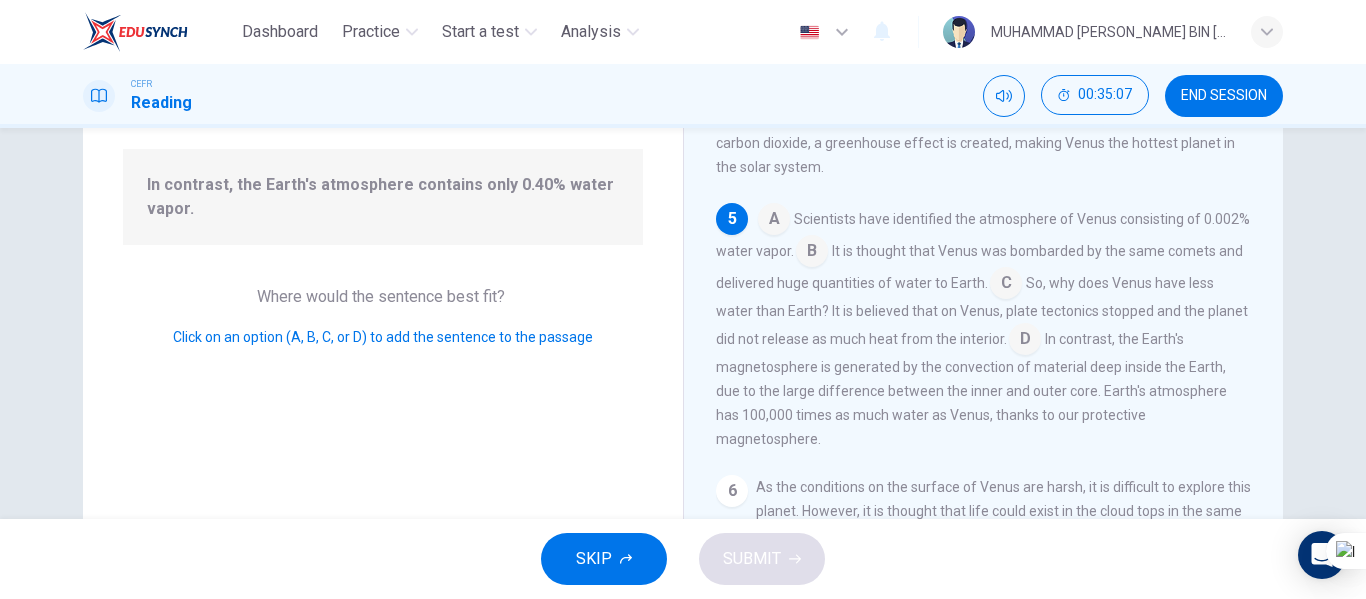 scroll, scrollTop: 744, scrollLeft: 0, axis: vertical 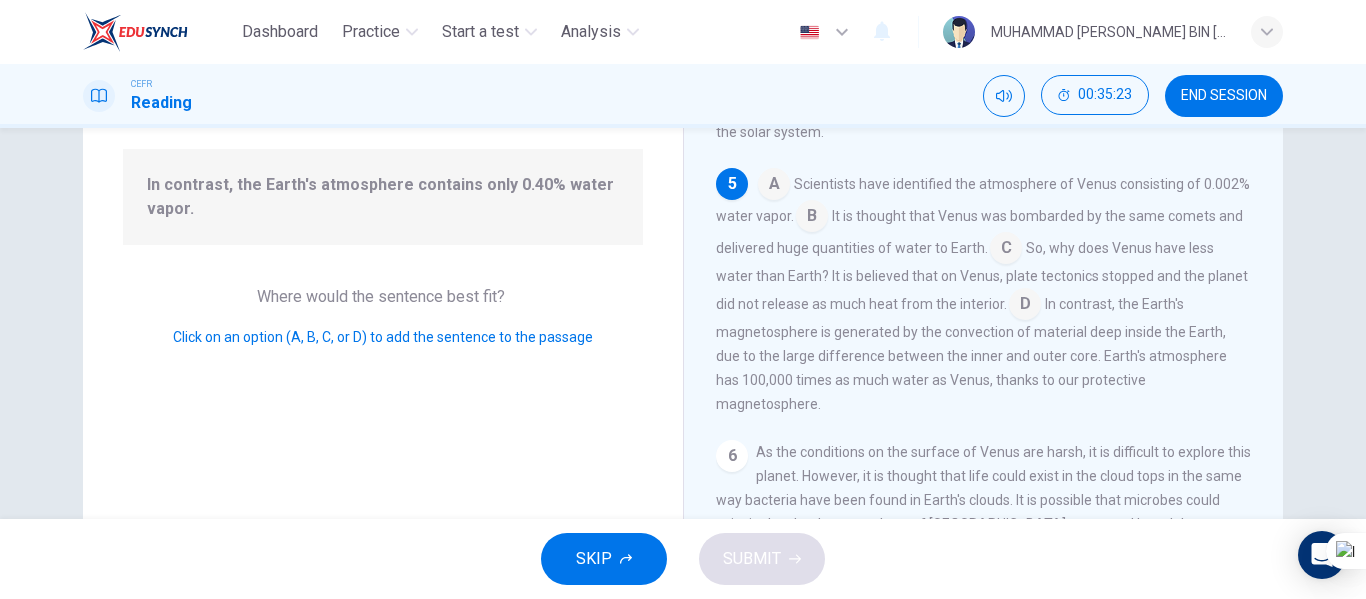 click at bounding box center [1006, 250] 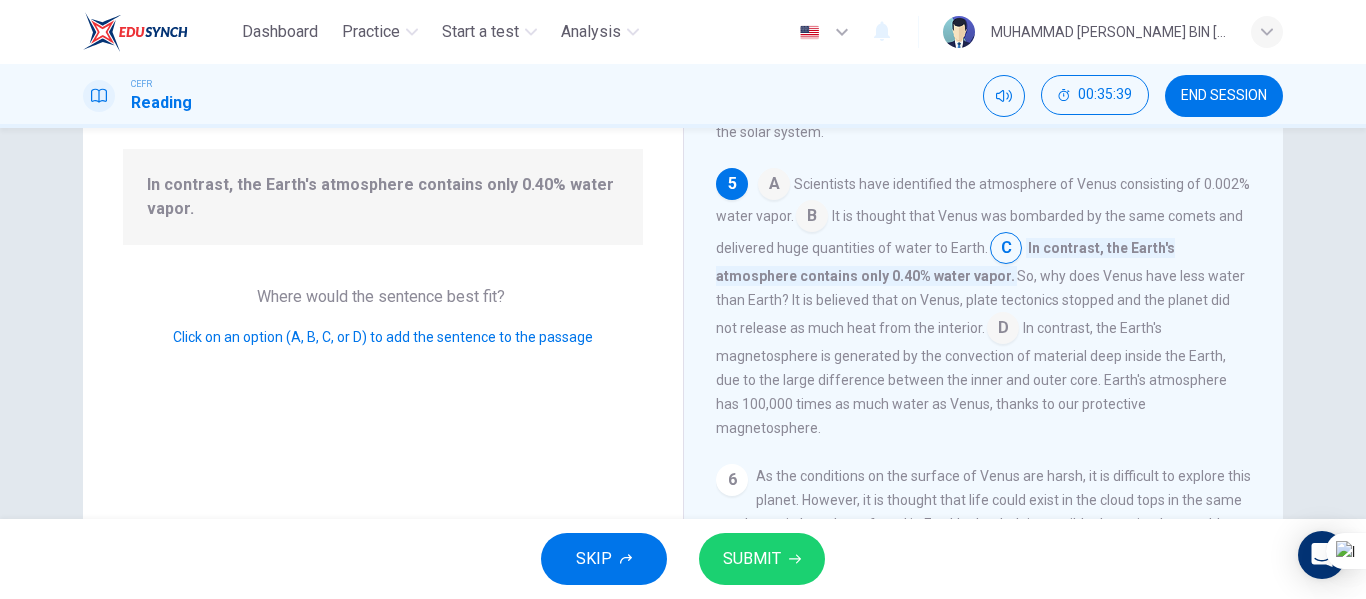 click at bounding box center [812, 218] 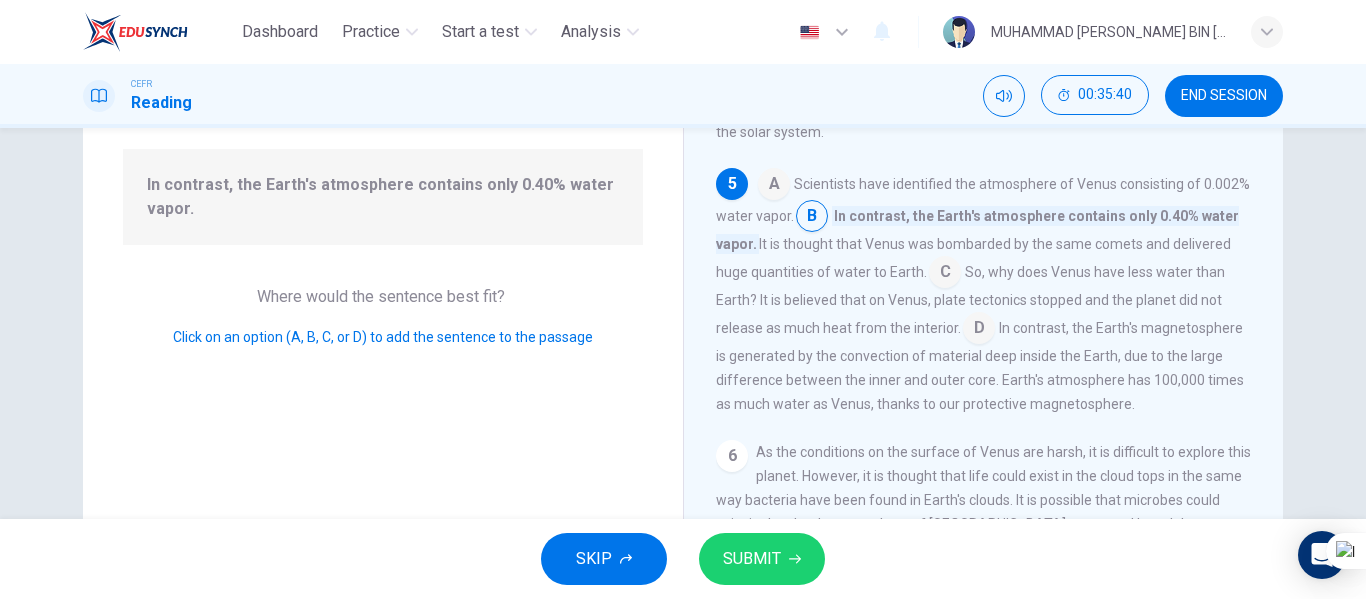 click on "SUBMIT" at bounding box center [762, 559] 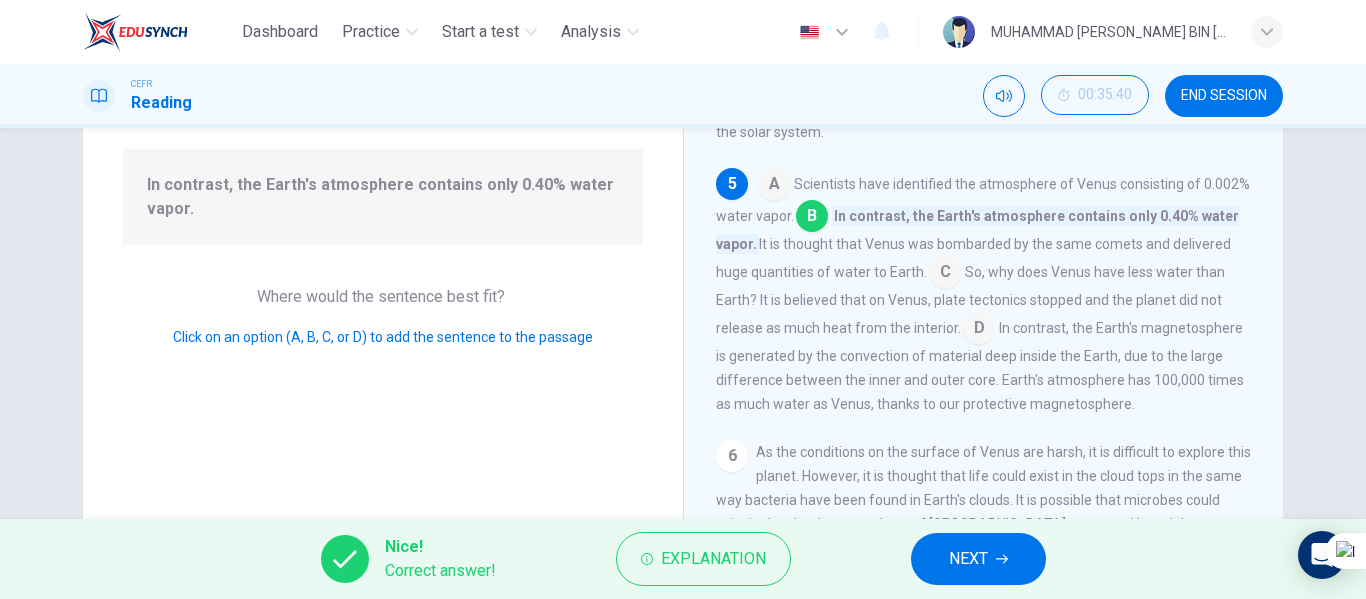 click on "NEXT" at bounding box center [968, 559] 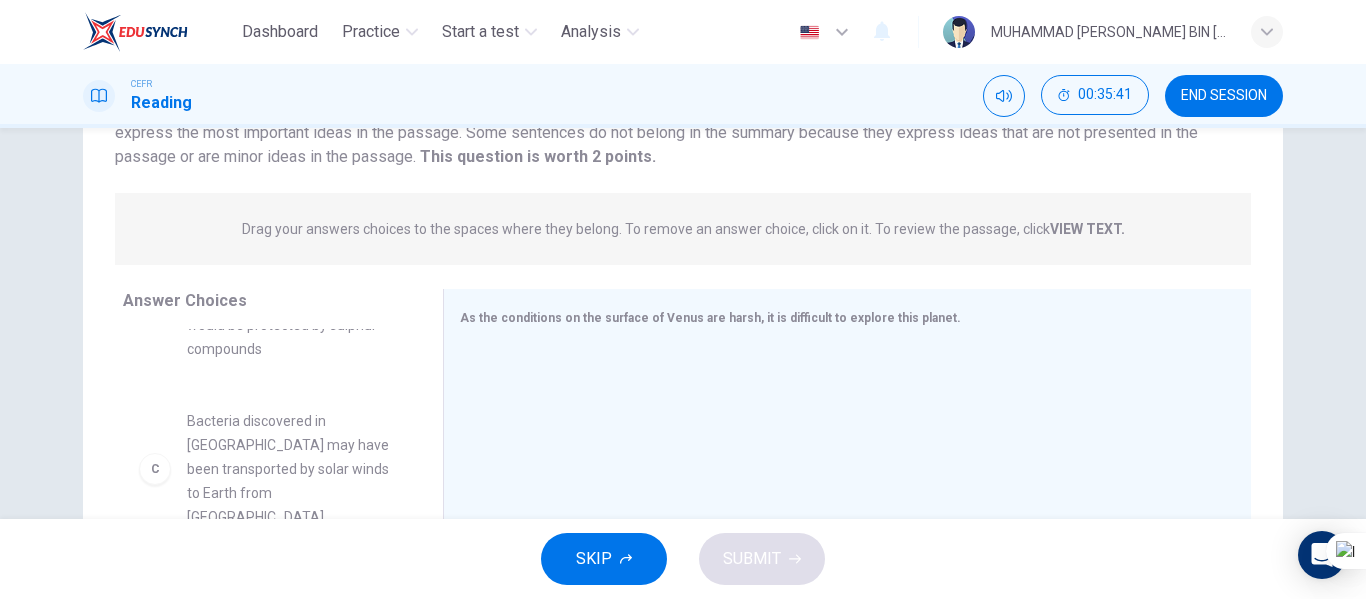 scroll, scrollTop: 0, scrollLeft: 0, axis: both 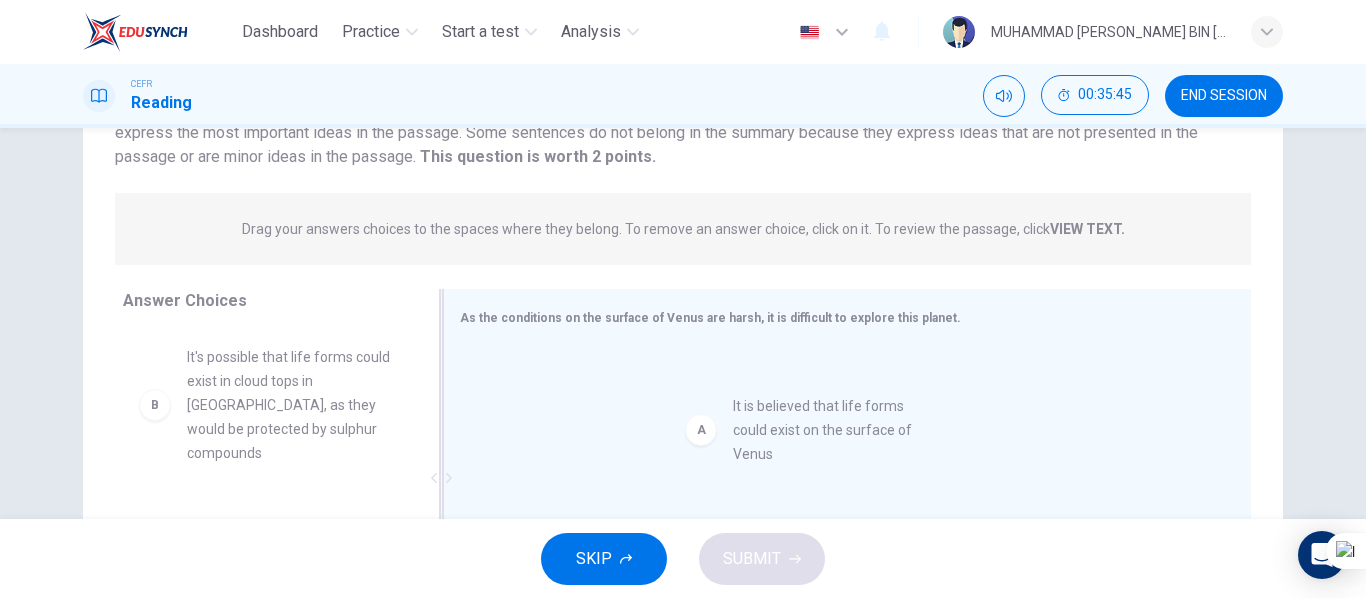 drag, startPoint x: 809, startPoint y: 404, endPoint x: 793, endPoint y: 411, distance: 17.464249 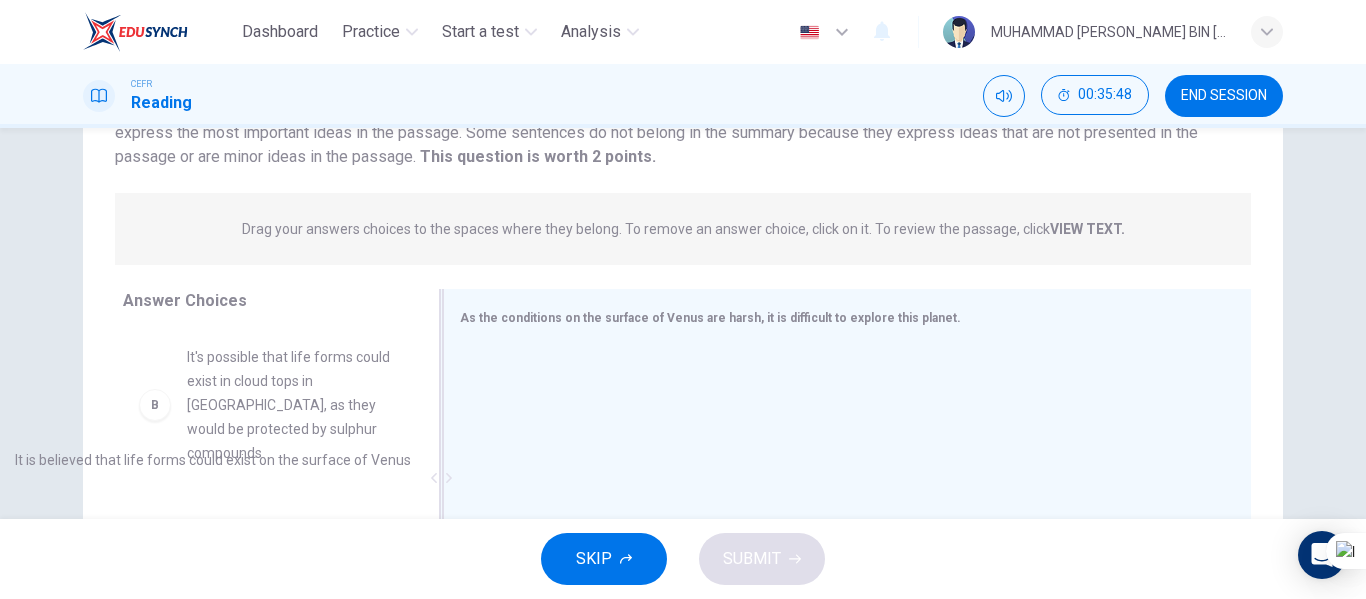 drag, startPoint x: 515, startPoint y: 387, endPoint x: 0, endPoint y: 474, distance: 522.2969 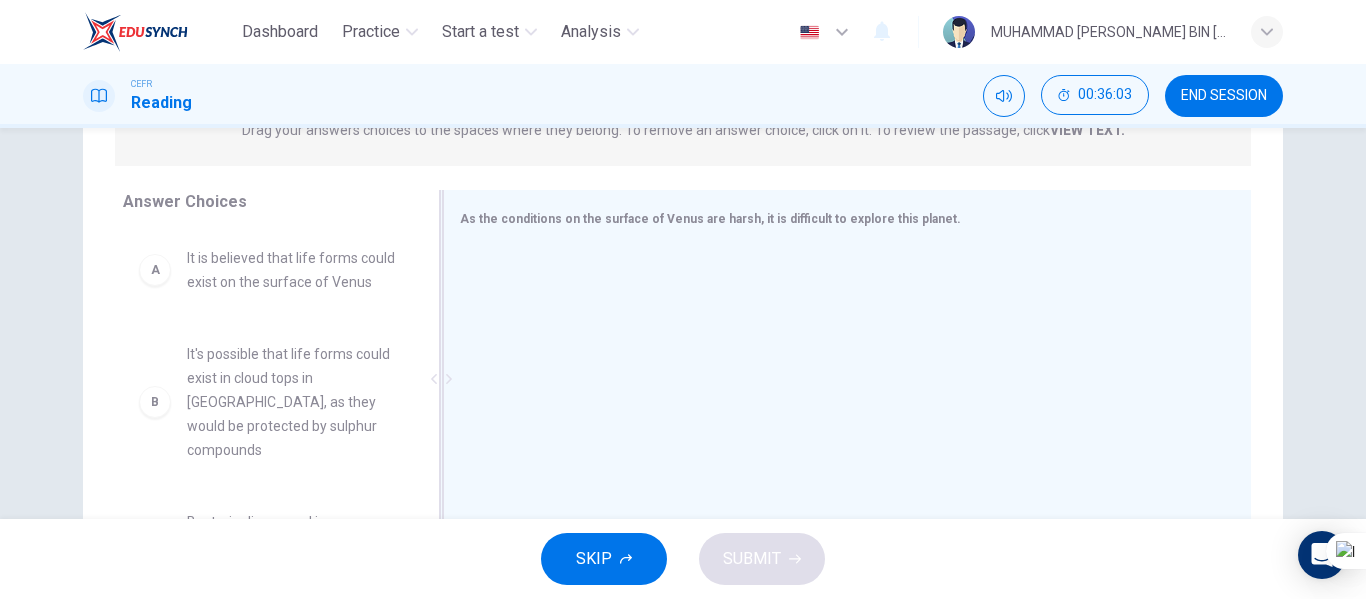 scroll, scrollTop: 284, scrollLeft: 0, axis: vertical 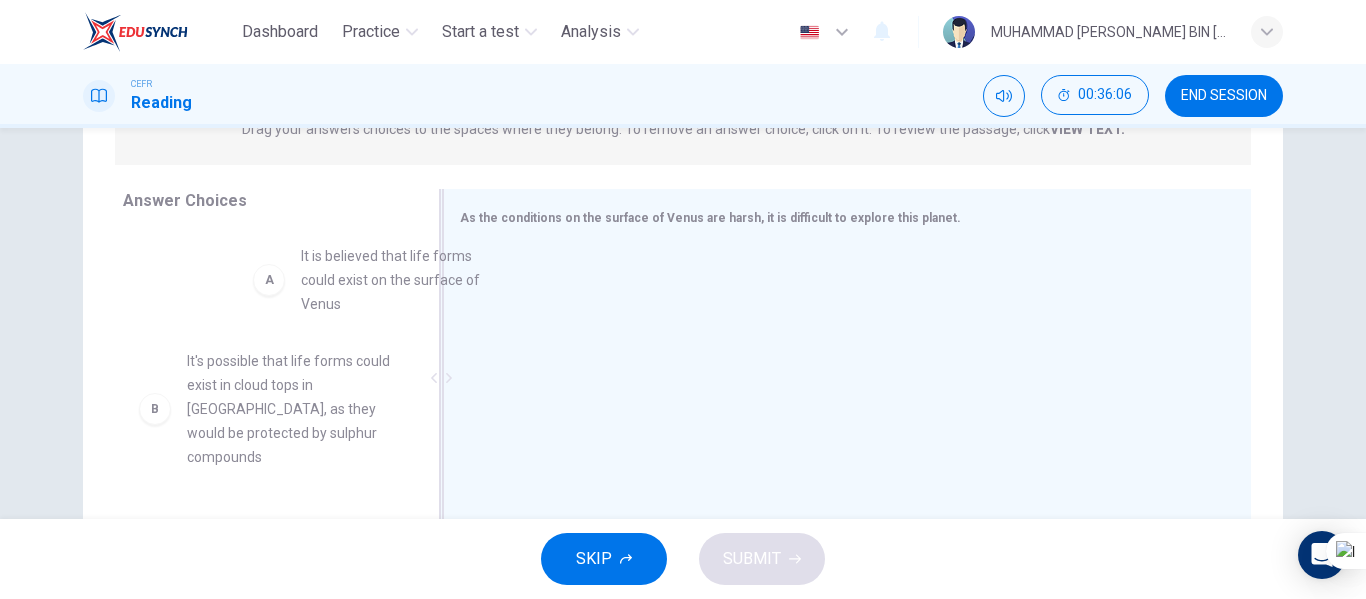 drag, startPoint x: 336, startPoint y: 279, endPoint x: 590, endPoint y: 279, distance: 254 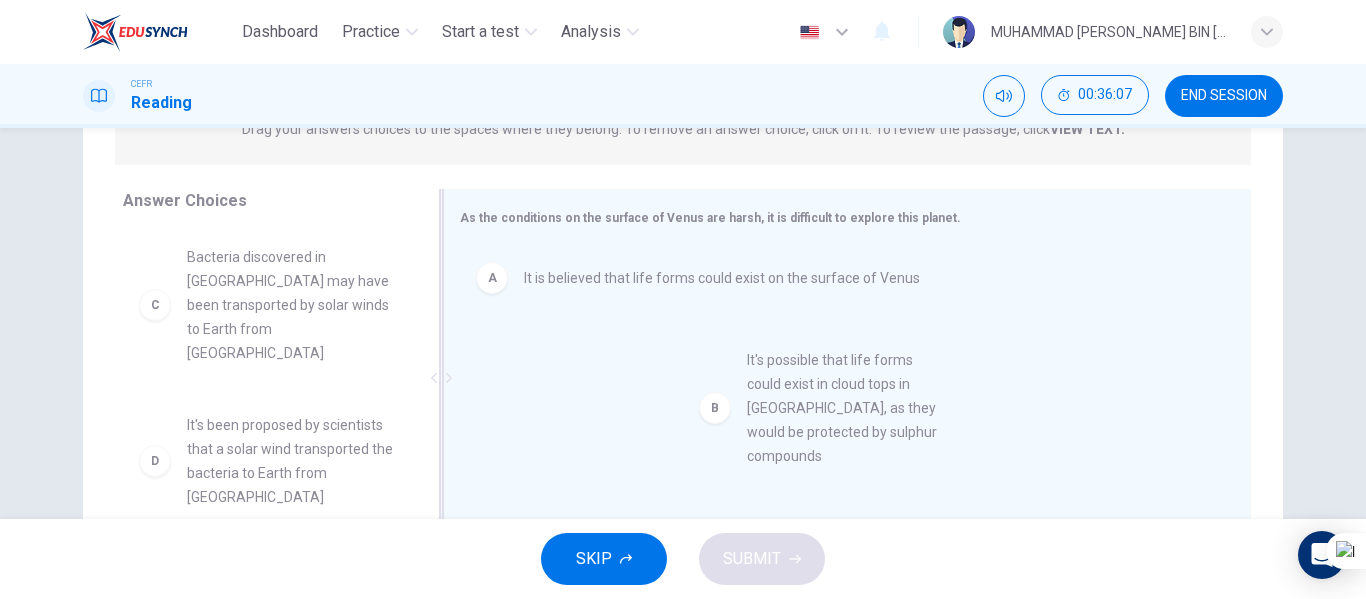 drag, startPoint x: 269, startPoint y: 319, endPoint x: 839, endPoint y: 422, distance: 579.2314 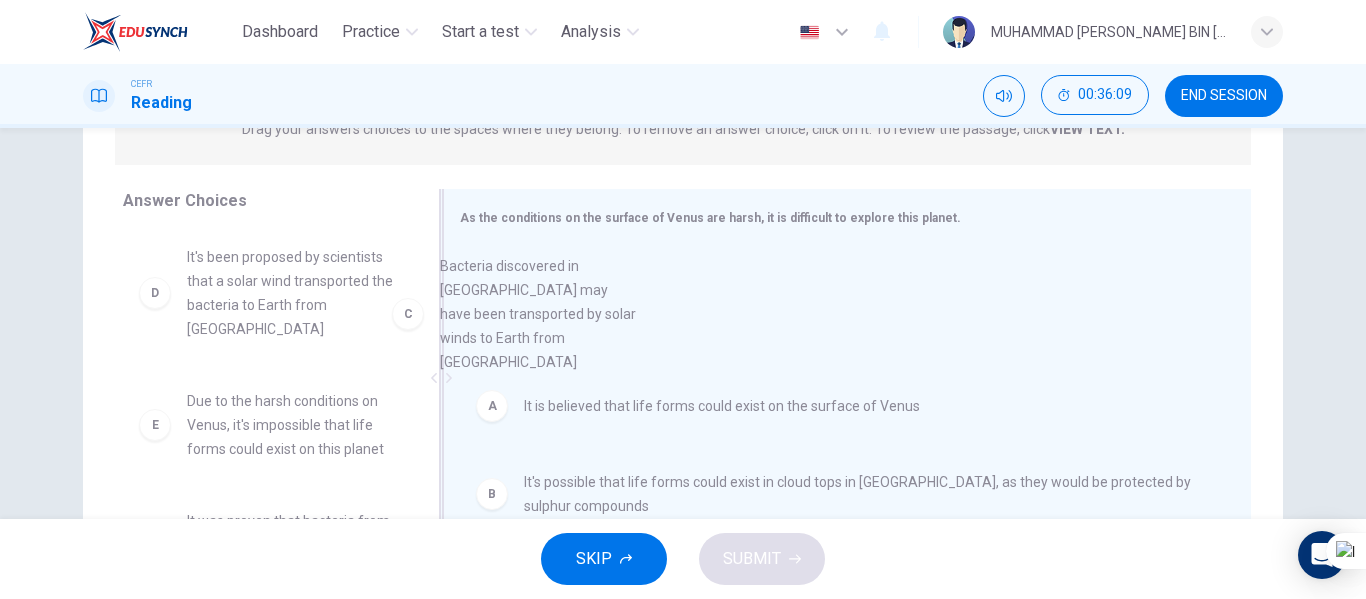 drag, startPoint x: 323, startPoint y: 337, endPoint x: 593, endPoint y: 341, distance: 270.02963 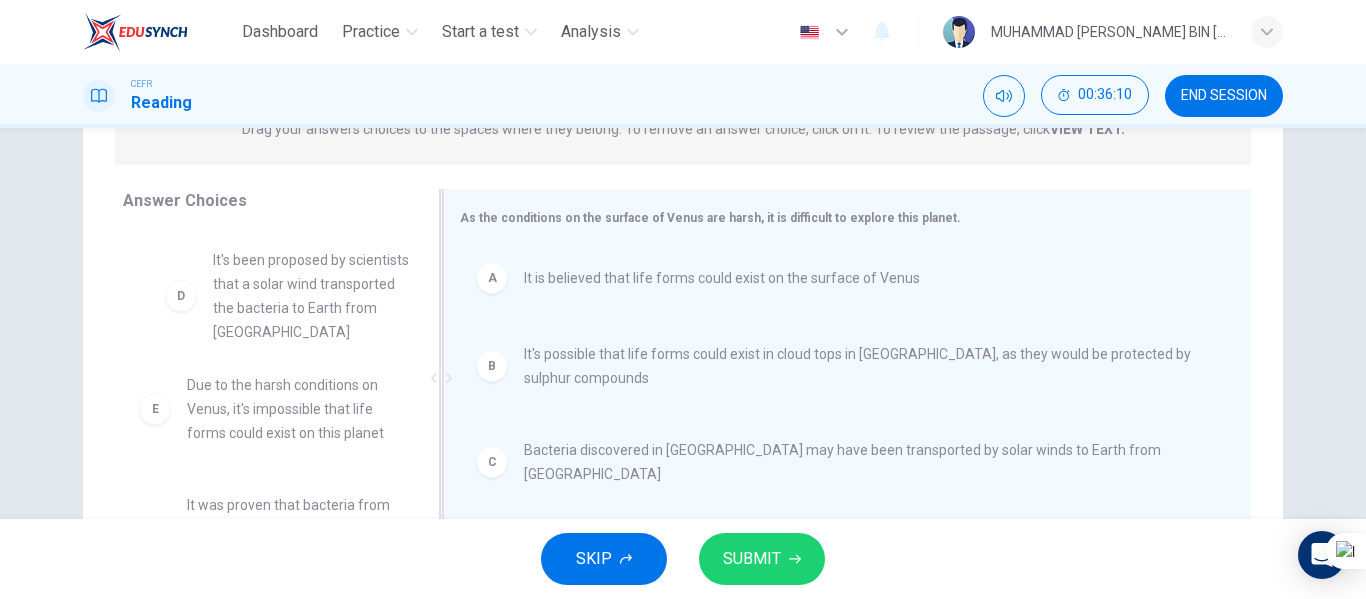 drag, startPoint x: 282, startPoint y: 294, endPoint x: 594, endPoint y: 327, distance: 313.74033 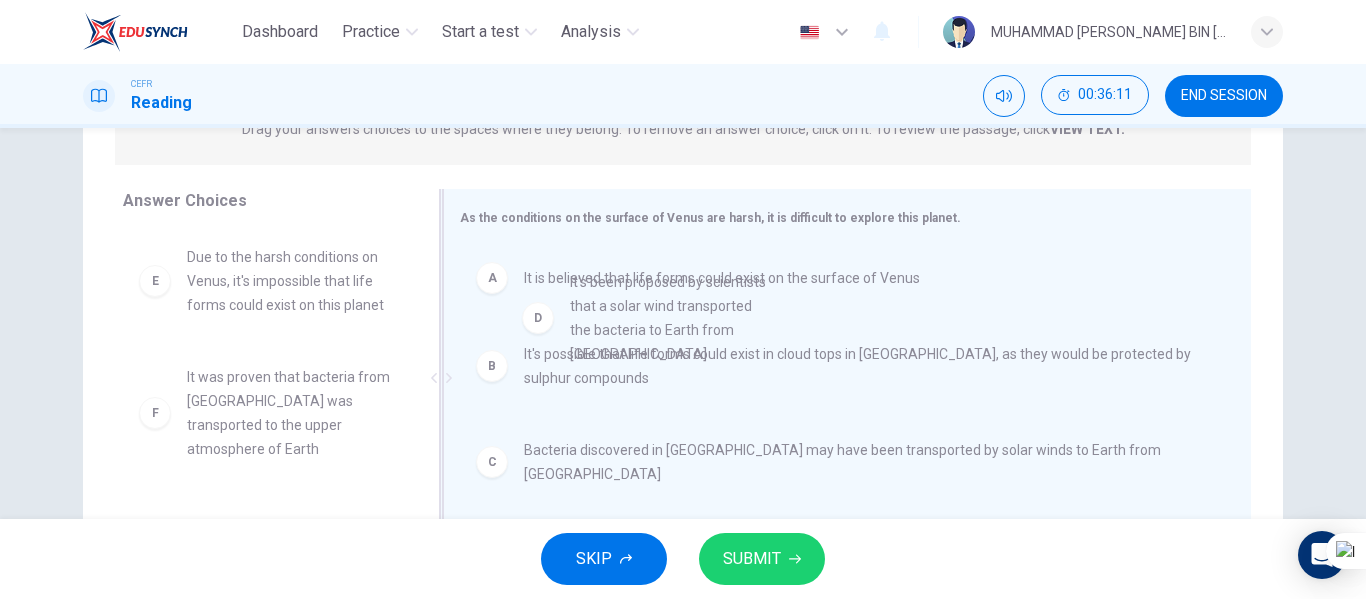 drag, startPoint x: 156, startPoint y: 346, endPoint x: 698, endPoint y: 402, distance: 544.8853 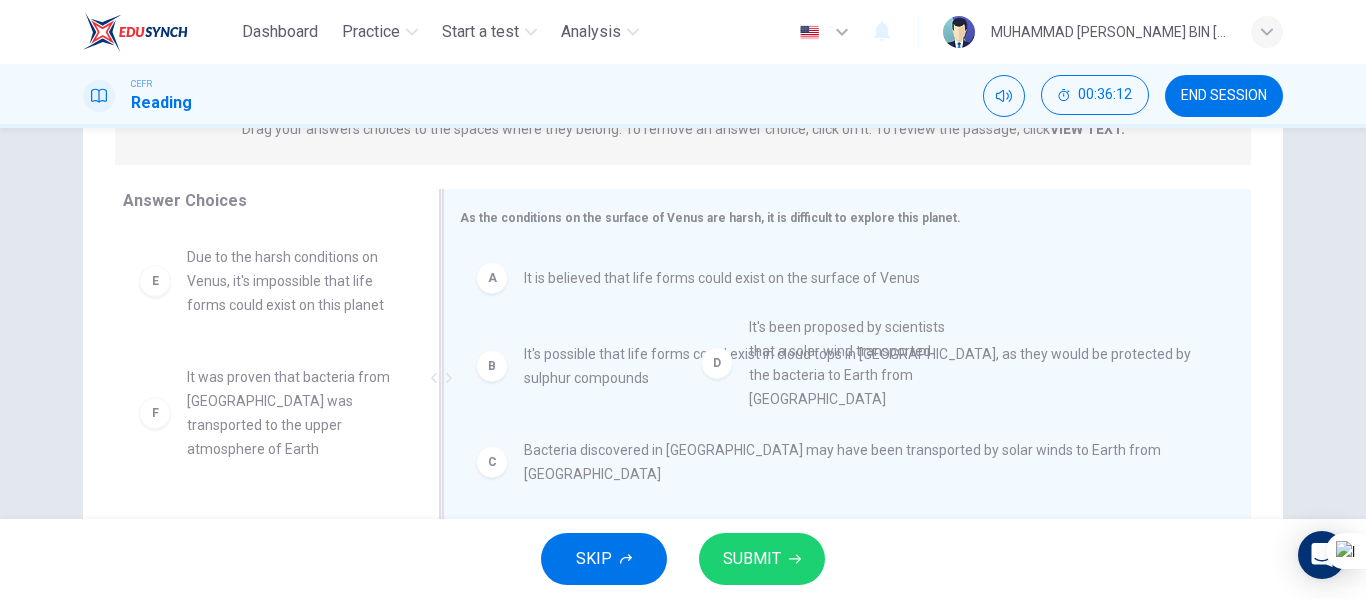drag, startPoint x: 215, startPoint y: 332, endPoint x: 824, endPoint y: 407, distance: 613.6008 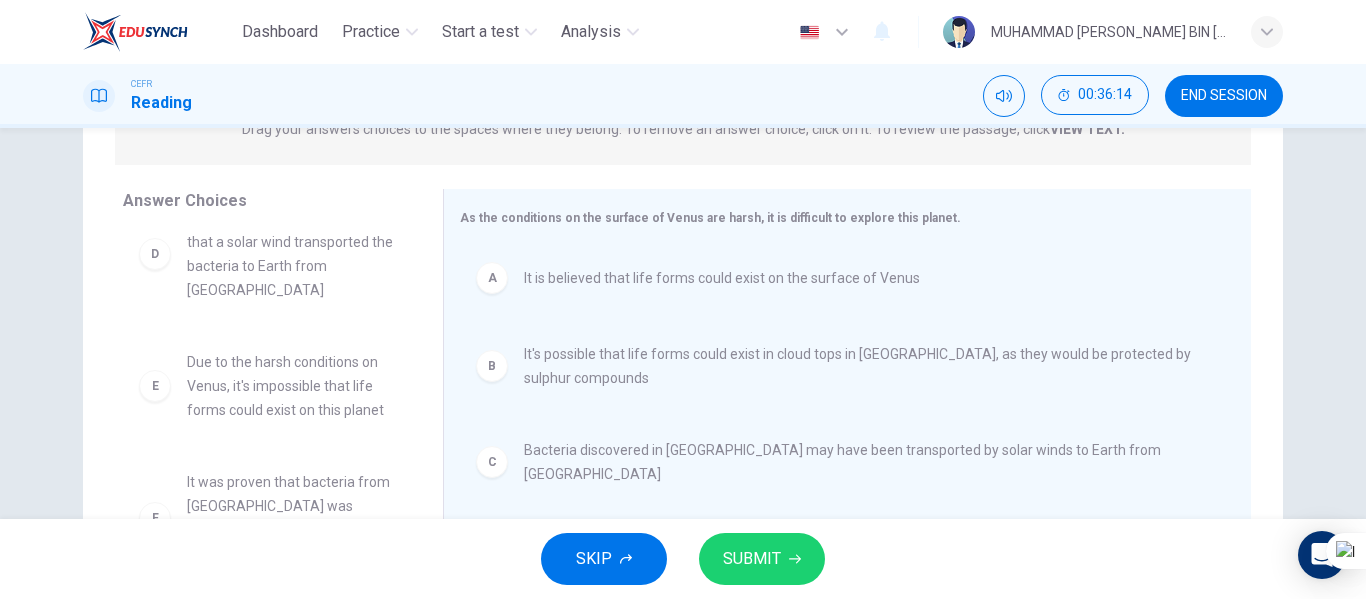 scroll, scrollTop: 60, scrollLeft: 0, axis: vertical 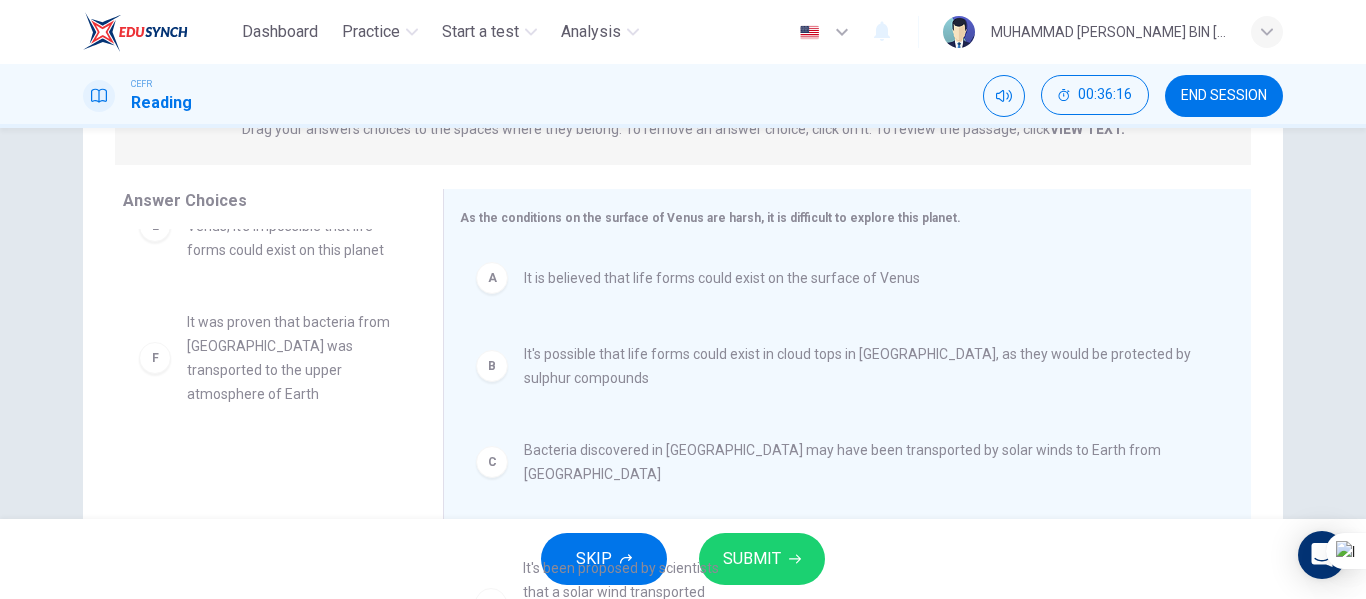 drag, startPoint x: 283, startPoint y: 274, endPoint x: 657, endPoint y: 639, distance: 522.59064 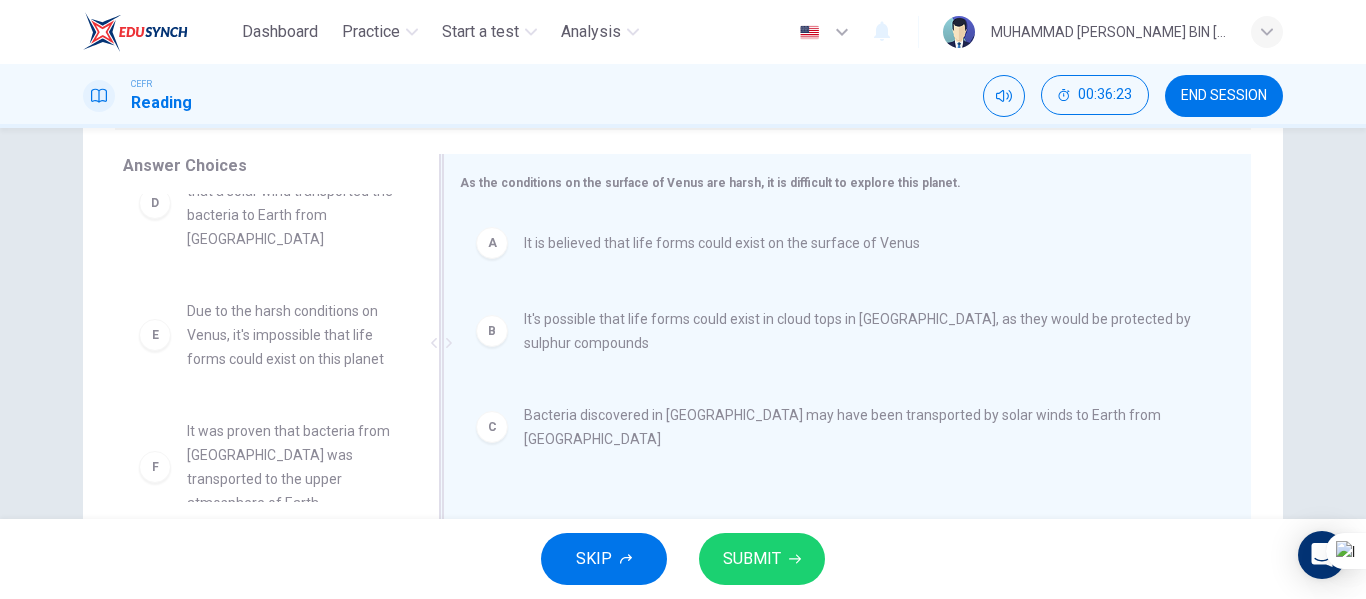scroll, scrollTop: 284, scrollLeft: 0, axis: vertical 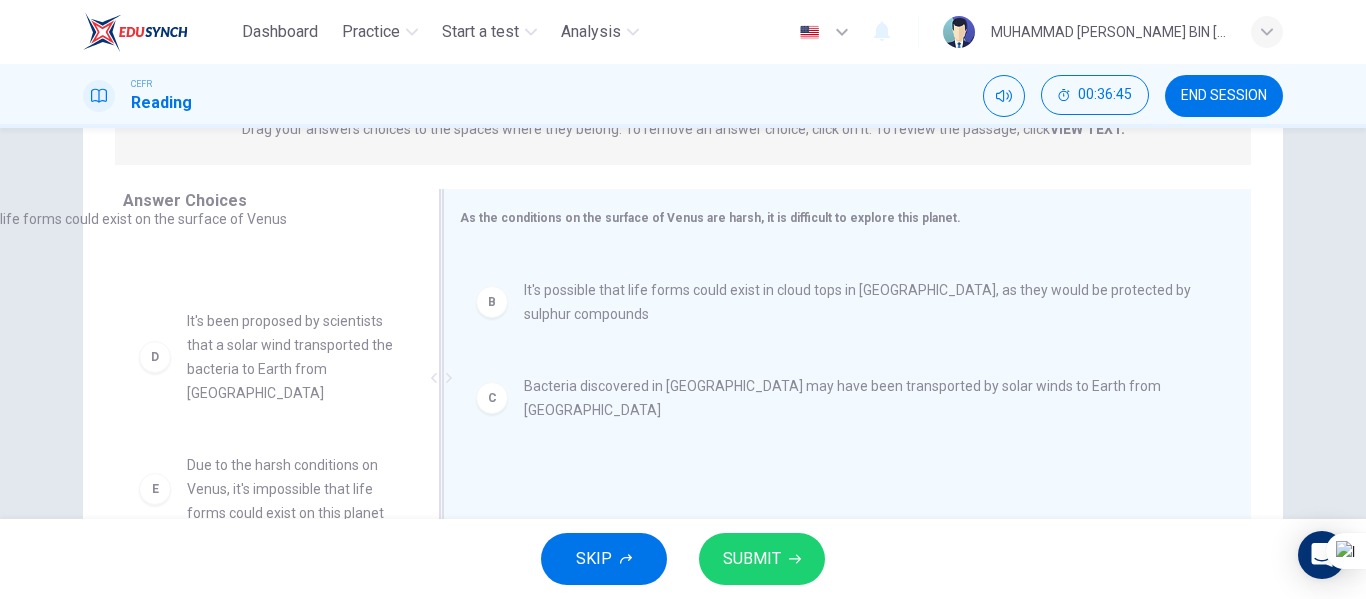 drag, startPoint x: 640, startPoint y: 278, endPoint x: 0, endPoint y: 191, distance: 645.8862 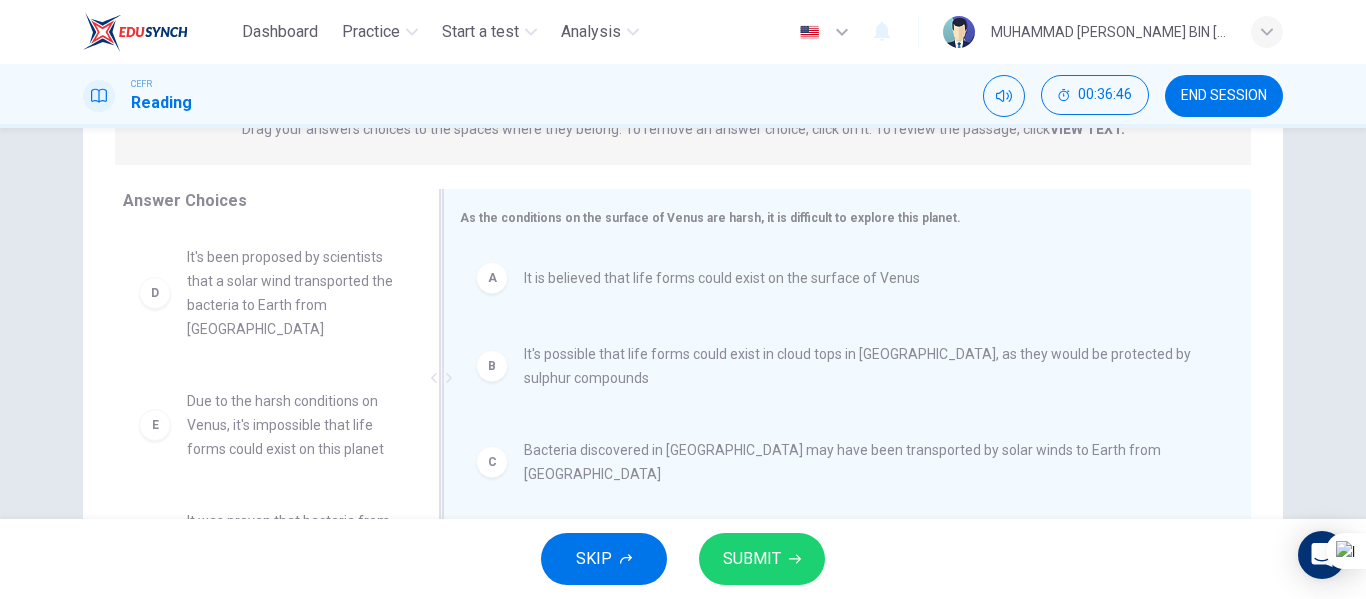 scroll, scrollTop: 60, scrollLeft: 0, axis: vertical 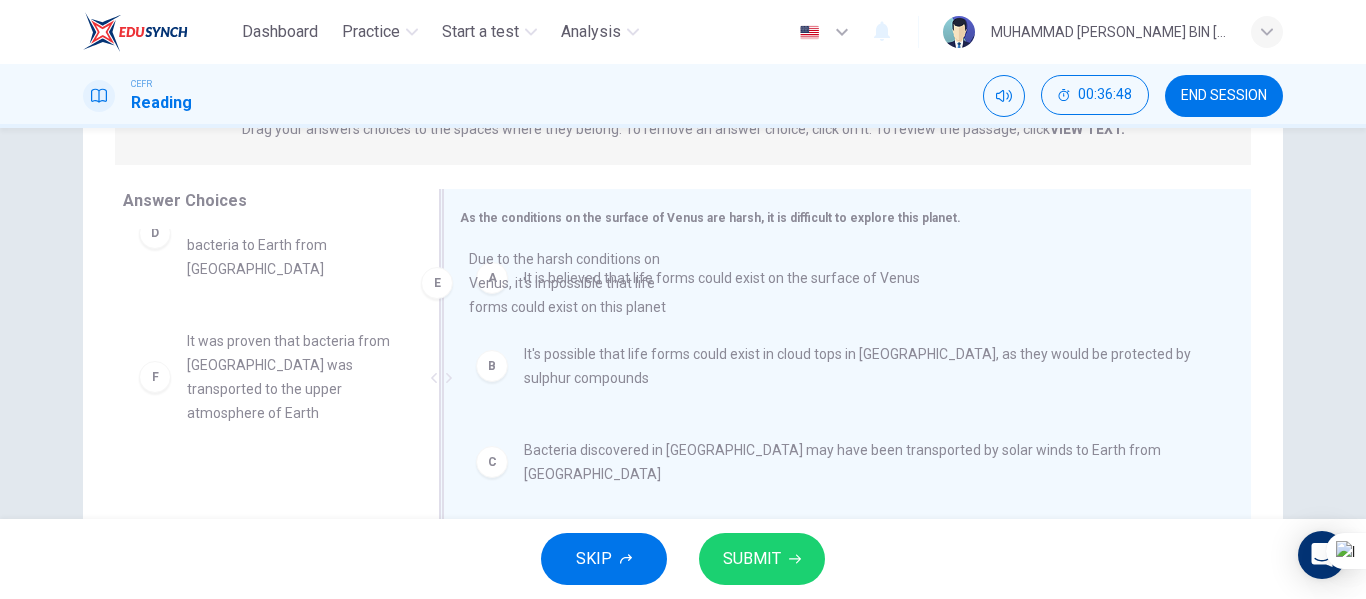 drag, startPoint x: 236, startPoint y: 366, endPoint x: 580, endPoint y: 268, distance: 357.687 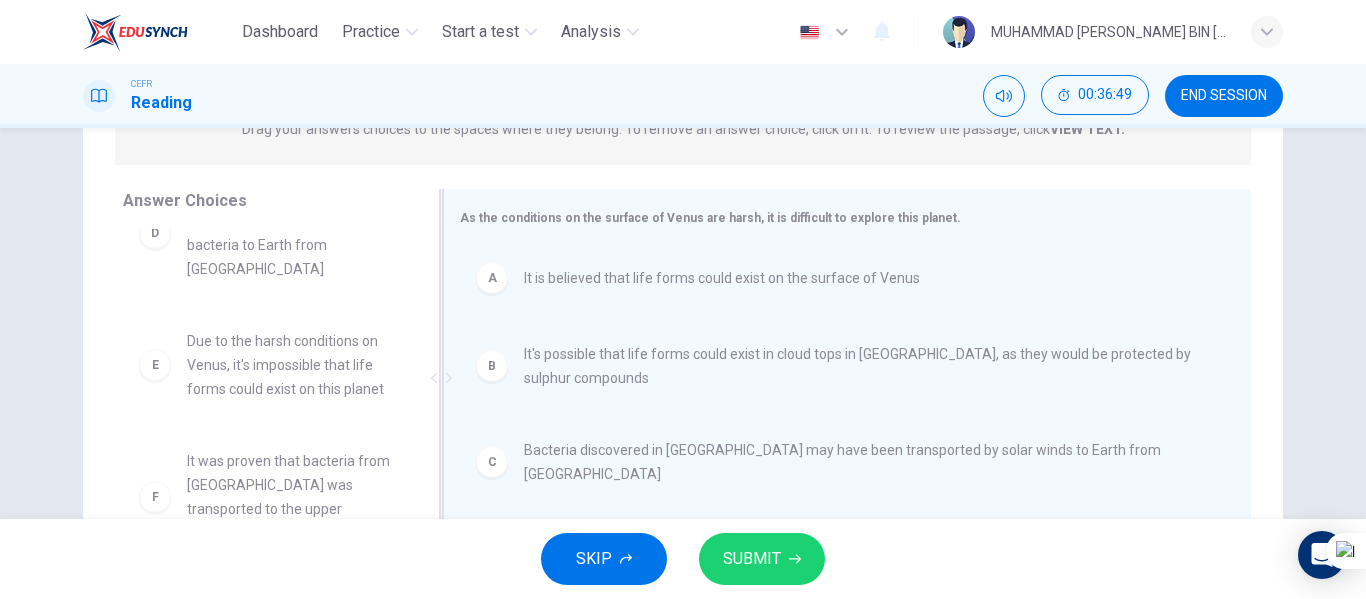 click on "It is believed that life forms could exist on the surface of Venus" at bounding box center [722, 278] 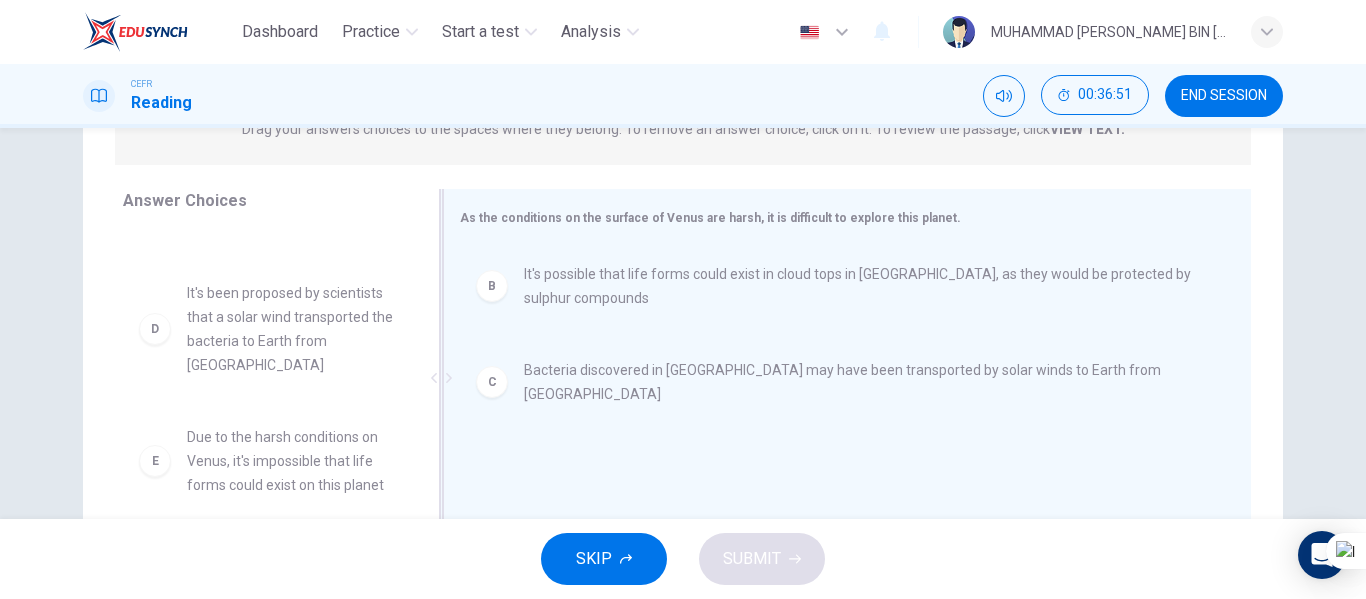 click on "It's possible that life forms could exist in cloud tops in Venus, as they would be protected by sulphur compounds" at bounding box center (863, 286) 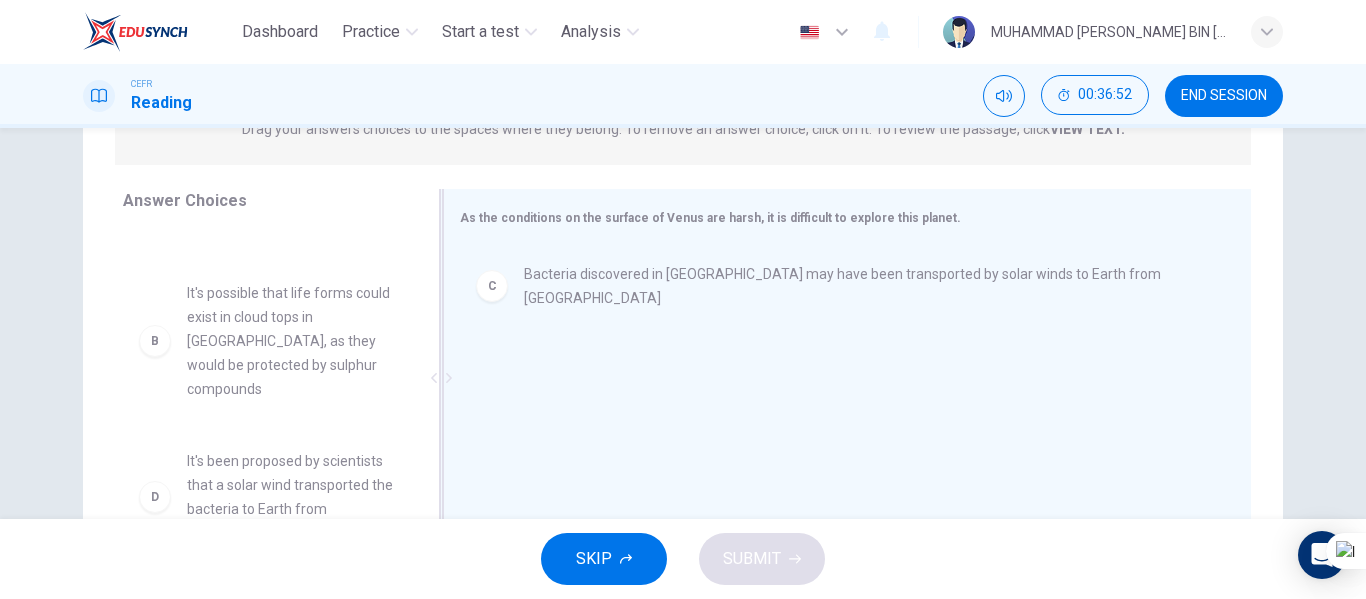 click on "Bacteria discovered in England may have been transported by solar winds to Earth from Venus" at bounding box center (863, 286) 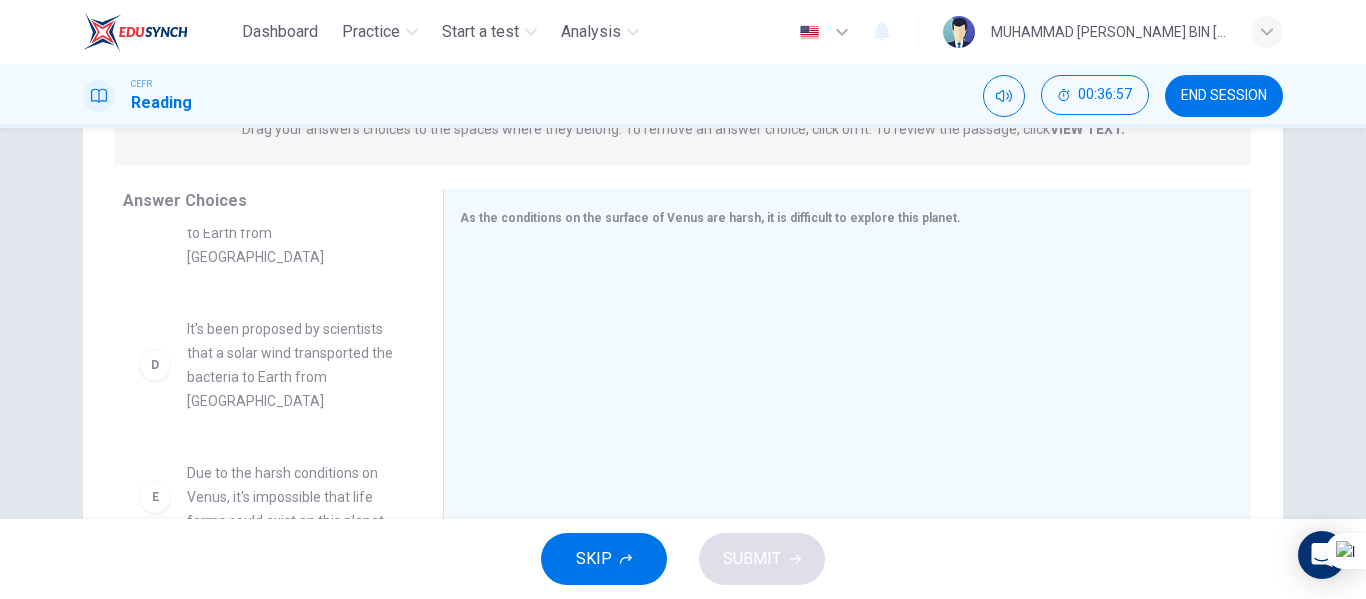 scroll, scrollTop: 460, scrollLeft: 0, axis: vertical 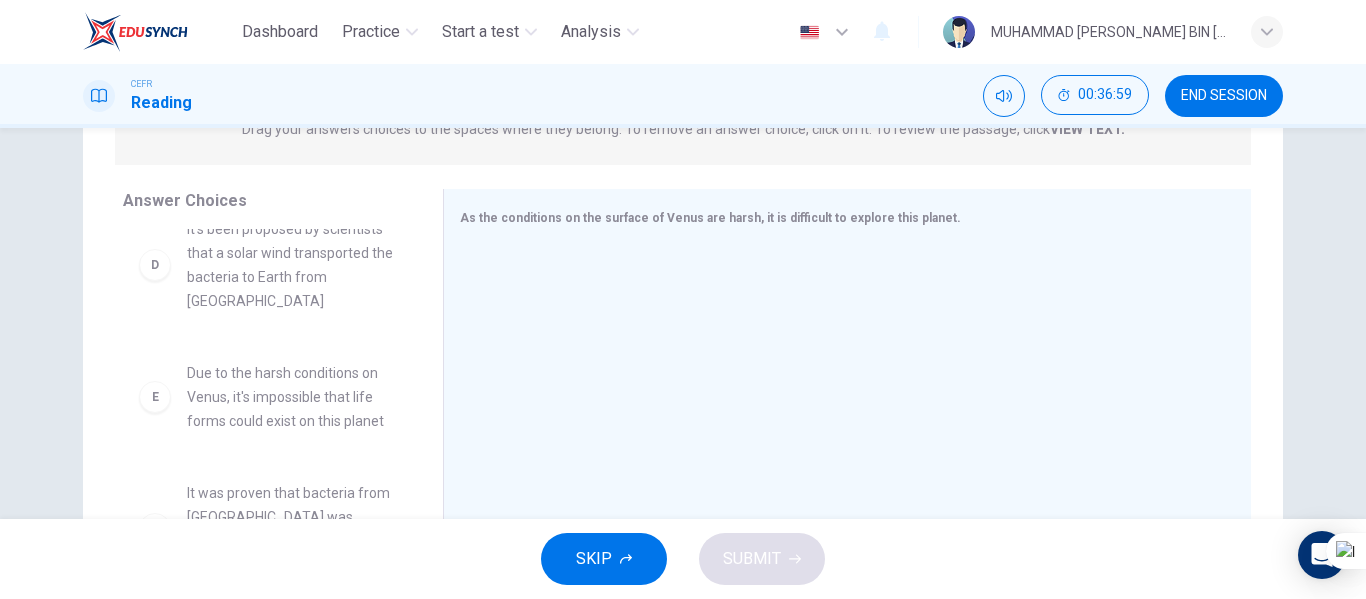 click on "Due to the harsh conditions on Venus, it's impossible that life forms could exist on this planet" at bounding box center (291, 397) 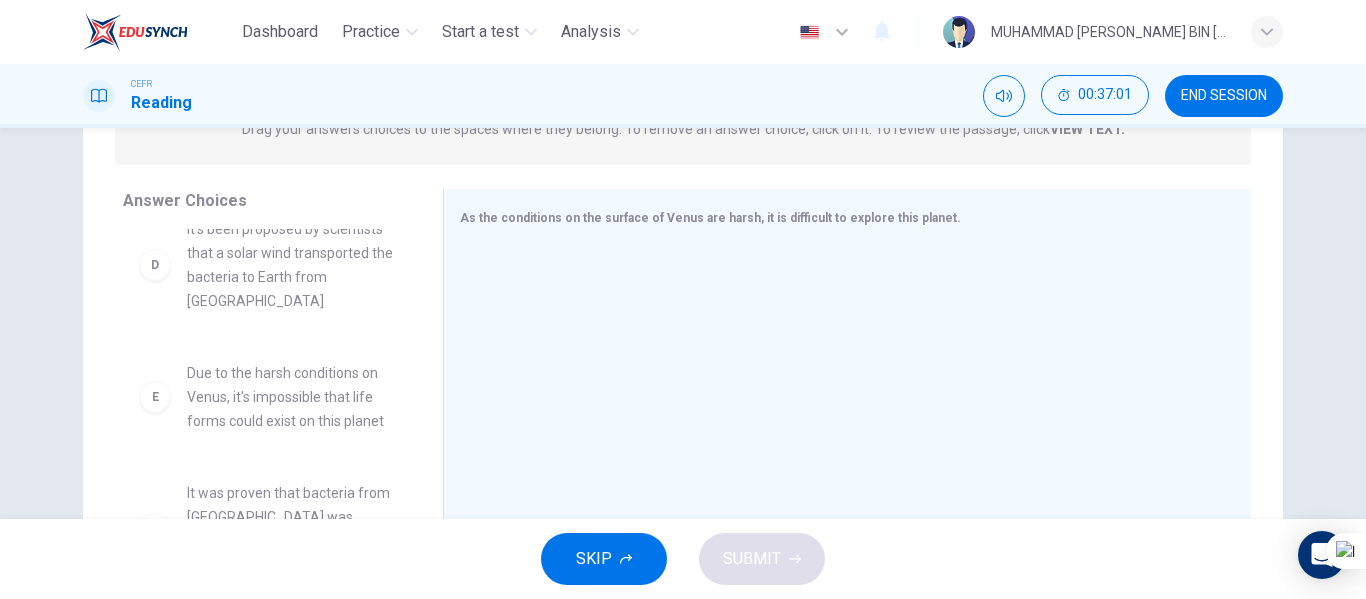 click on "Due to the harsh conditions on Venus, it's impossible that life forms could exist on this planet" at bounding box center [291, 397] 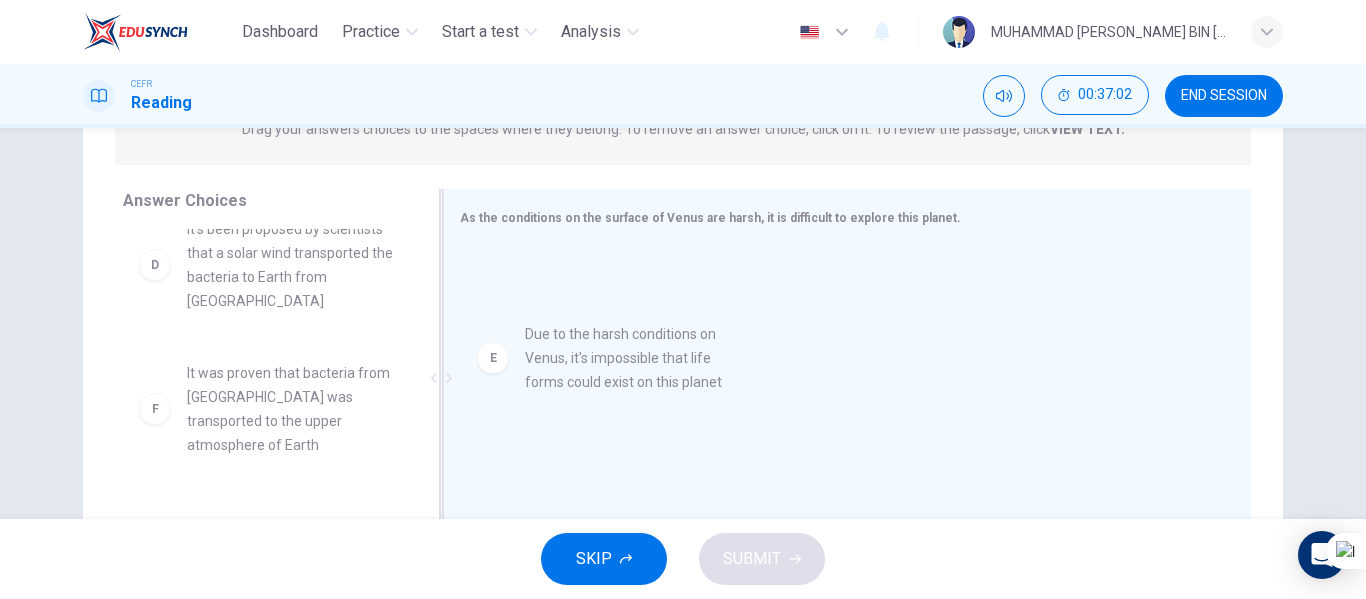 drag, startPoint x: 149, startPoint y: 402, endPoint x: 541, endPoint y: 343, distance: 396.4152 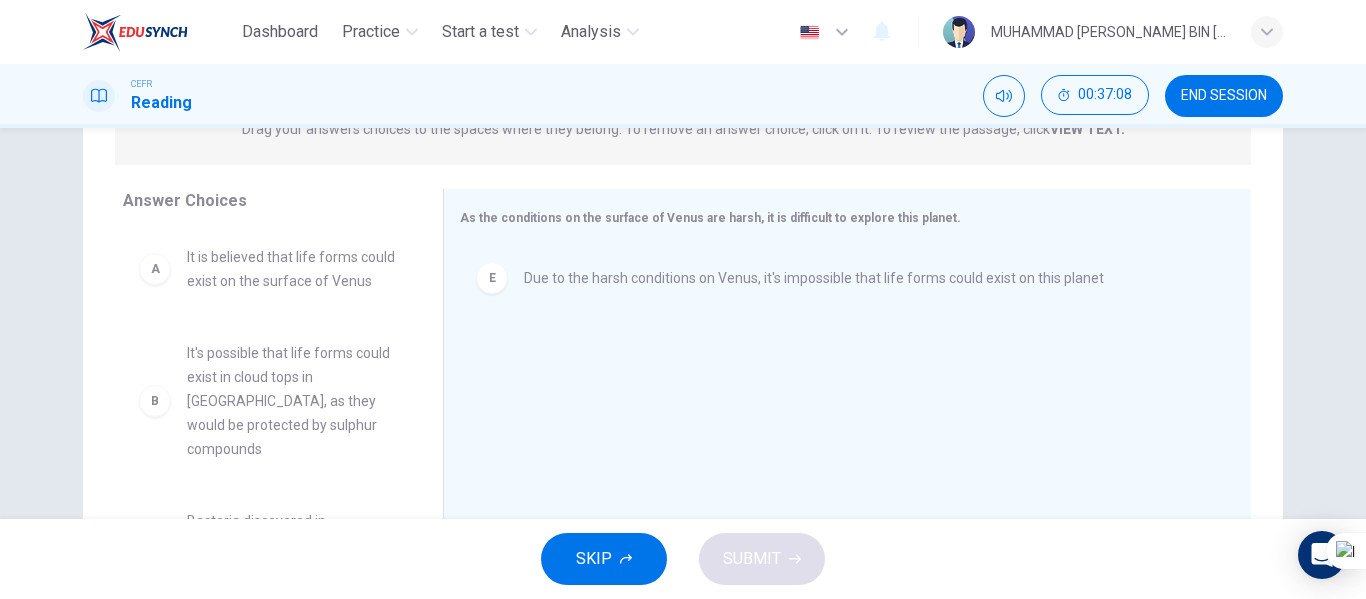 scroll, scrollTop: 0, scrollLeft: 0, axis: both 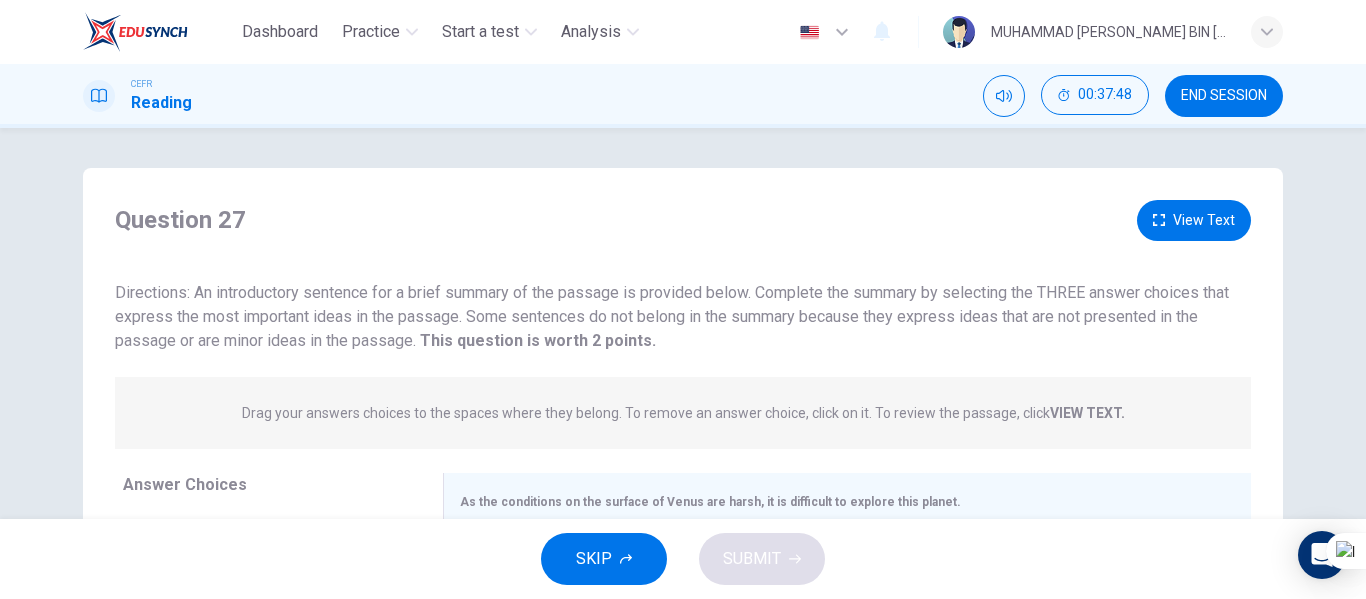 click on "View Text" at bounding box center (1194, 220) 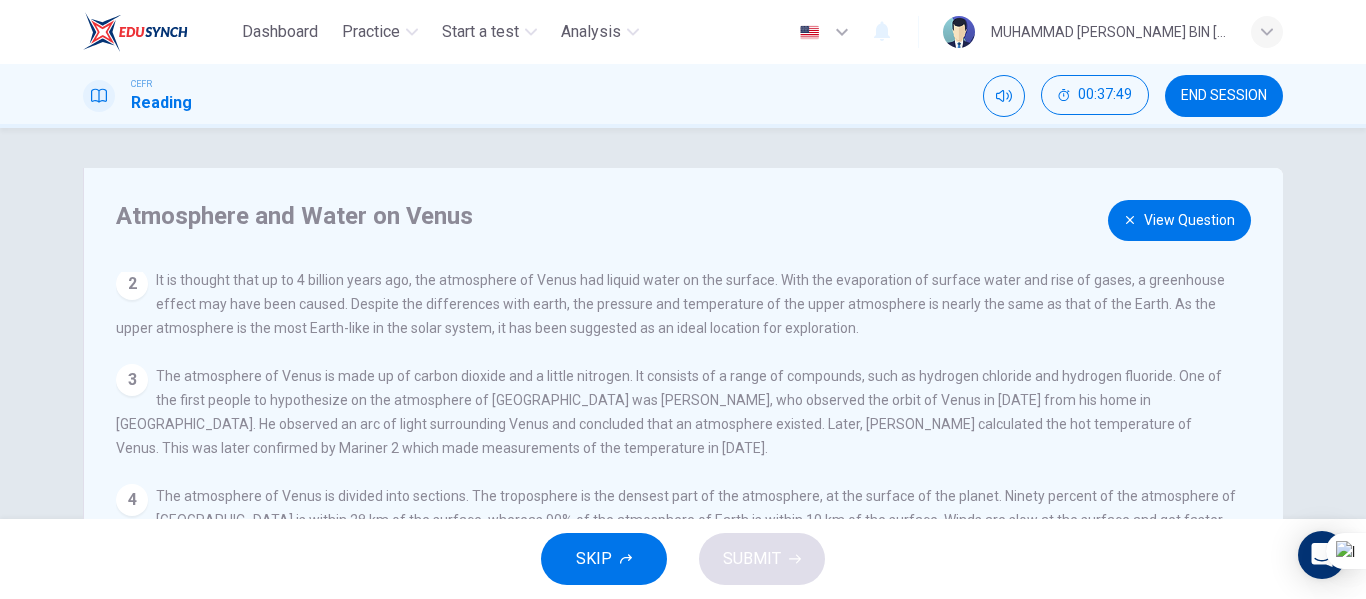 scroll, scrollTop: 144, scrollLeft: 0, axis: vertical 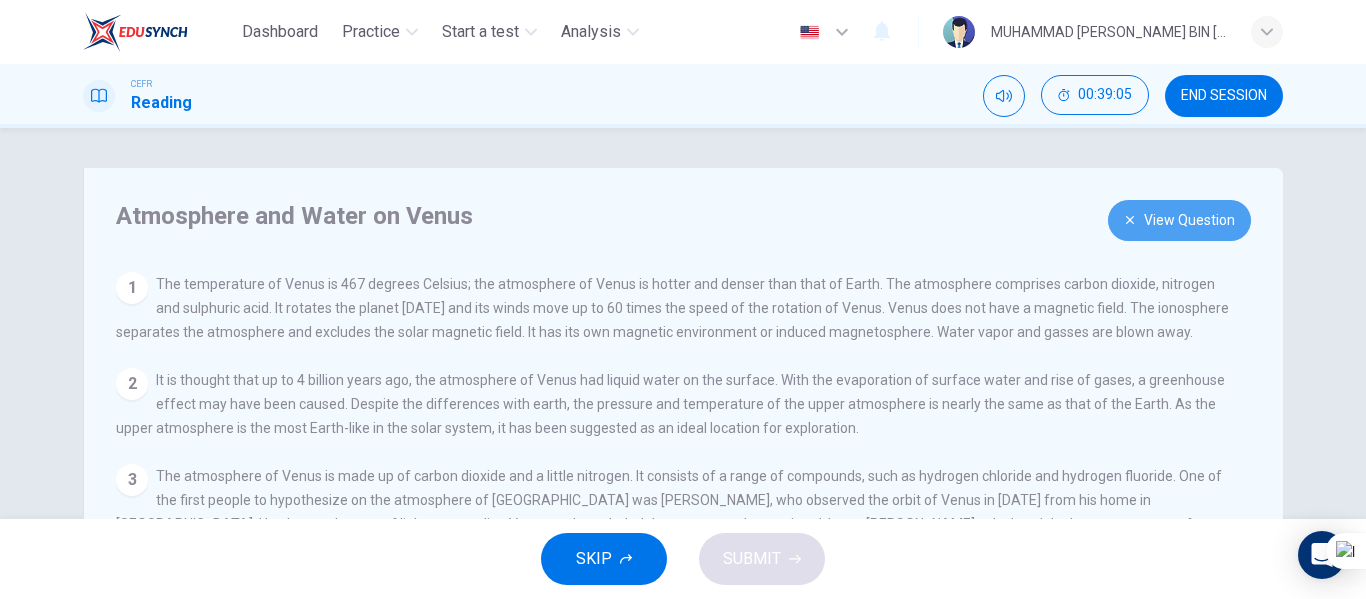 click on "View Question" at bounding box center (1179, 220) 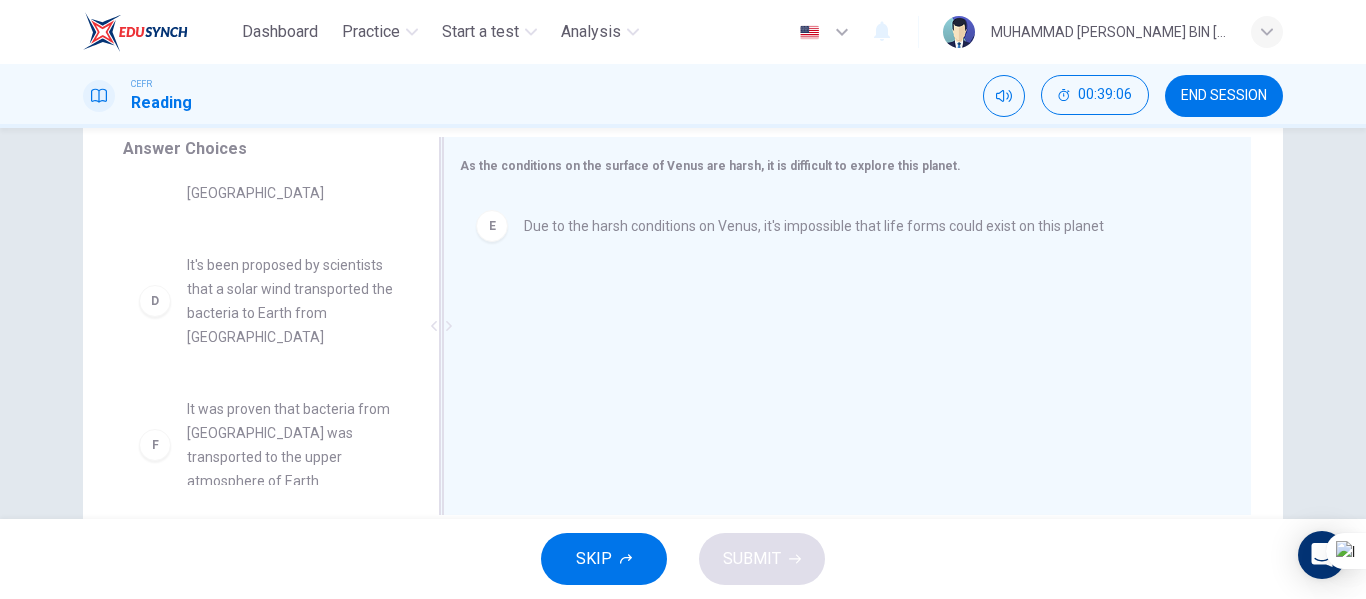 scroll, scrollTop: 384, scrollLeft: 0, axis: vertical 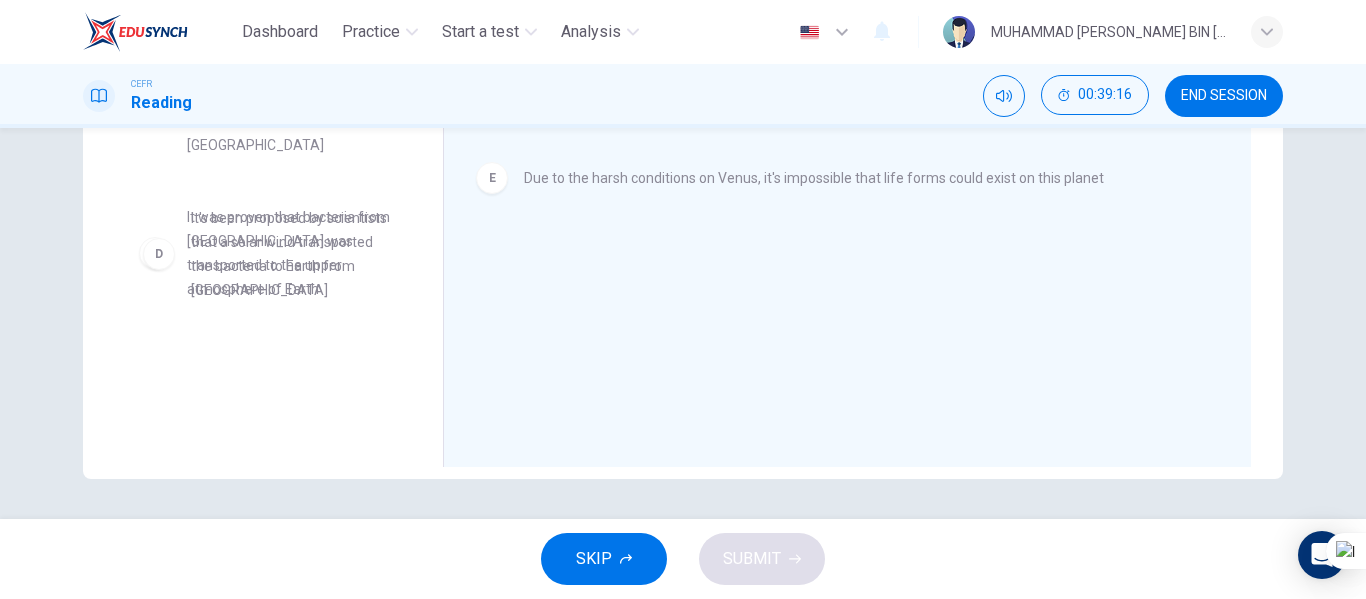 drag, startPoint x: 316, startPoint y: 254, endPoint x: 329, endPoint y: 258, distance: 13.601471 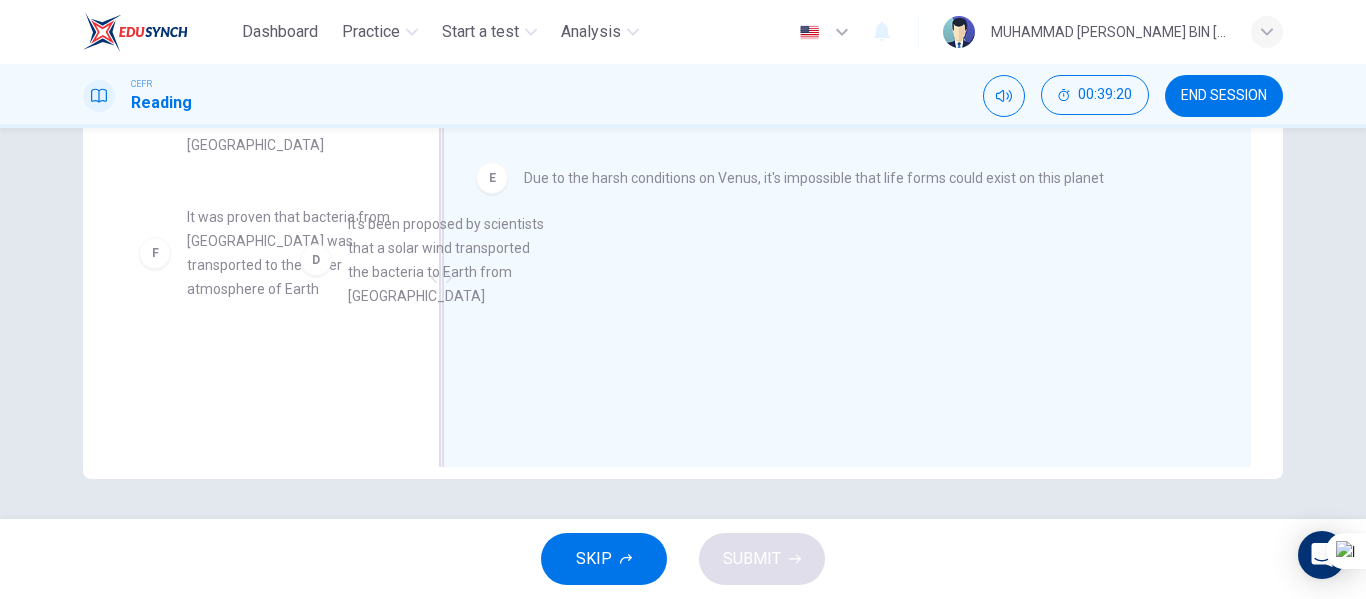 drag, startPoint x: 290, startPoint y: 249, endPoint x: 552, endPoint y: 265, distance: 262.4881 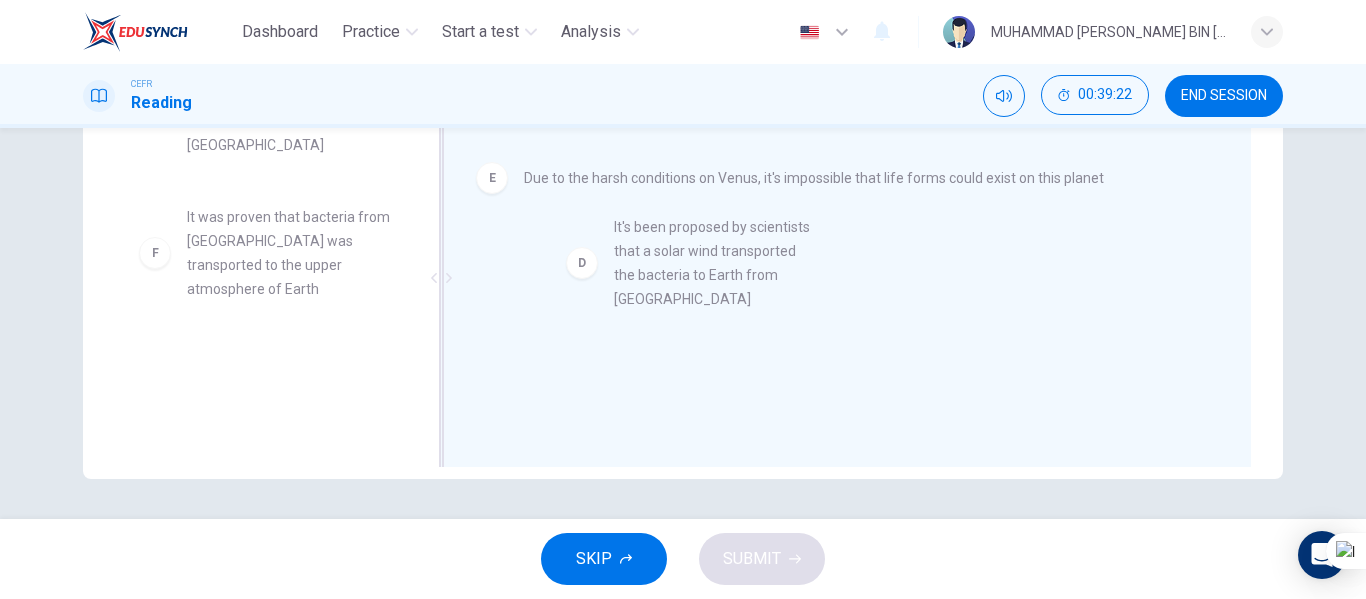 drag, startPoint x: 263, startPoint y: 246, endPoint x: 778, endPoint y: 263, distance: 515.2805 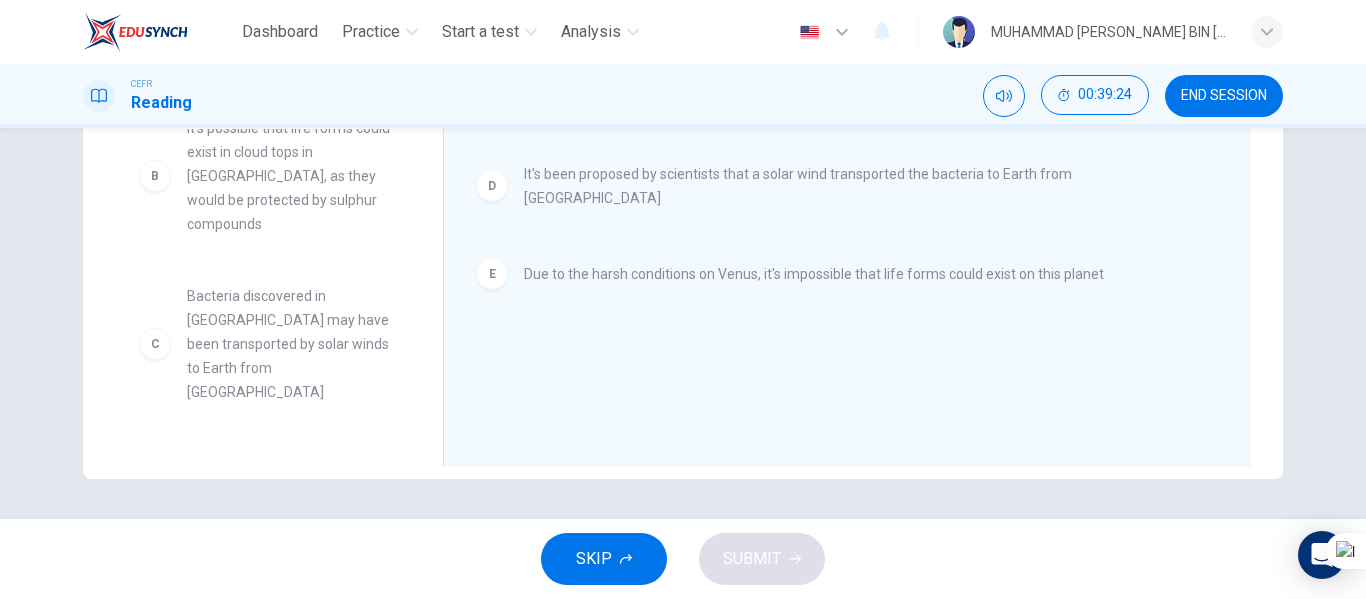 scroll, scrollTop: 0, scrollLeft: 0, axis: both 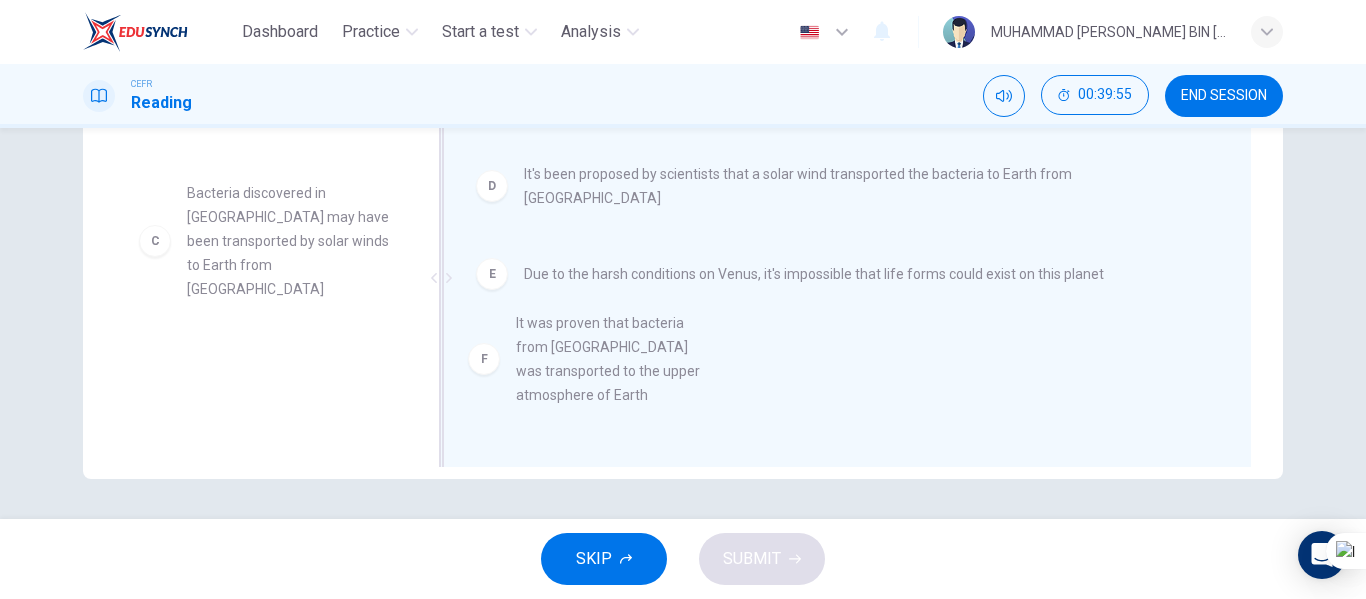 drag, startPoint x: 241, startPoint y: 384, endPoint x: 658, endPoint y: 331, distance: 420.3546 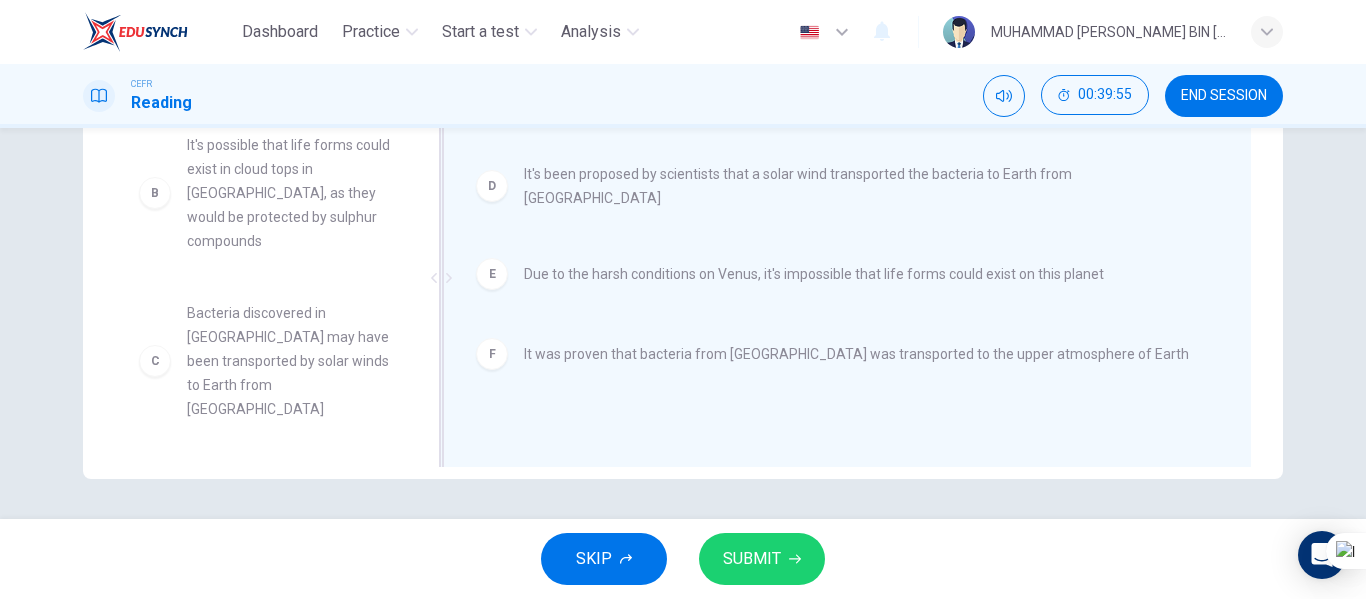 scroll, scrollTop: 108, scrollLeft: 0, axis: vertical 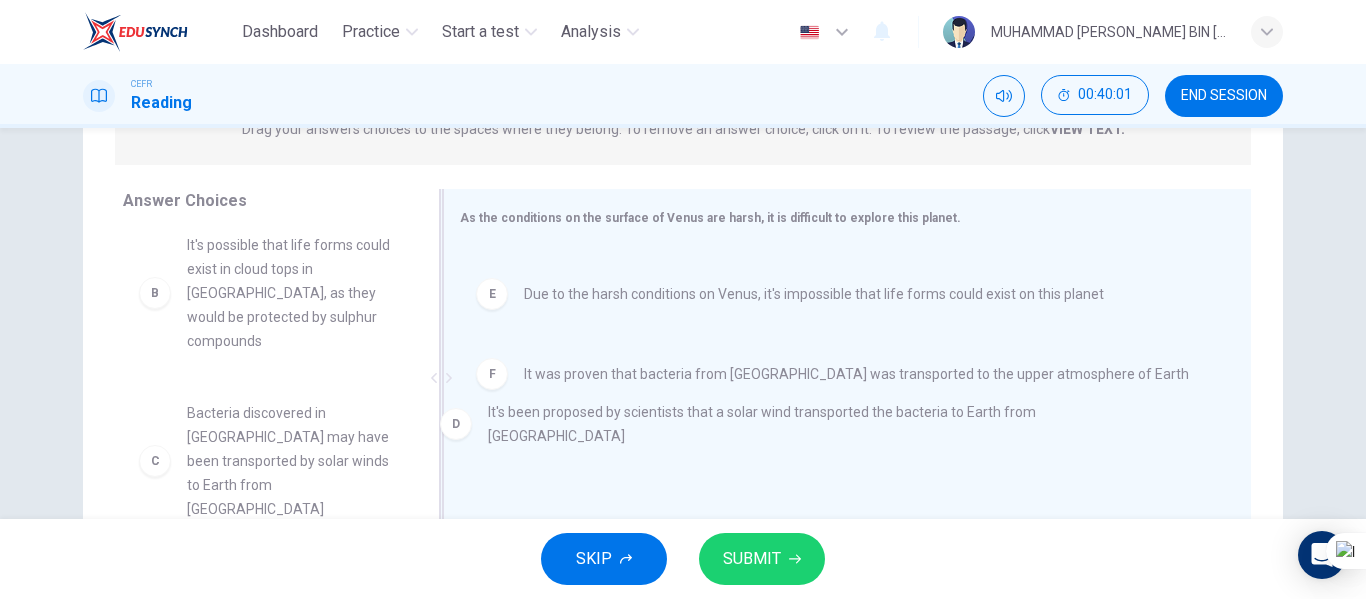 drag, startPoint x: 552, startPoint y: 326, endPoint x: 642, endPoint y: 407, distance: 121.08262 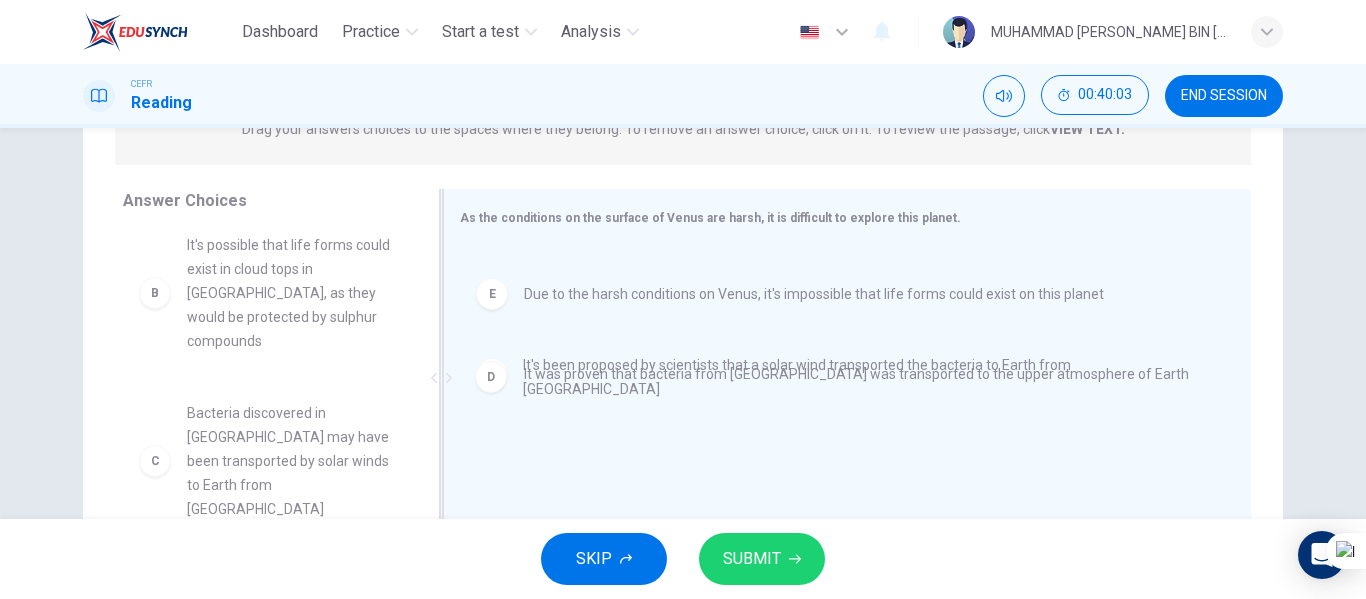 drag, startPoint x: 648, startPoint y: 285, endPoint x: 651, endPoint y: 392, distance: 107.042046 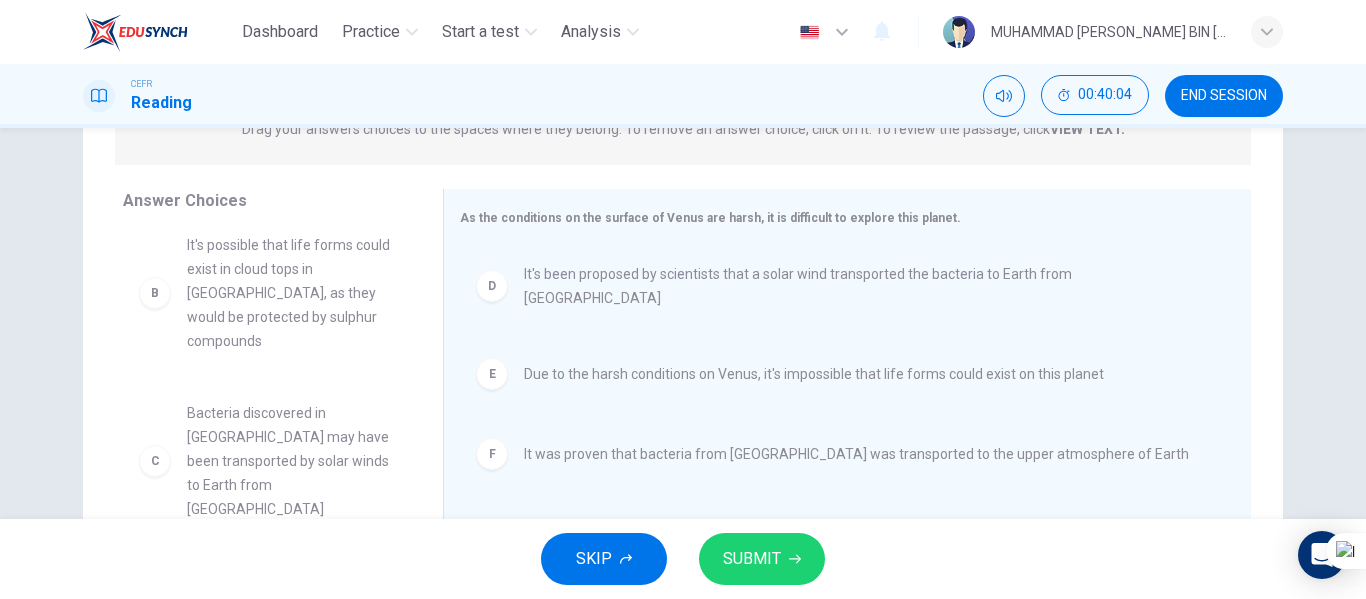 click on "SUBMIT" at bounding box center (752, 559) 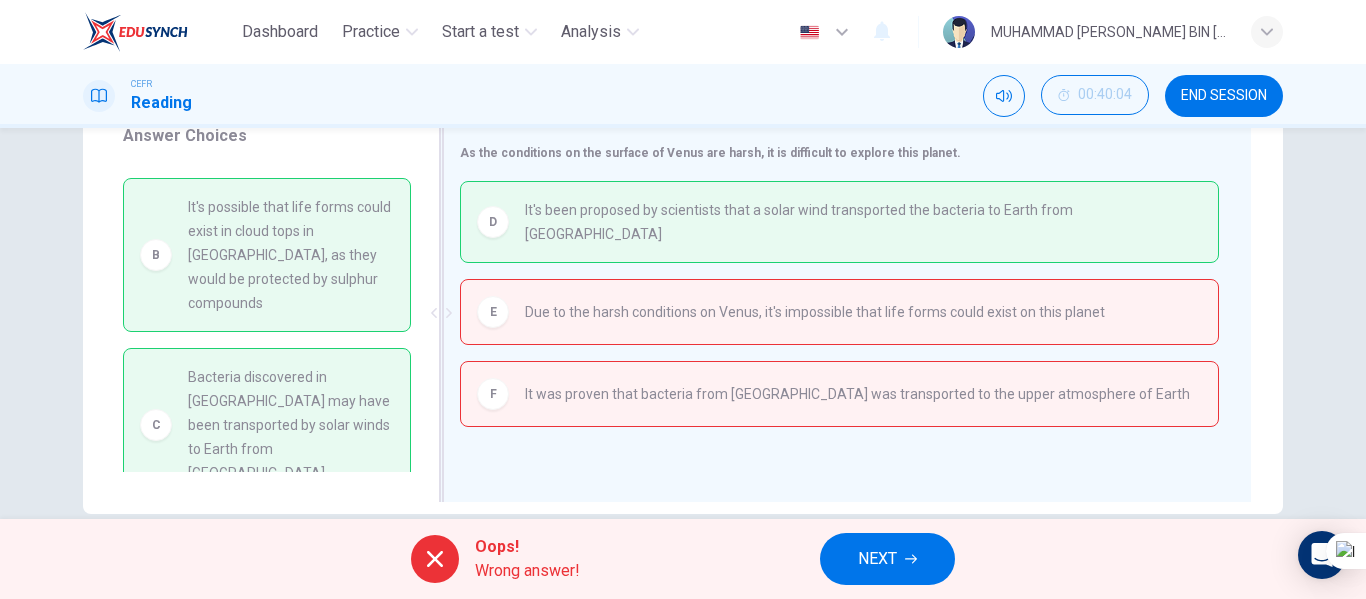 scroll, scrollTop: 384, scrollLeft: 0, axis: vertical 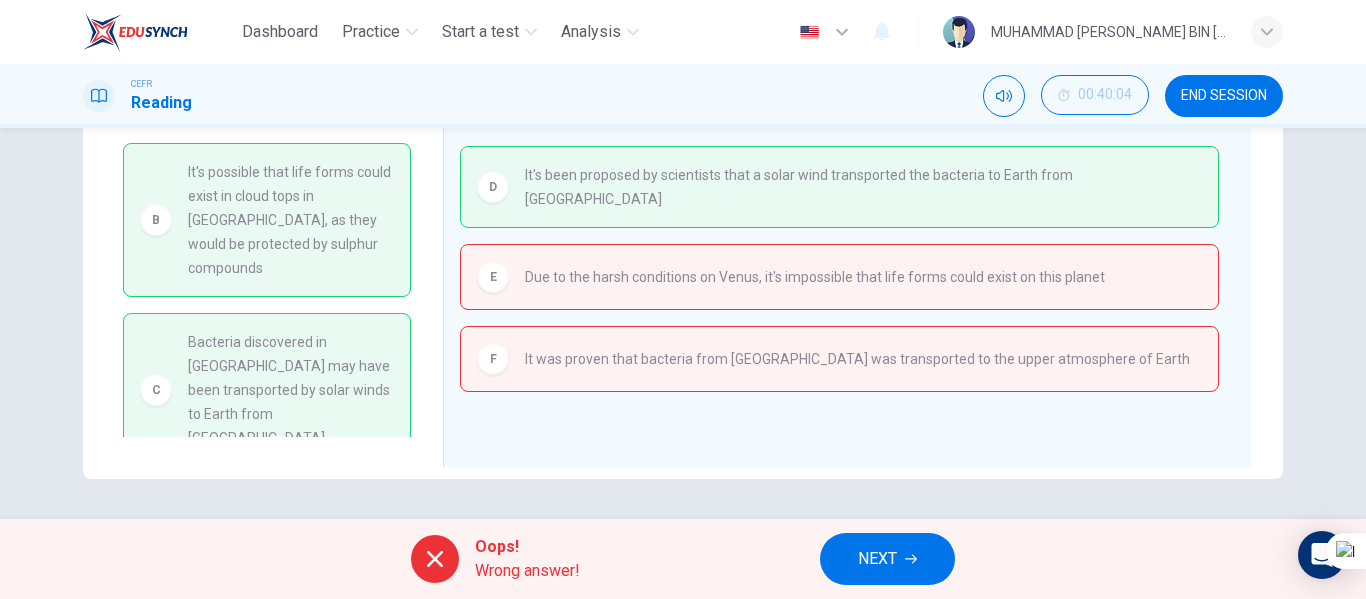 click on "NEXT" at bounding box center (877, 559) 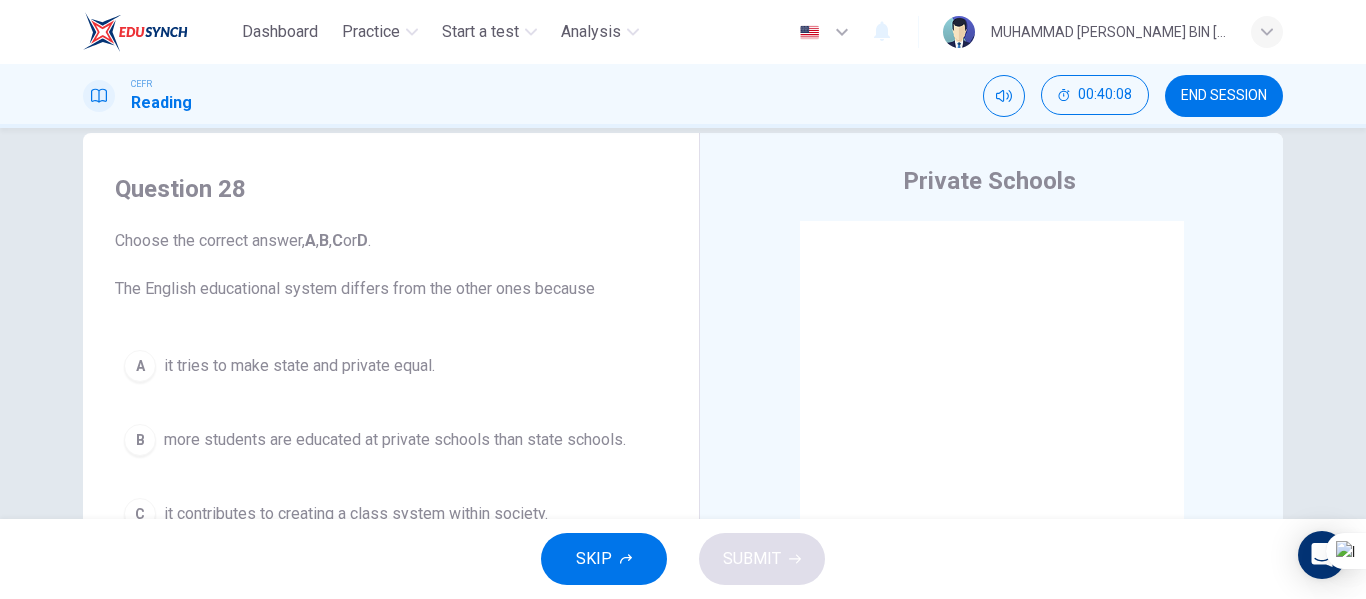 scroll, scrollTop: 0, scrollLeft: 0, axis: both 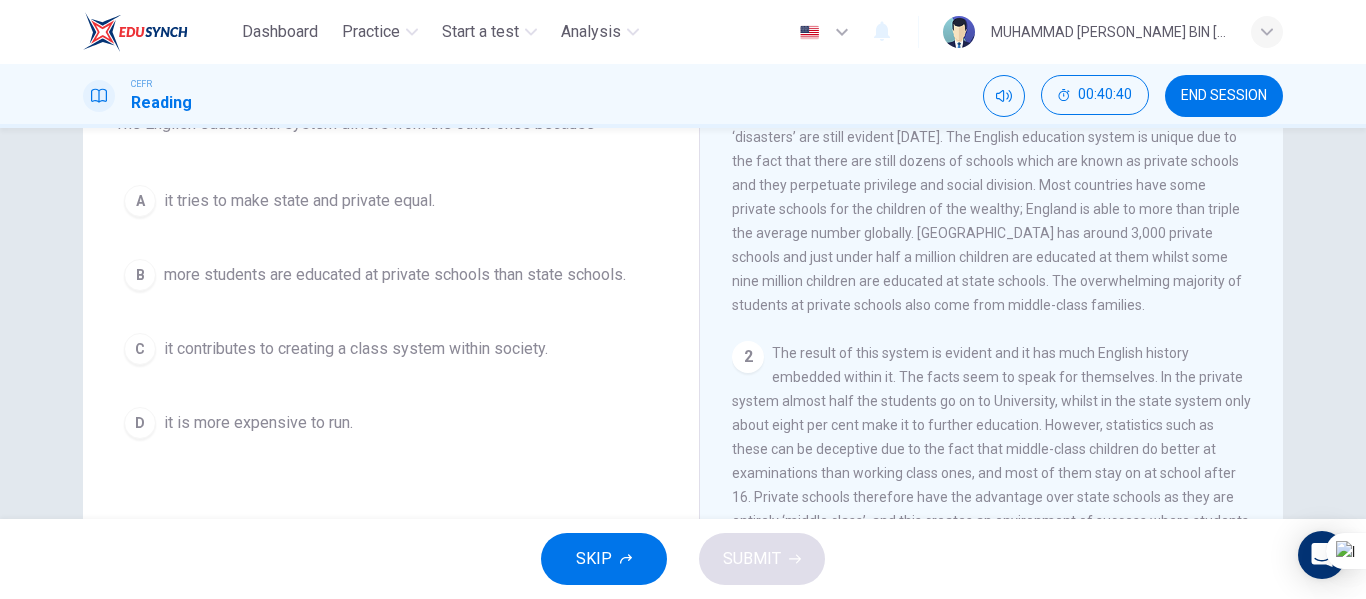 click on "it contributes to creating a class system within society." at bounding box center (356, 349) 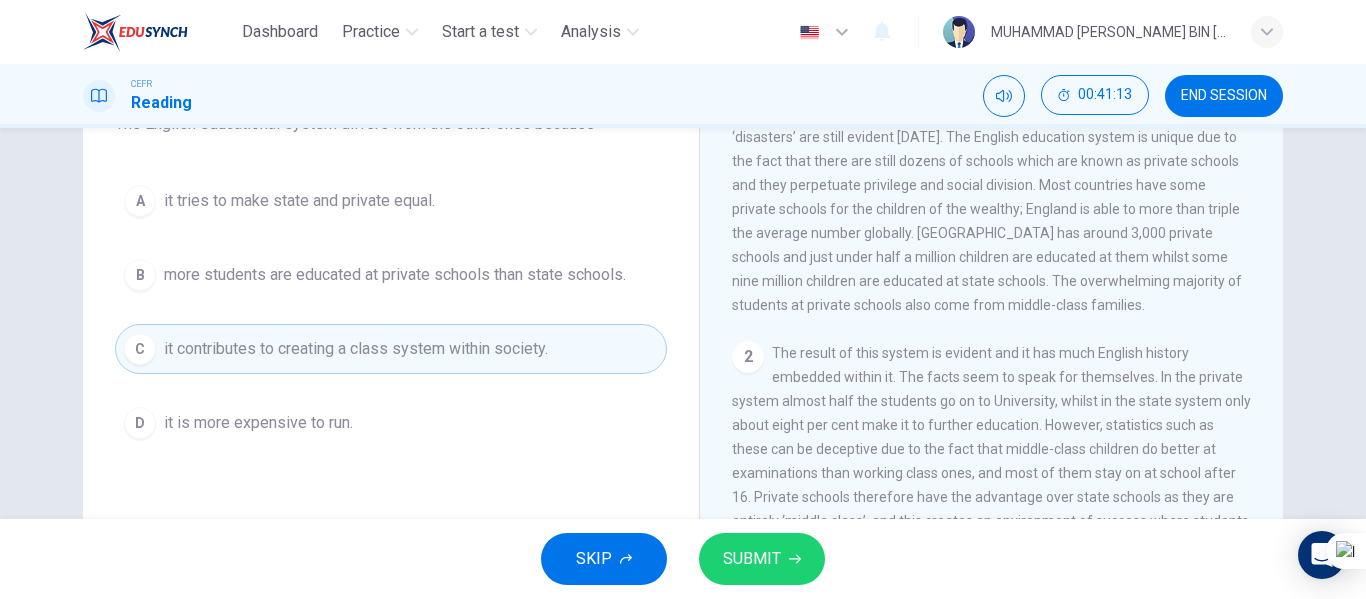 scroll, scrollTop: 500, scrollLeft: 0, axis: vertical 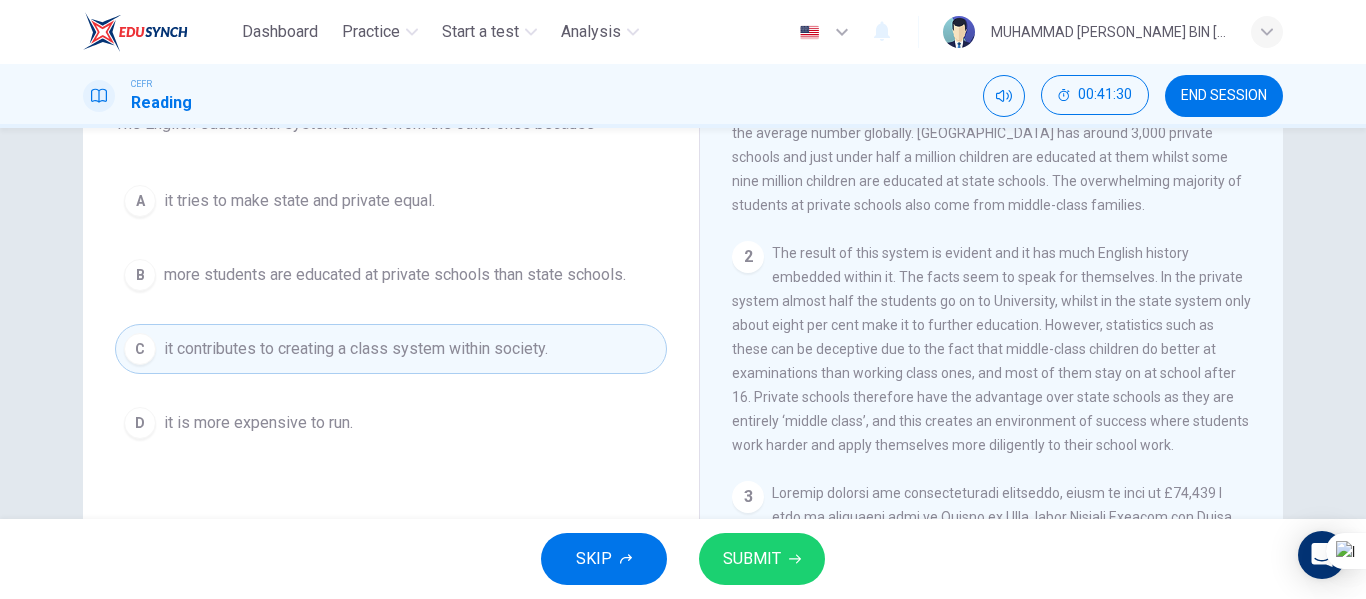 click on "more students are educated at private schools than state schools." at bounding box center (395, 275) 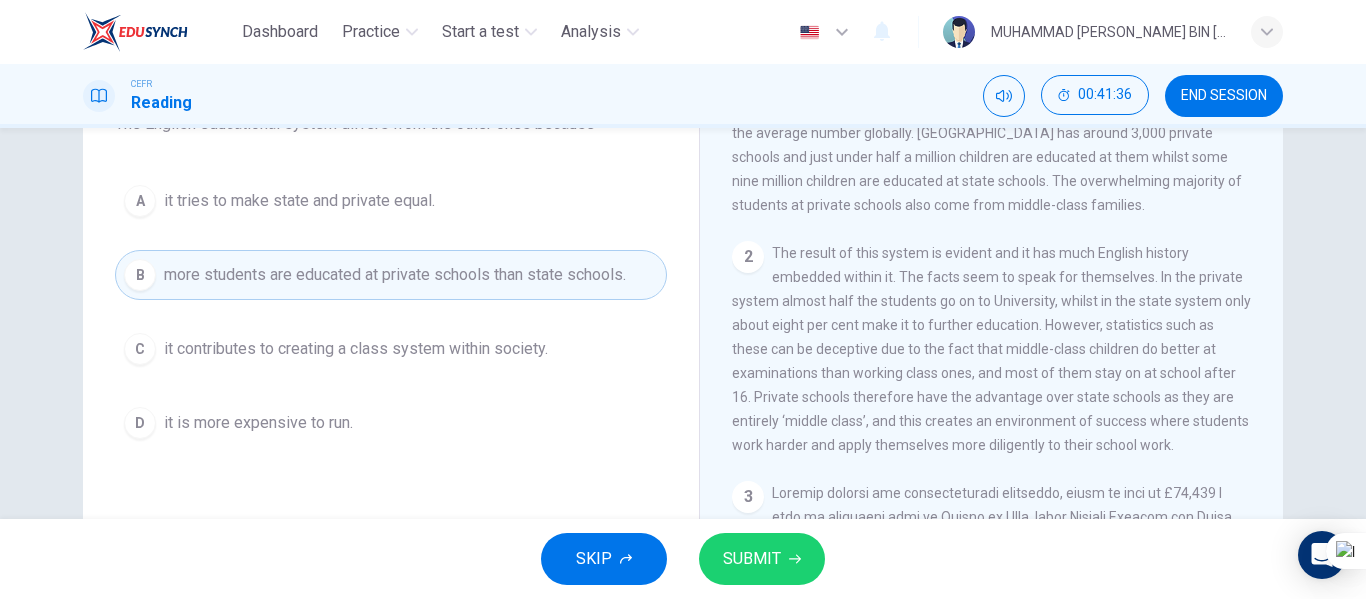 click on "it contributes to creating a class system within society." at bounding box center [356, 349] 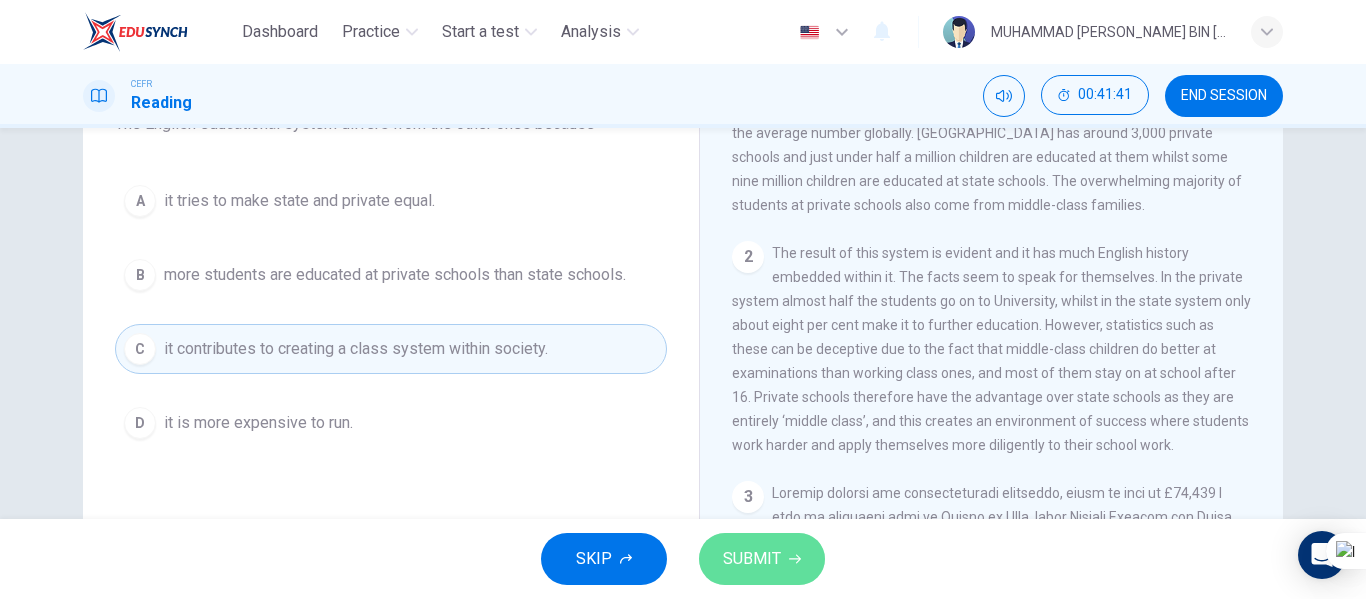 click on "SUBMIT" at bounding box center [762, 559] 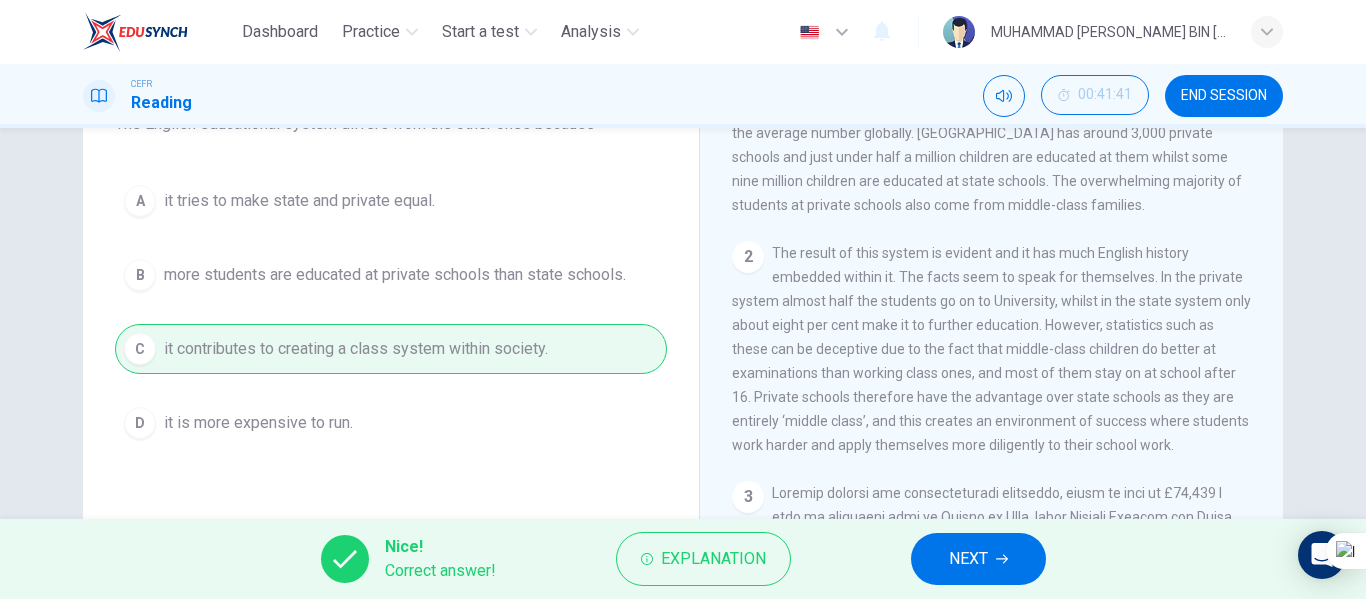 drag, startPoint x: 955, startPoint y: 561, endPoint x: 970, endPoint y: 564, distance: 15.297058 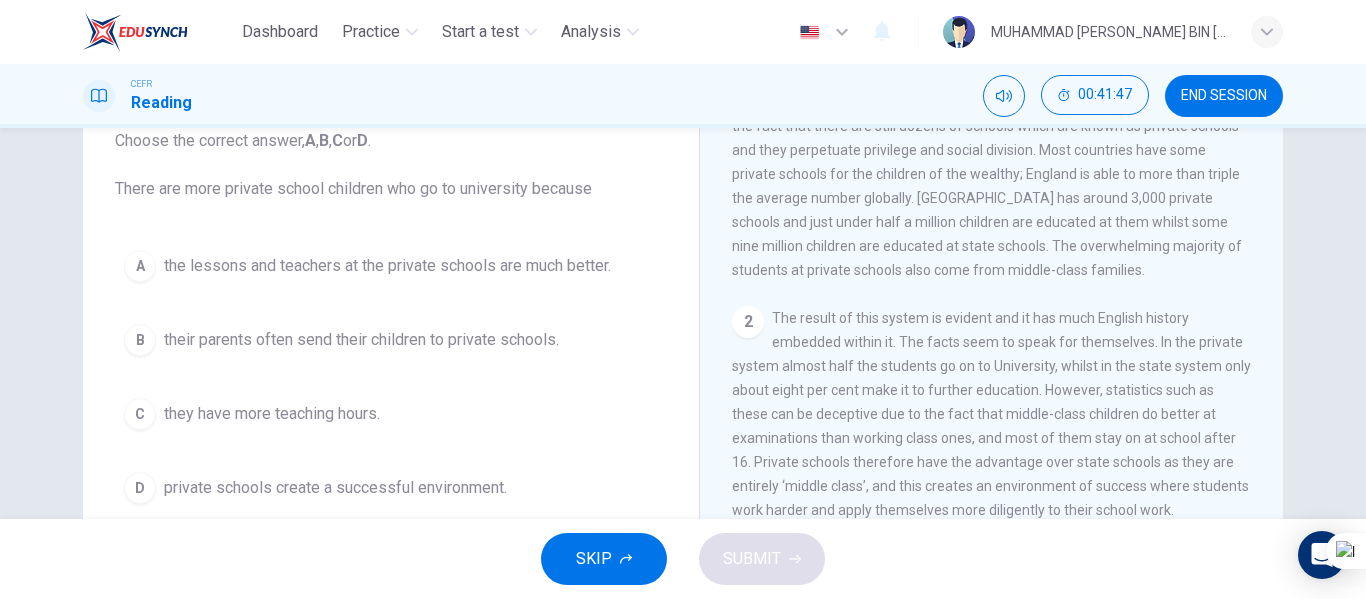 scroll, scrollTop: 100, scrollLeft: 0, axis: vertical 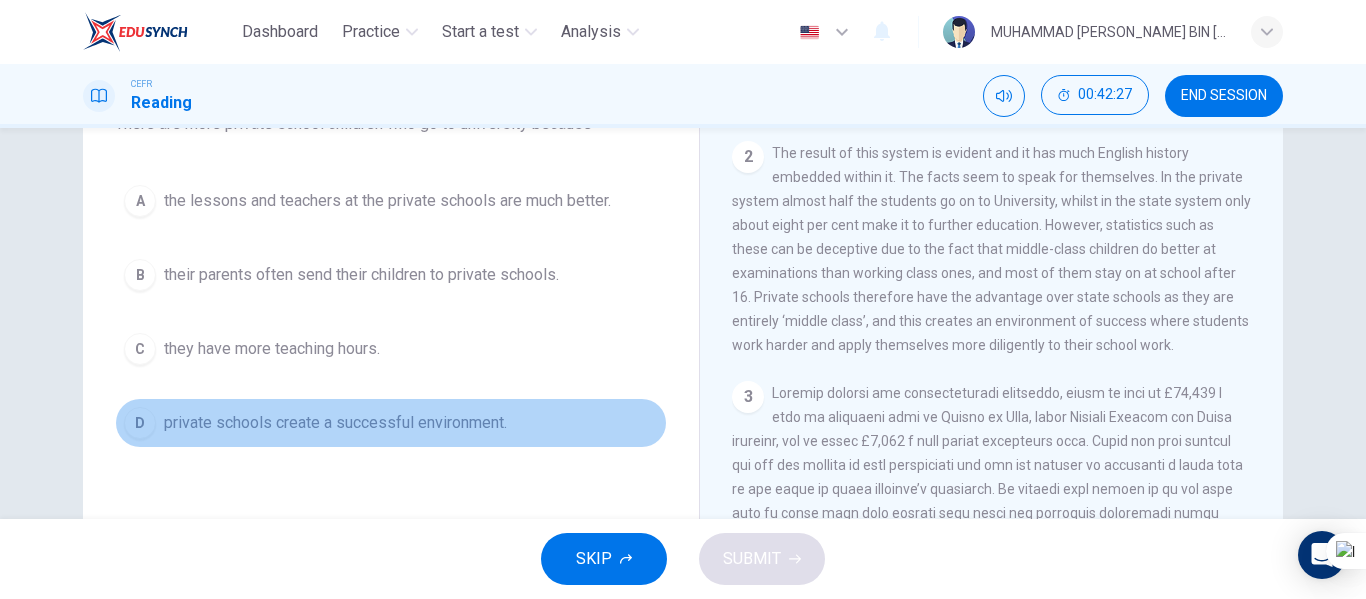 click on "private schools create a successful environment." at bounding box center (335, 423) 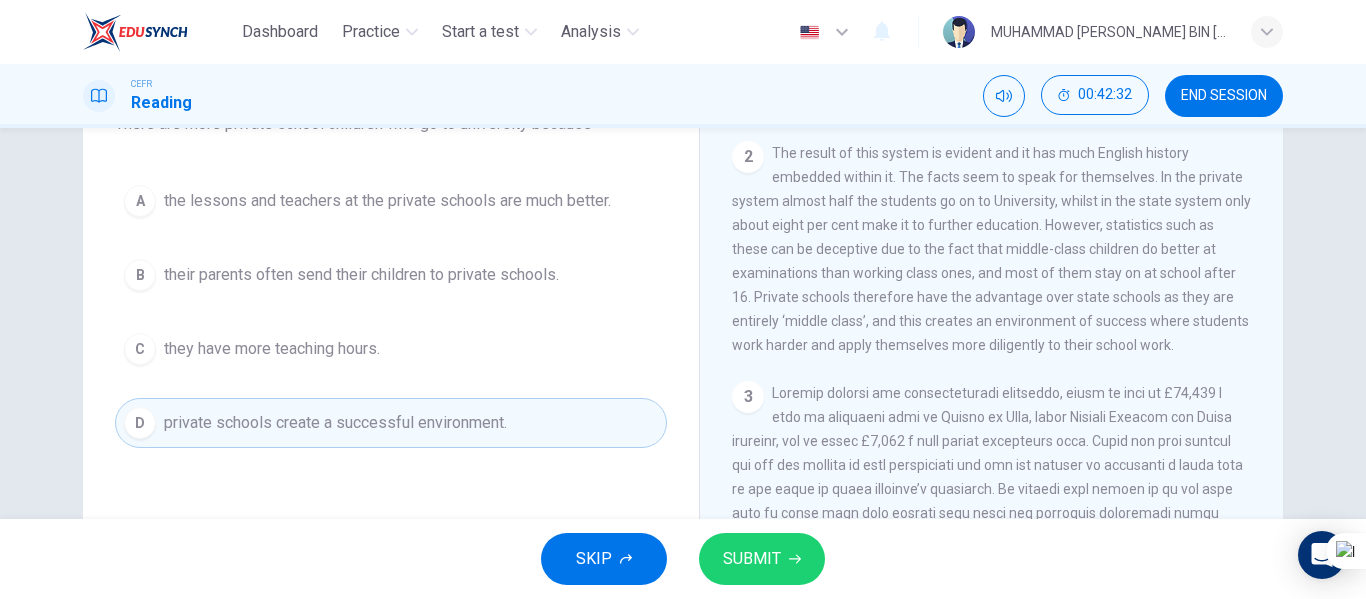 click on "SUBMIT" at bounding box center [762, 559] 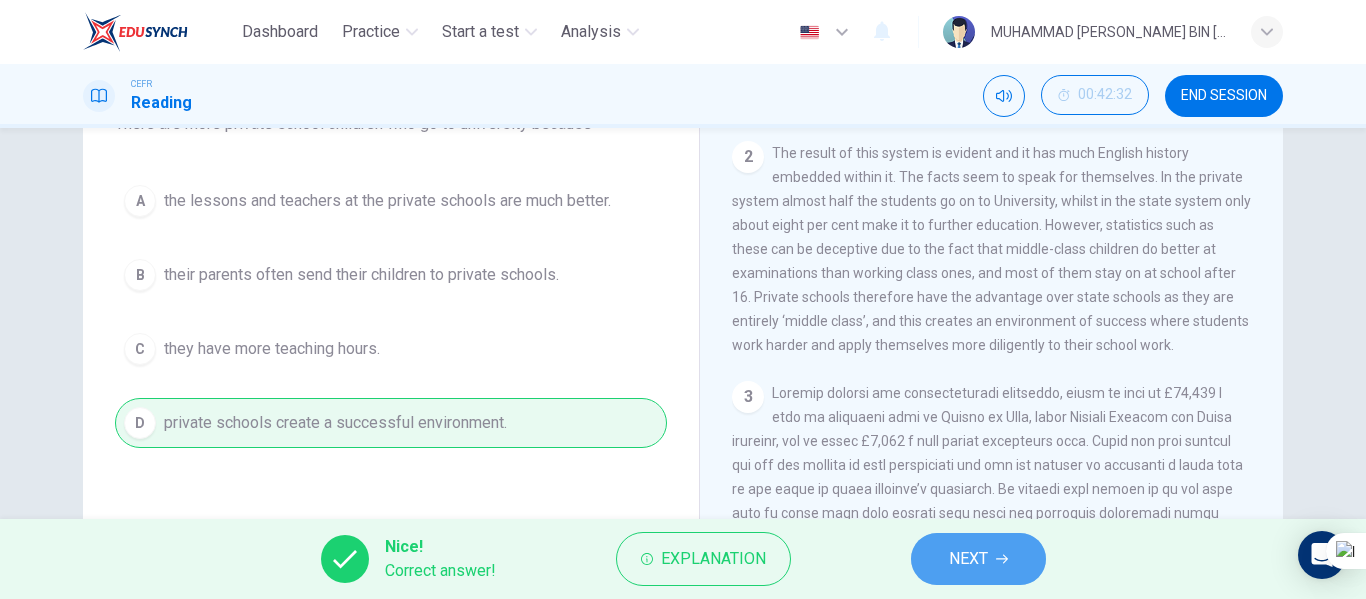 click on "NEXT" at bounding box center (968, 559) 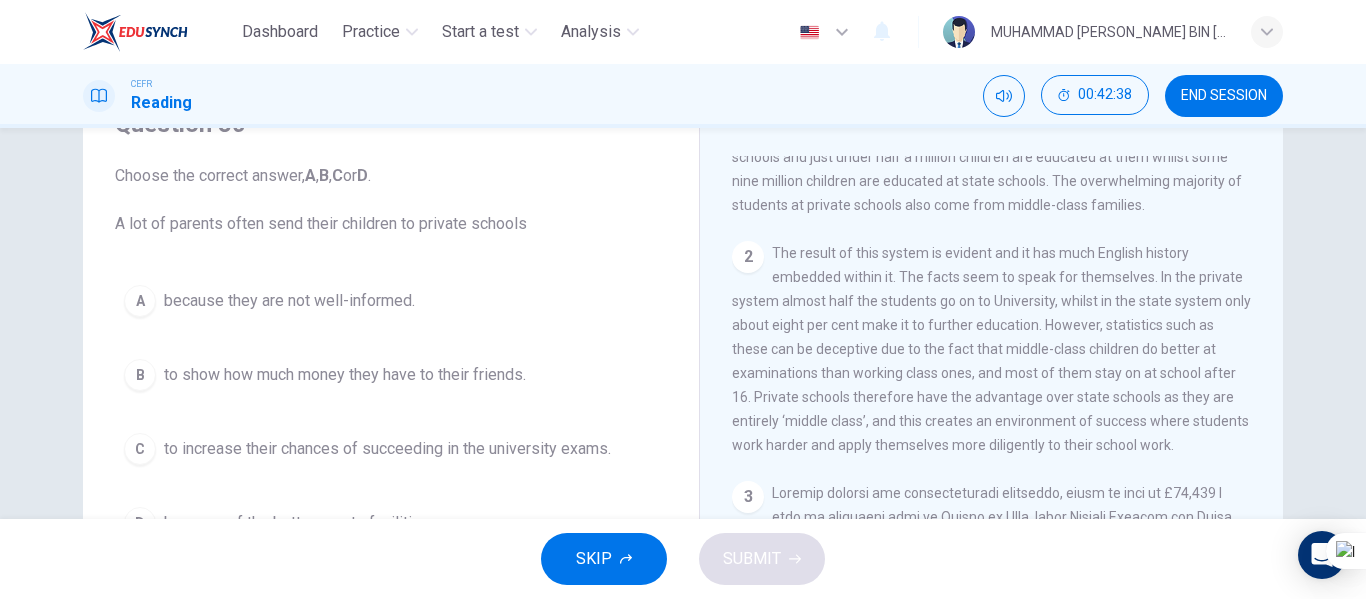 scroll, scrollTop: 200, scrollLeft: 0, axis: vertical 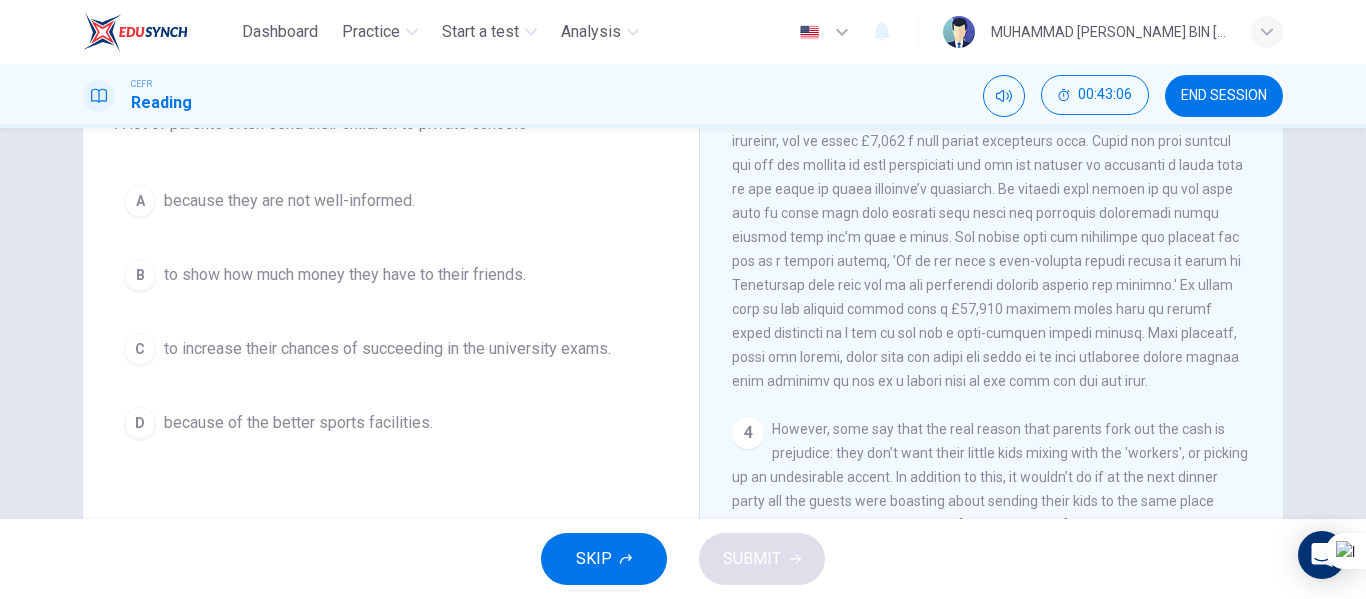 click on "to increase their chances of succeeding in the university exams." at bounding box center [387, 349] 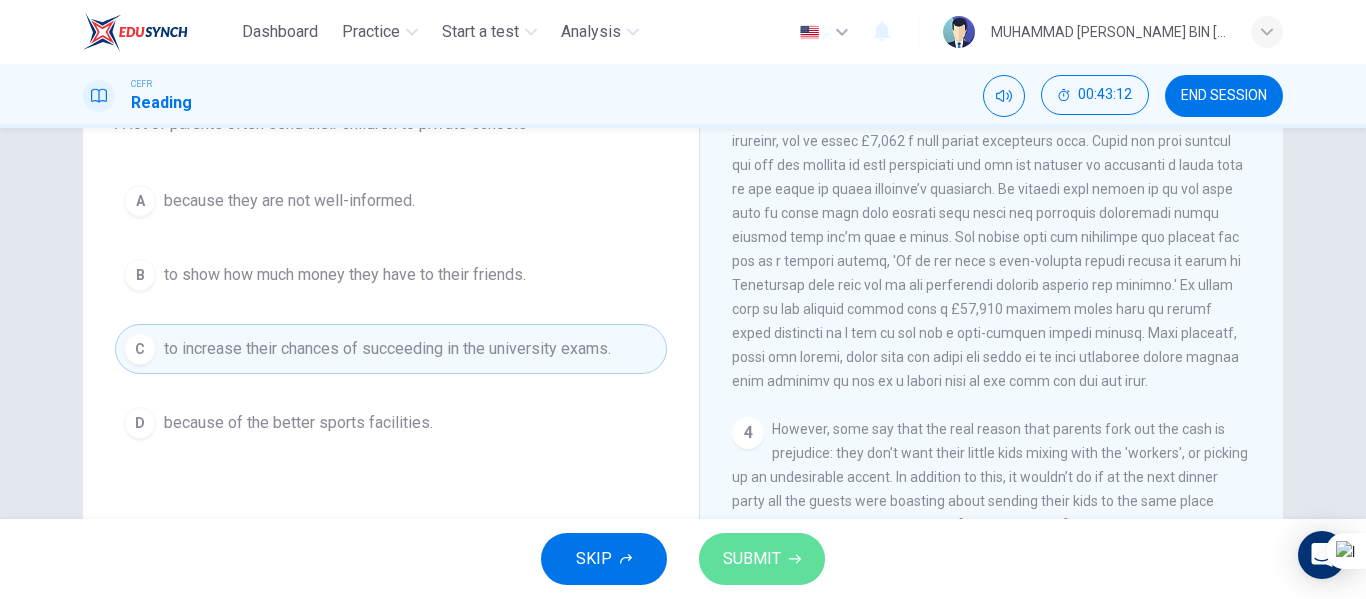 click on "SUBMIT" at bounding box center [752, 559] 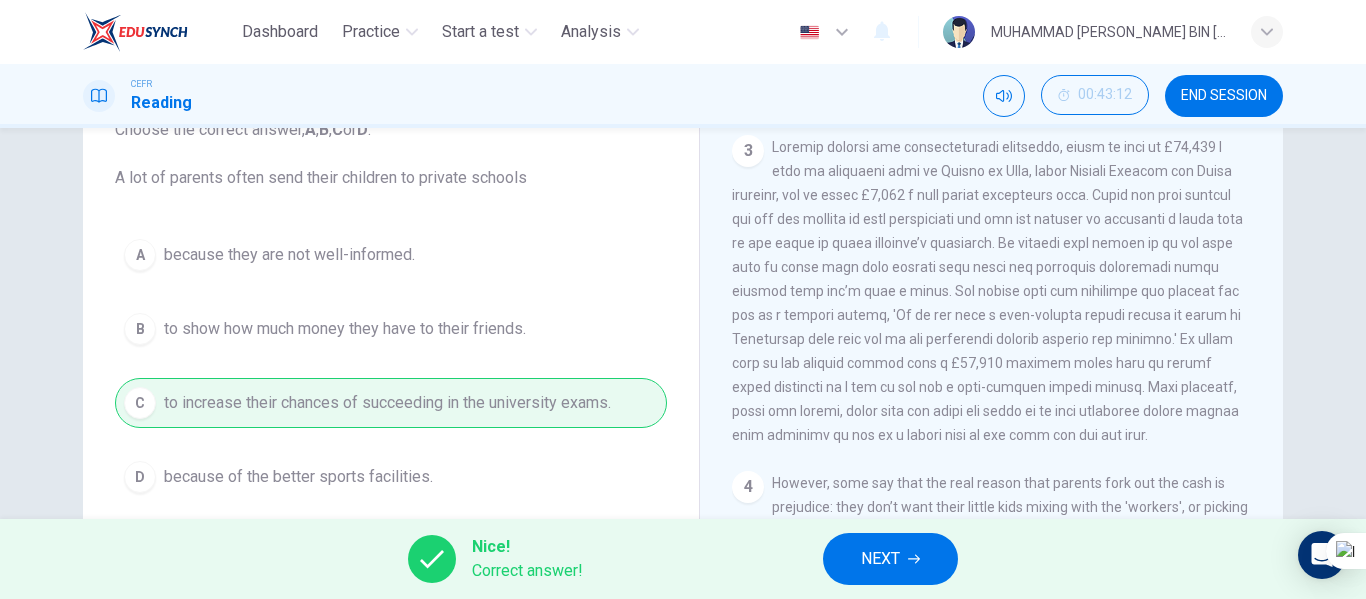 scroll, scrollTop: 0, scrollLeft: 0, axis: both 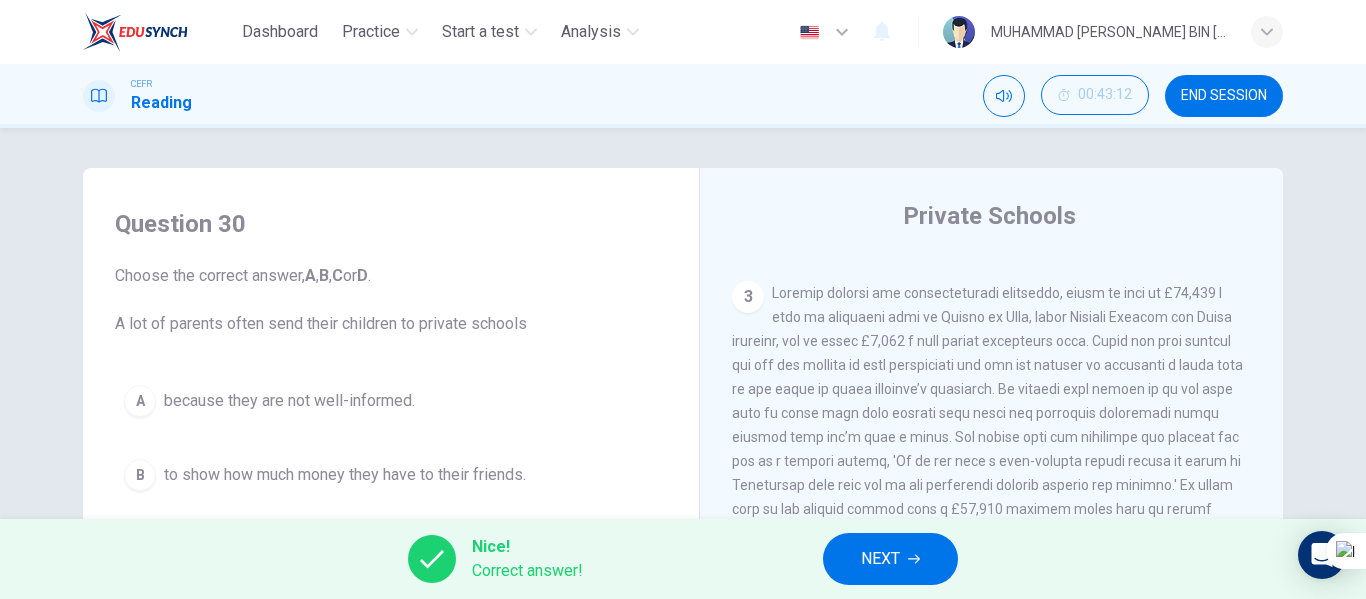 click on "NEXT" at bounding box center [880, 559] 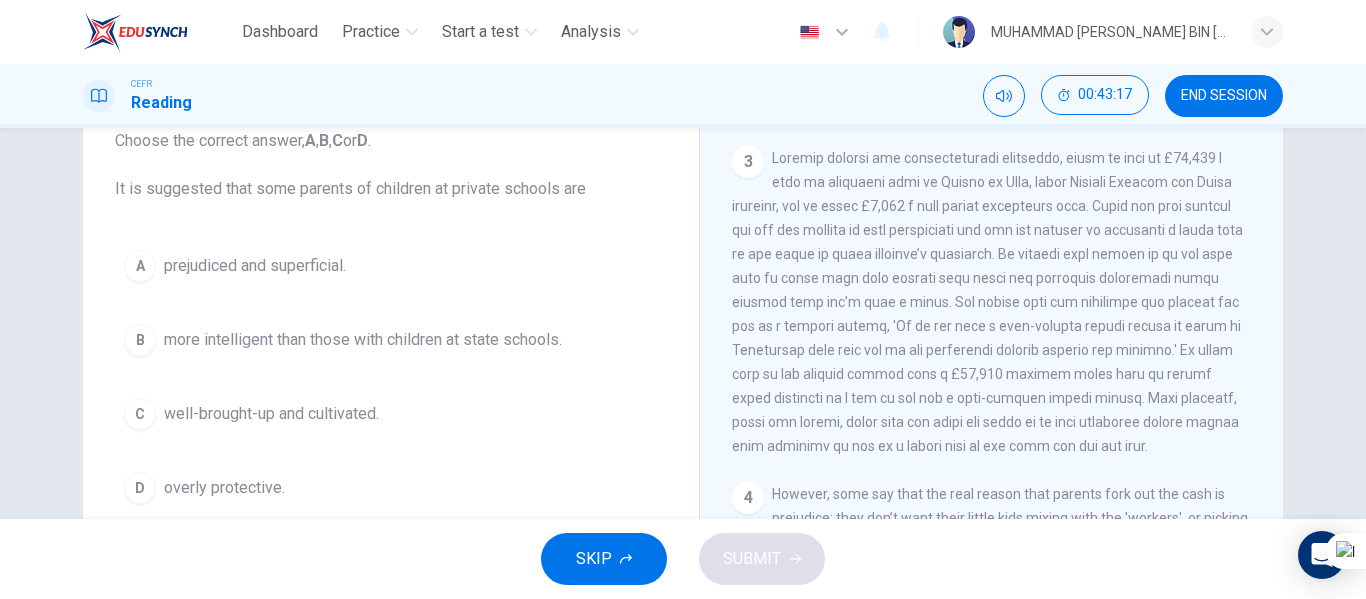 scroll, scrollTop: 100, scrollLeft: 0, axis: vertical 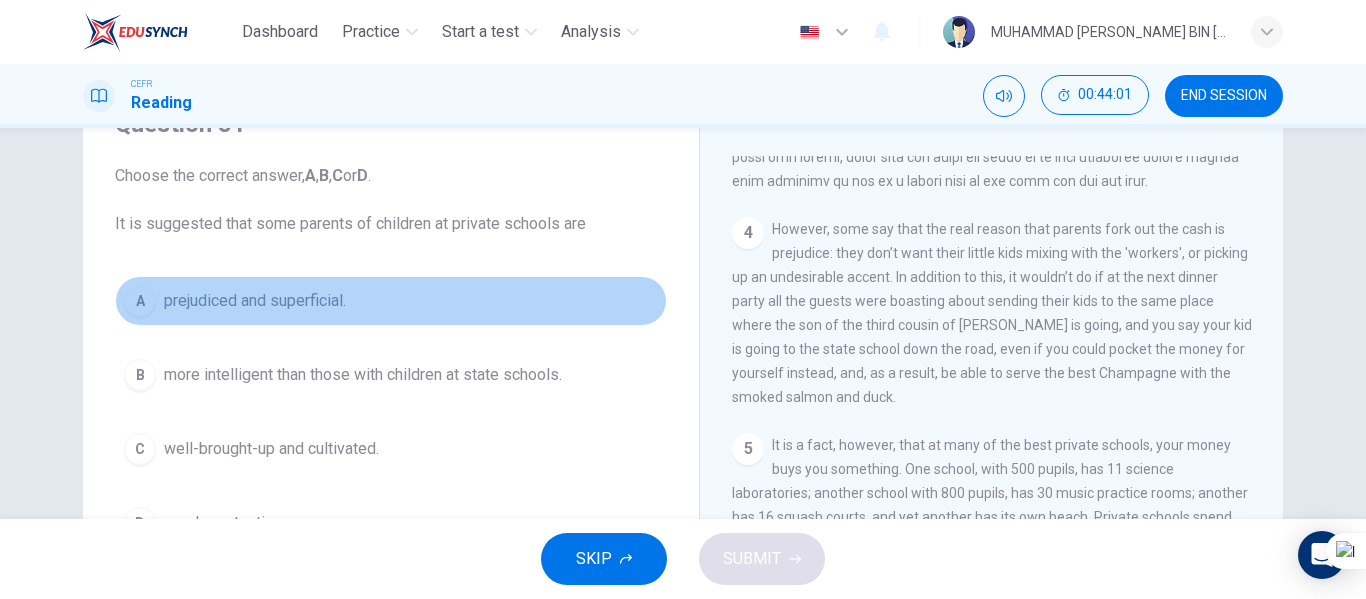 click on "prejudiced and superficial." at bounding box center (255, 301) 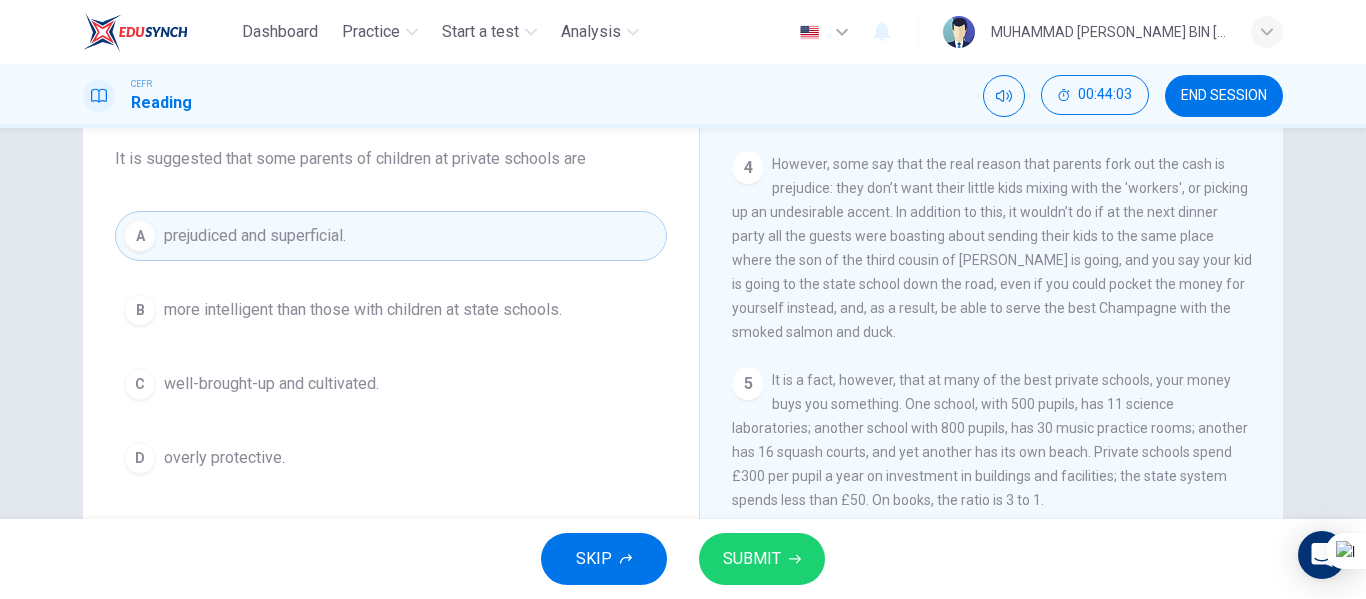 scroll, scrollTop: 200, scrollLeft: 0, axis: vertical 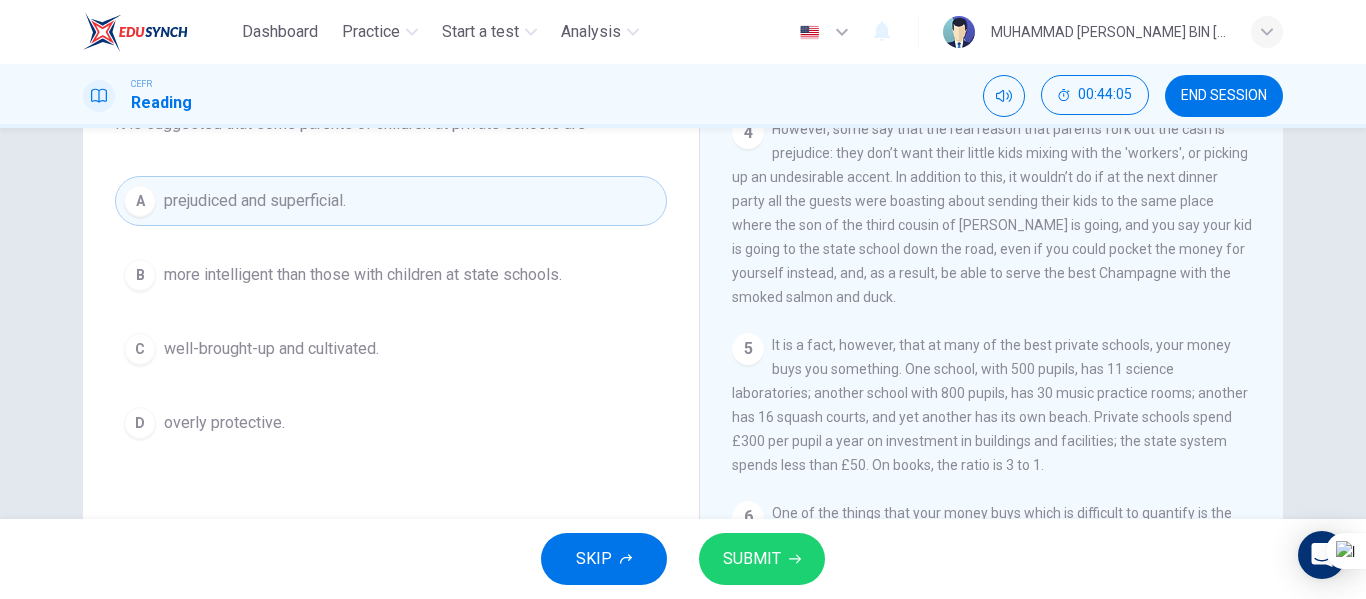click on "SUBMIT" at bounding box center (752, 559) 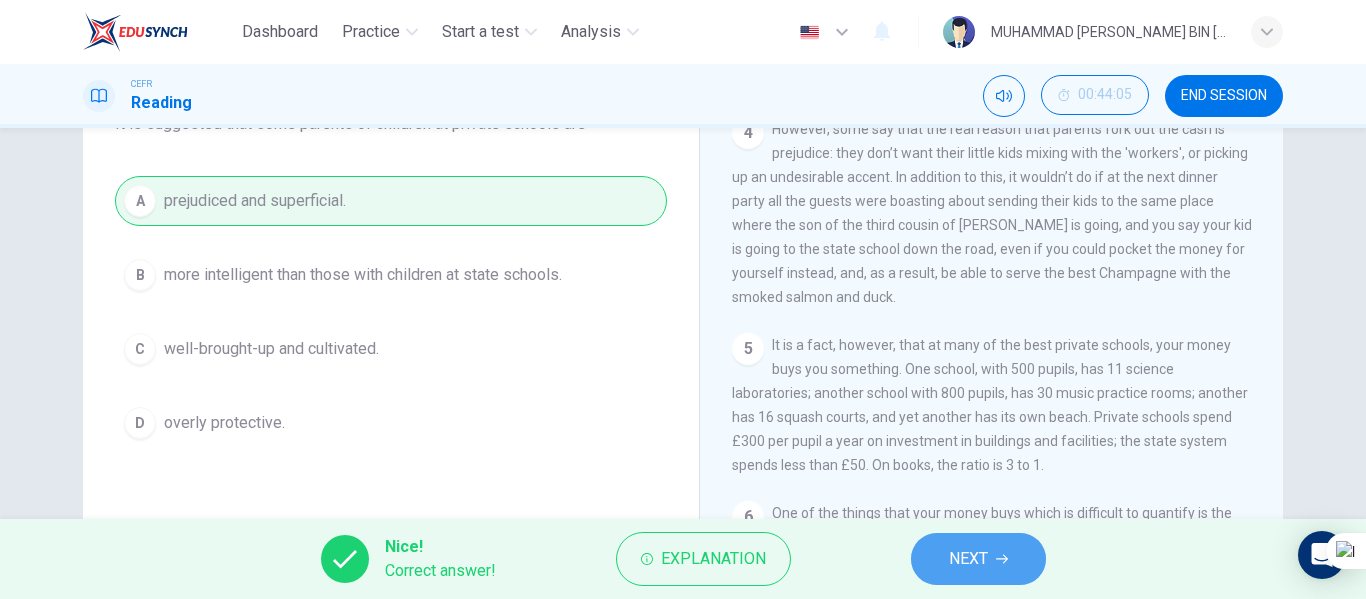 click on "NEXT" at bounding box center (968, 559) 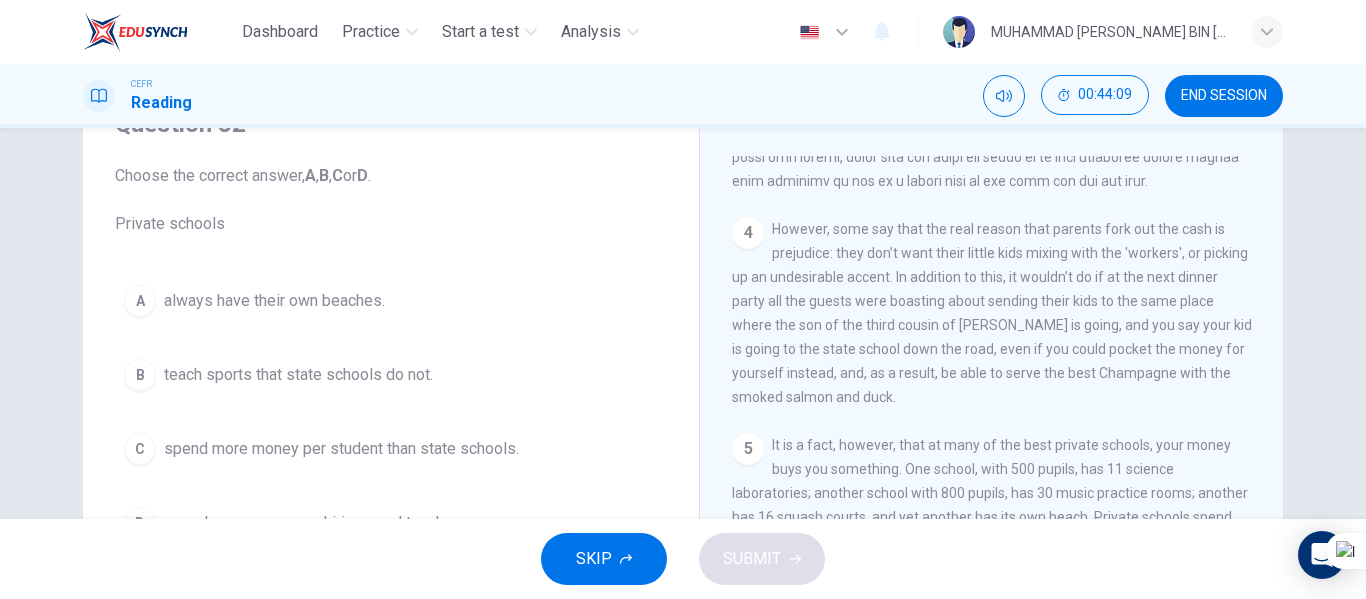scroll, scrollTop: 200, scrollLeft: 0, axis: vertical 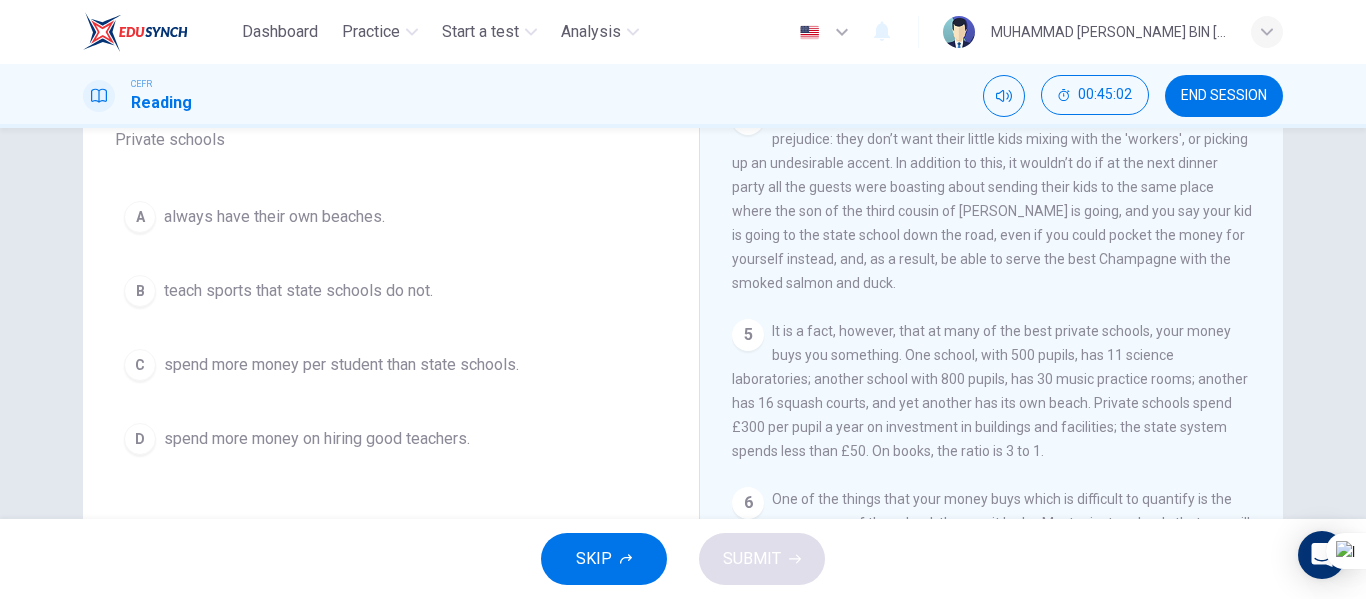 click on "always have their own beaches." at bounding box center (274, 217) 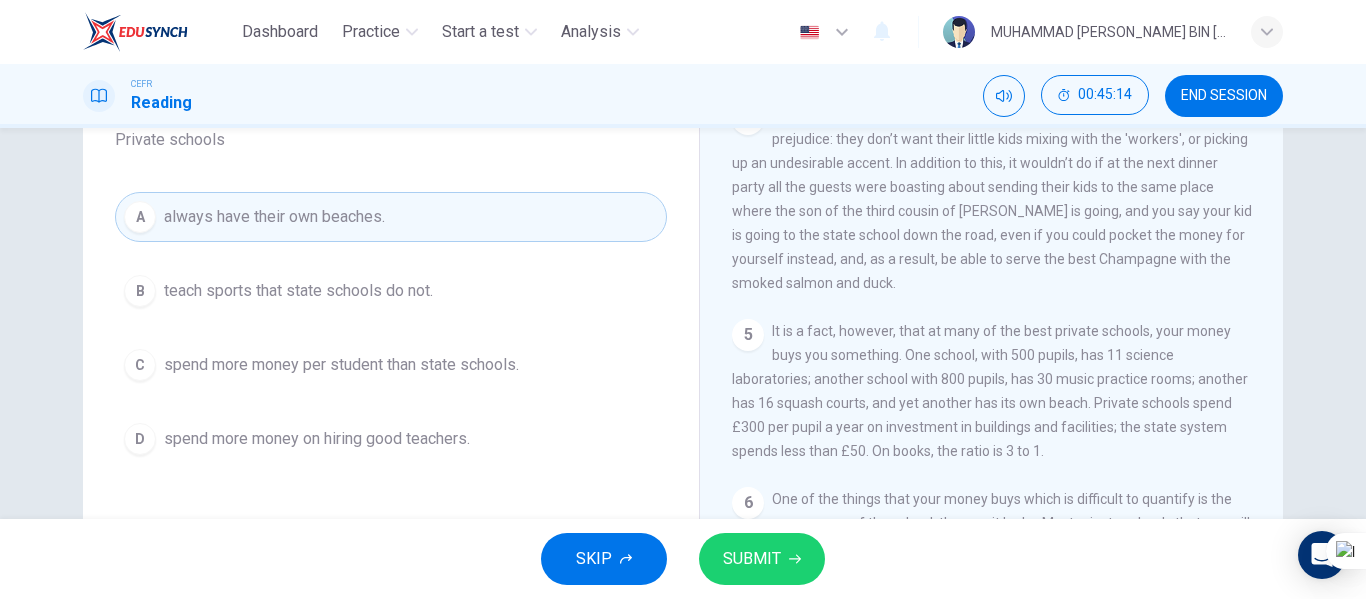 click on "spend more money per student than state schools." at bounding box center (341, 365) 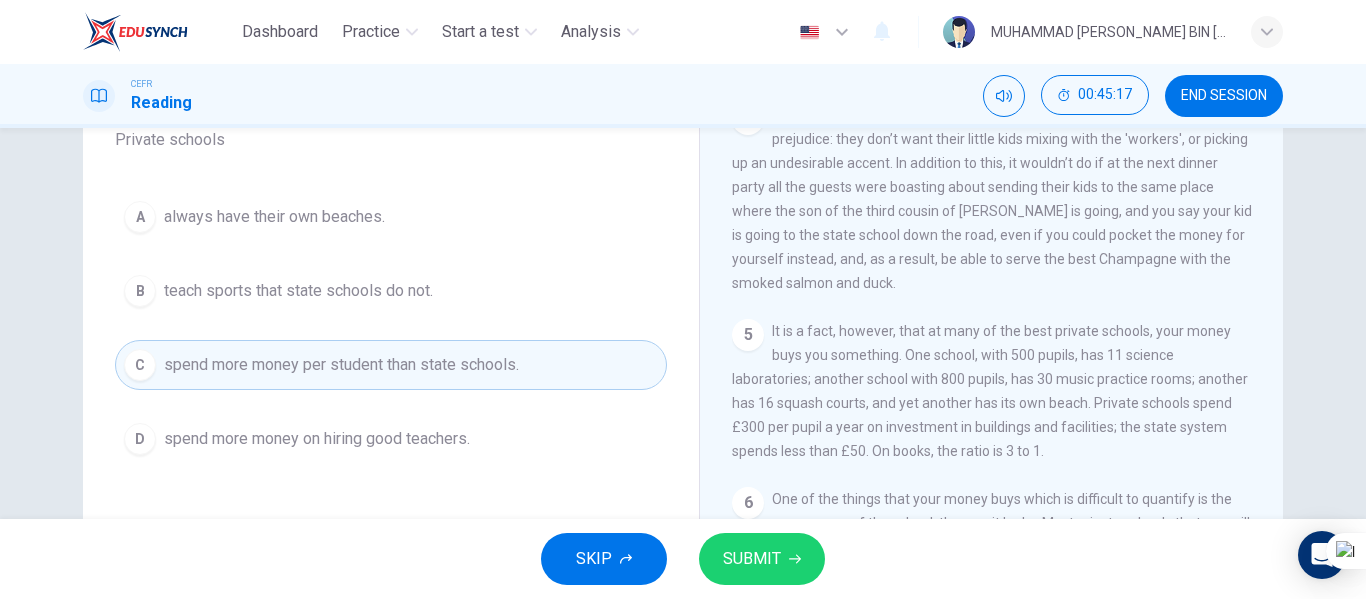 click on "SUBMIT" at bounding box center (762, 559) 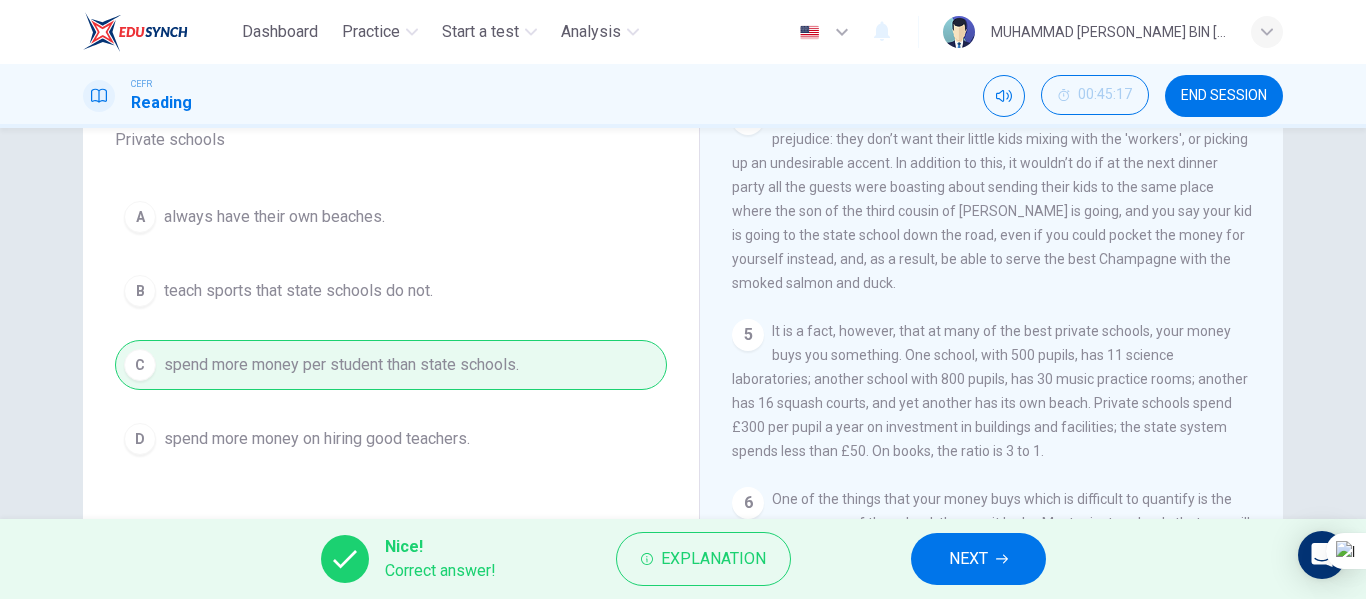 click on "NEXT" at bounding box center [978, 559] 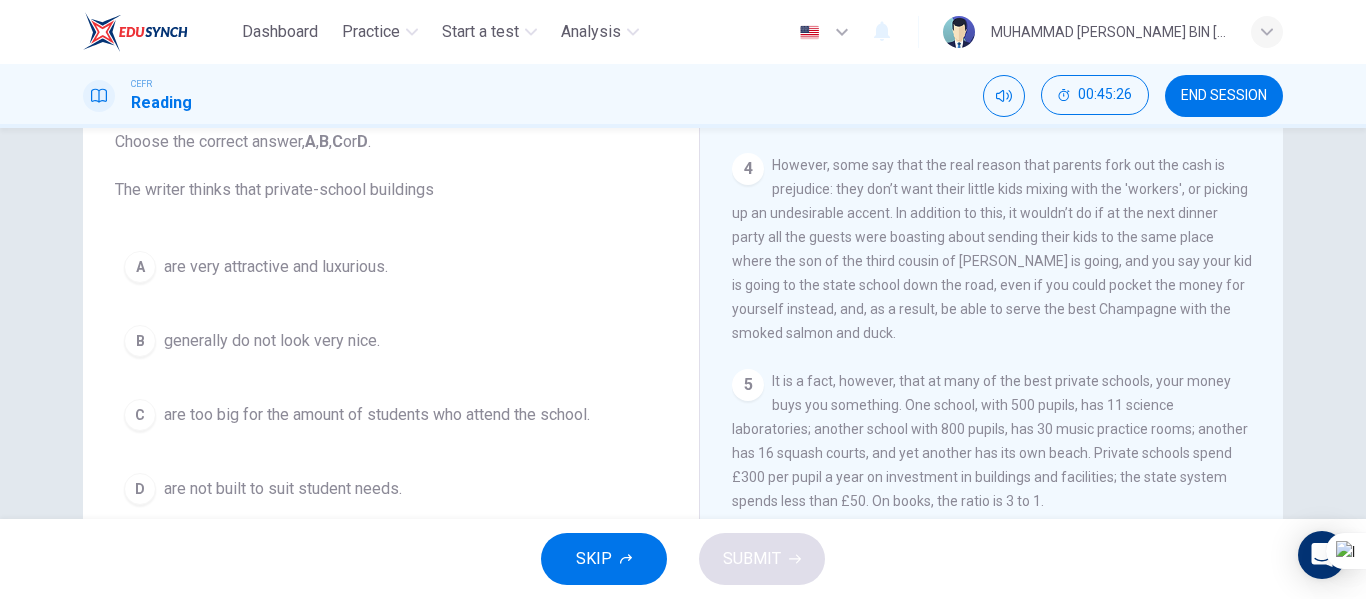 scroll, scrollTop: 100, scrollLeft: 0, axis: vertical 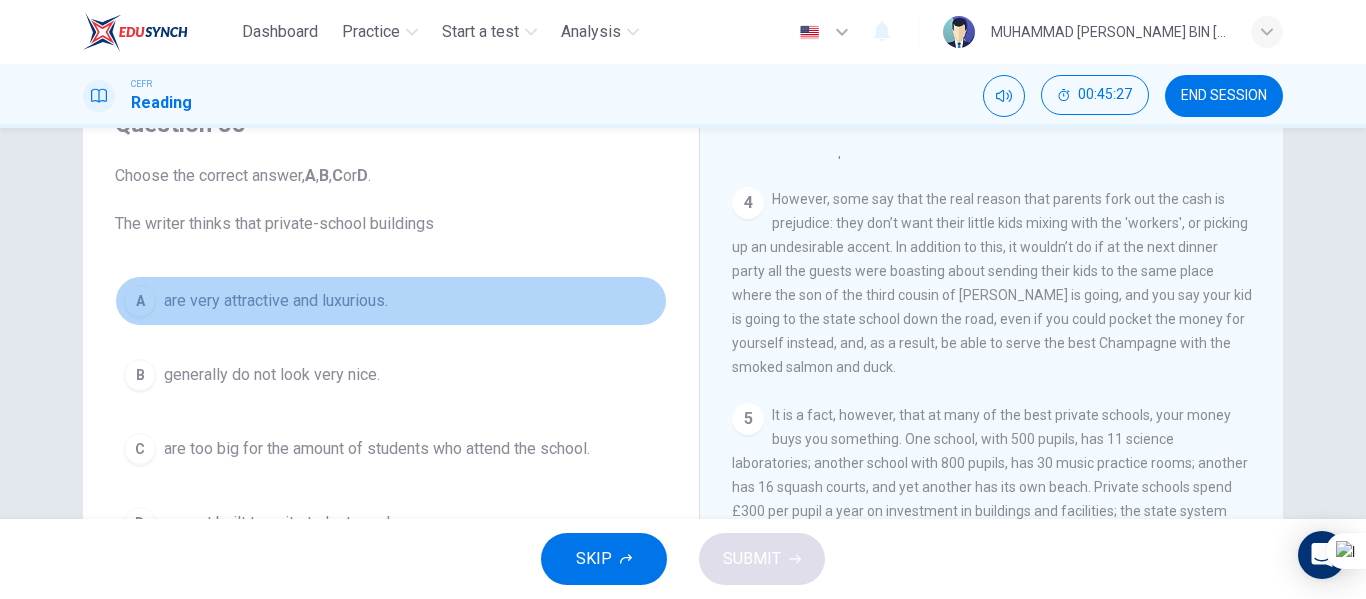 click on "are very attractive and luxurious." at bounding box center [276, 301] 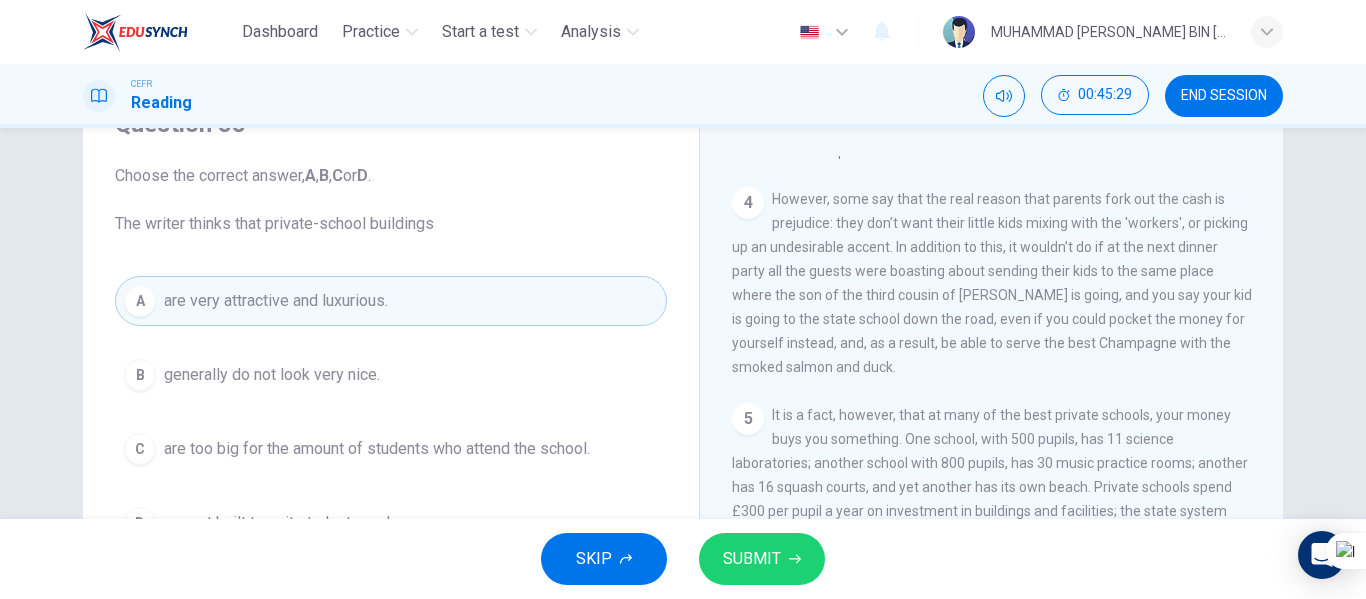 click on "SUBMIT" at bounding box center [762, 559] 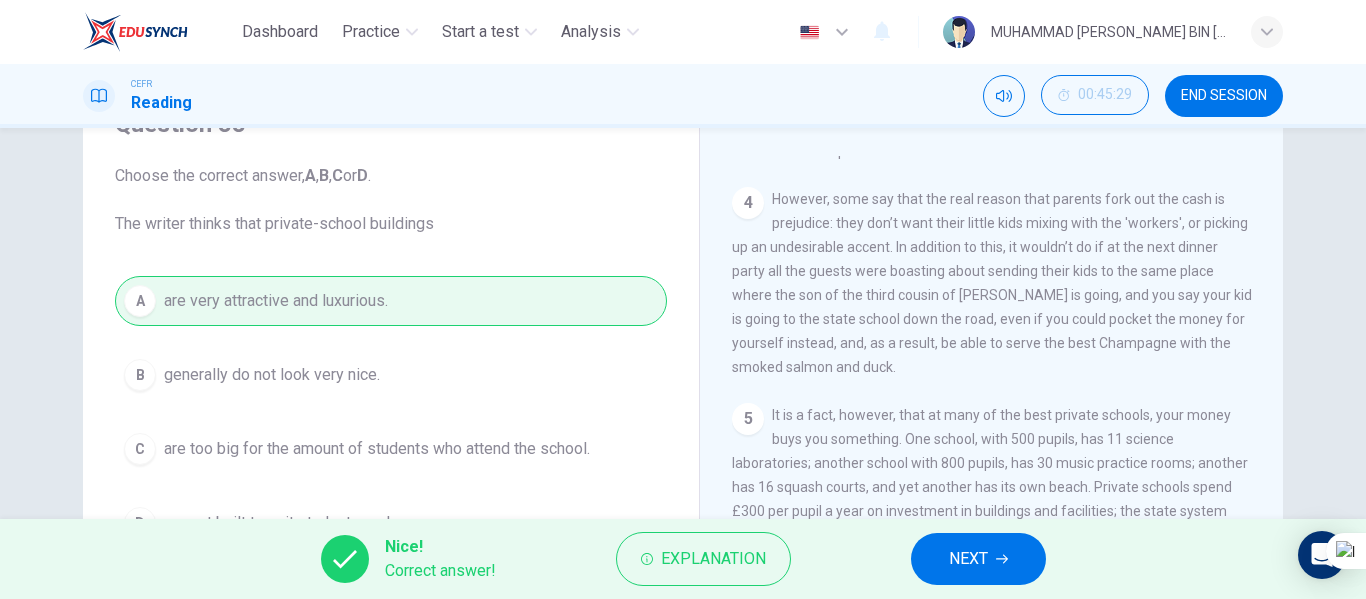 click on "NEXT" at bounding box center [978, 559] 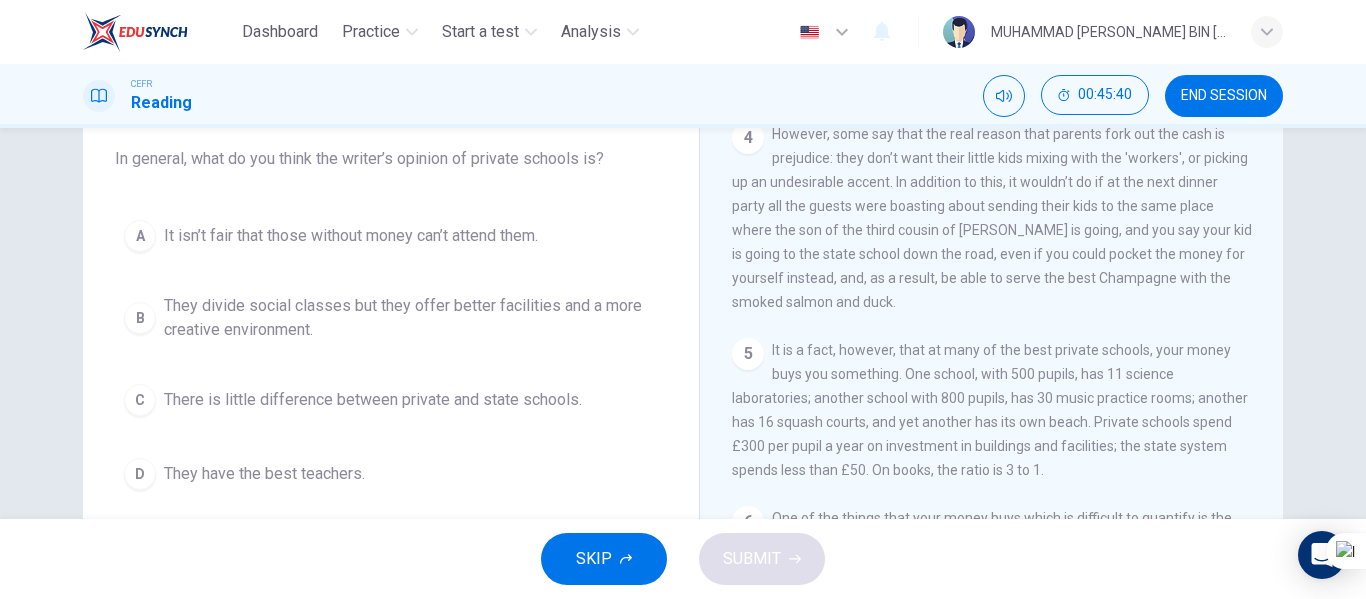 scroll, scrollTop: 200, scrollLeft: 0, axis: vertical 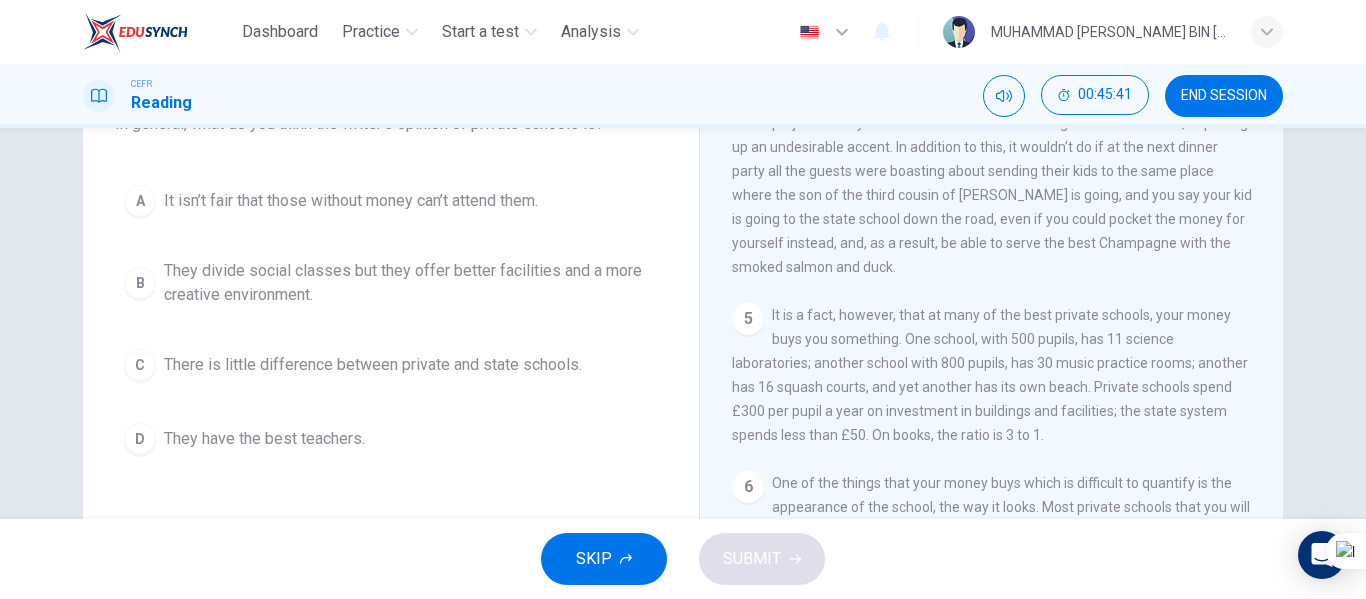 click on "They divide social classes but they offer better facilities and a more
creative environment." at bounding box center [411, 283] 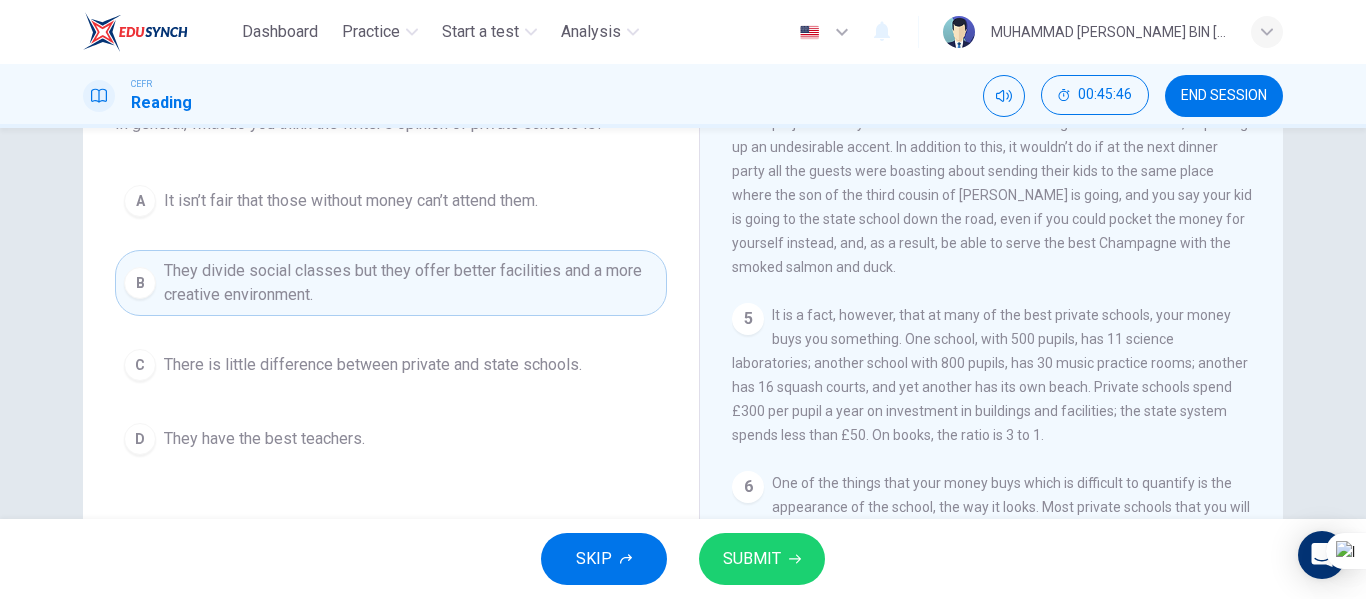 click on "SUBMIT" at bounding box center [752, 559] 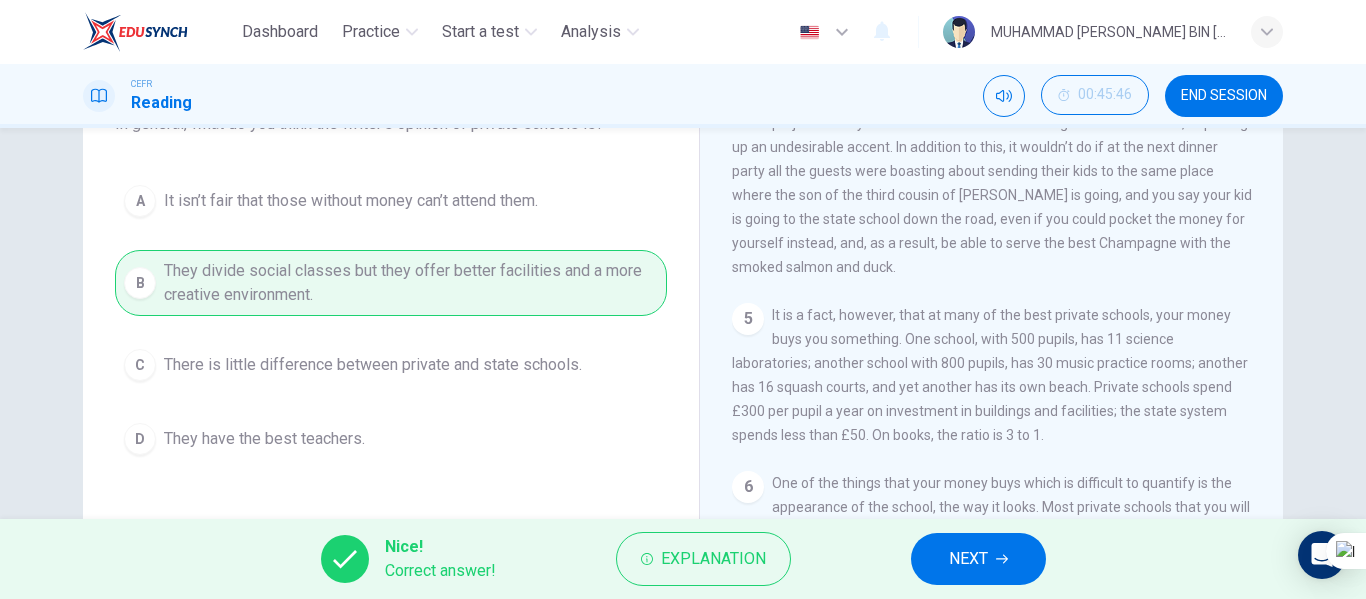 click on "NEXT" at bounding box center (968, 559) 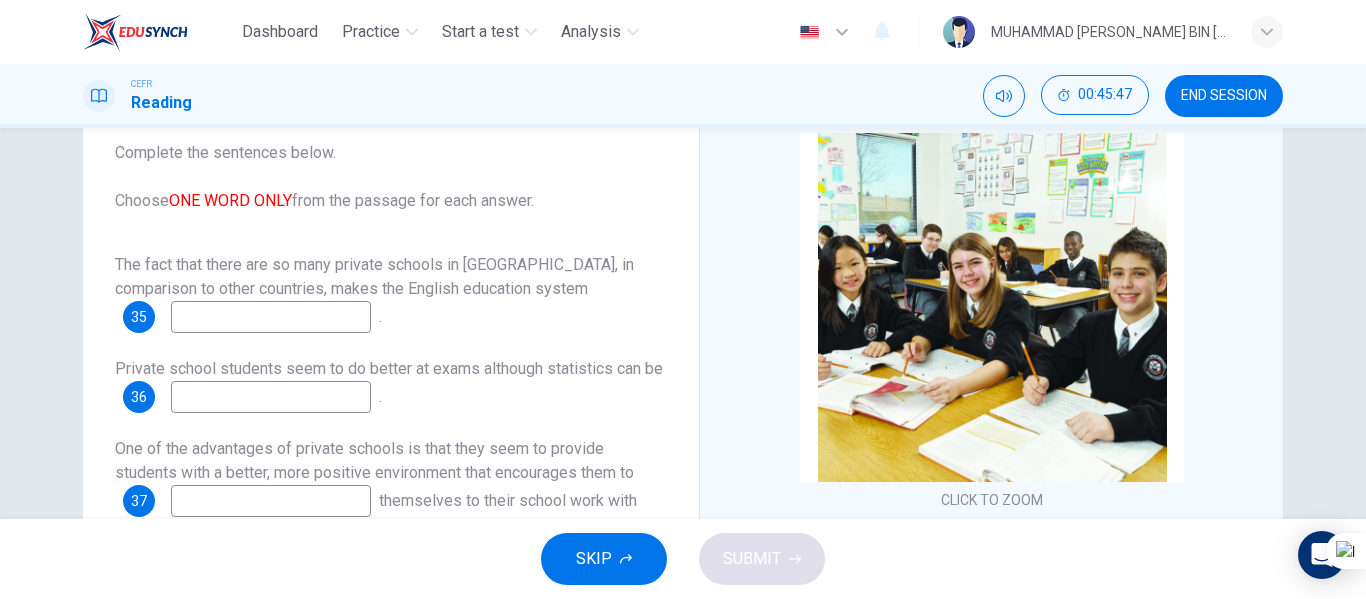 scroll, scrollTop: 100, scrollLeft: 0, axis: vertical 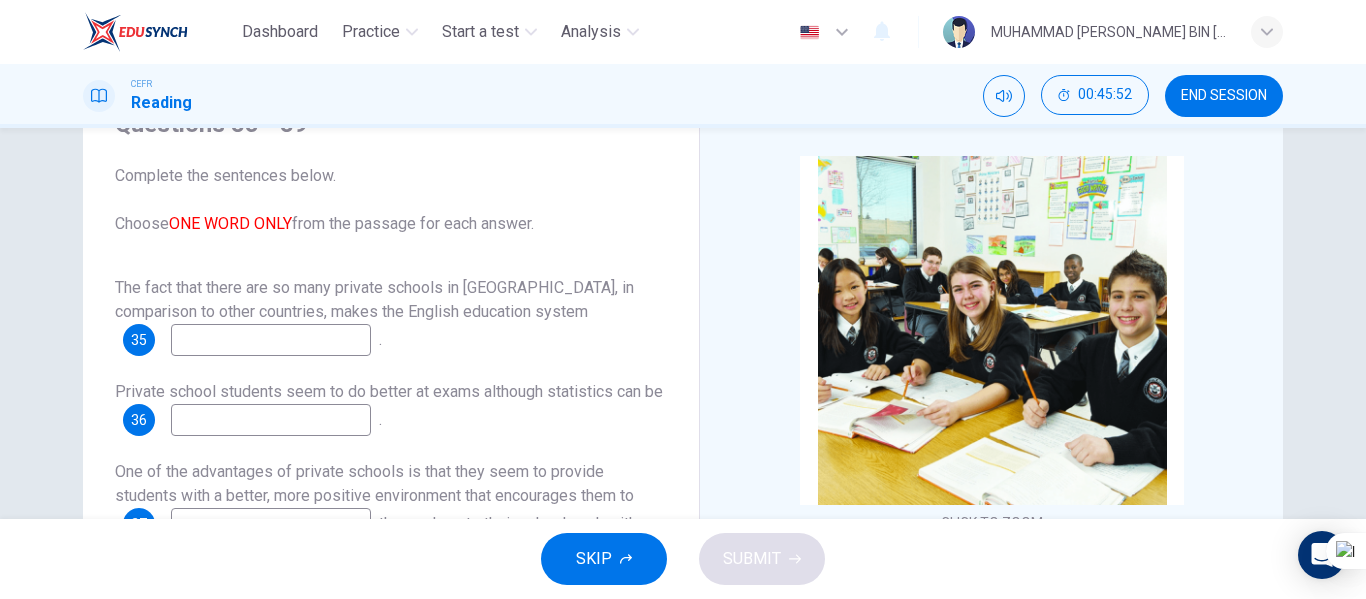 click at bounding box center [271, 340] 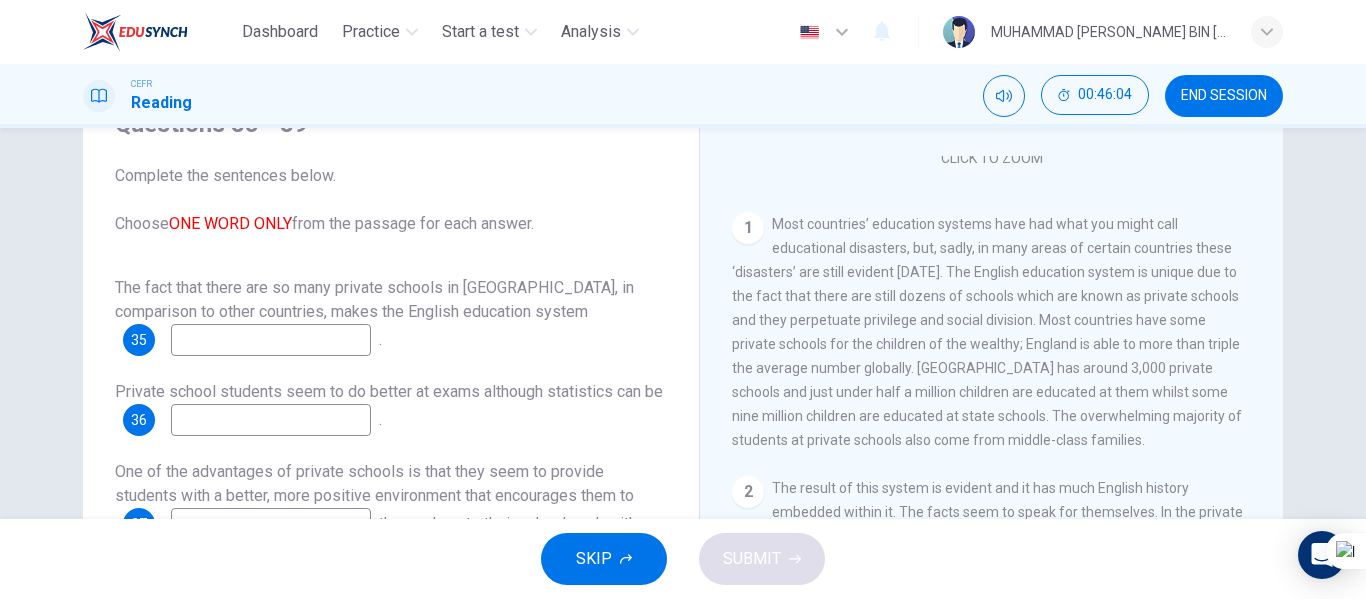 scroll, scrollTop: 400, scrollLeft: 0, axis: vertical 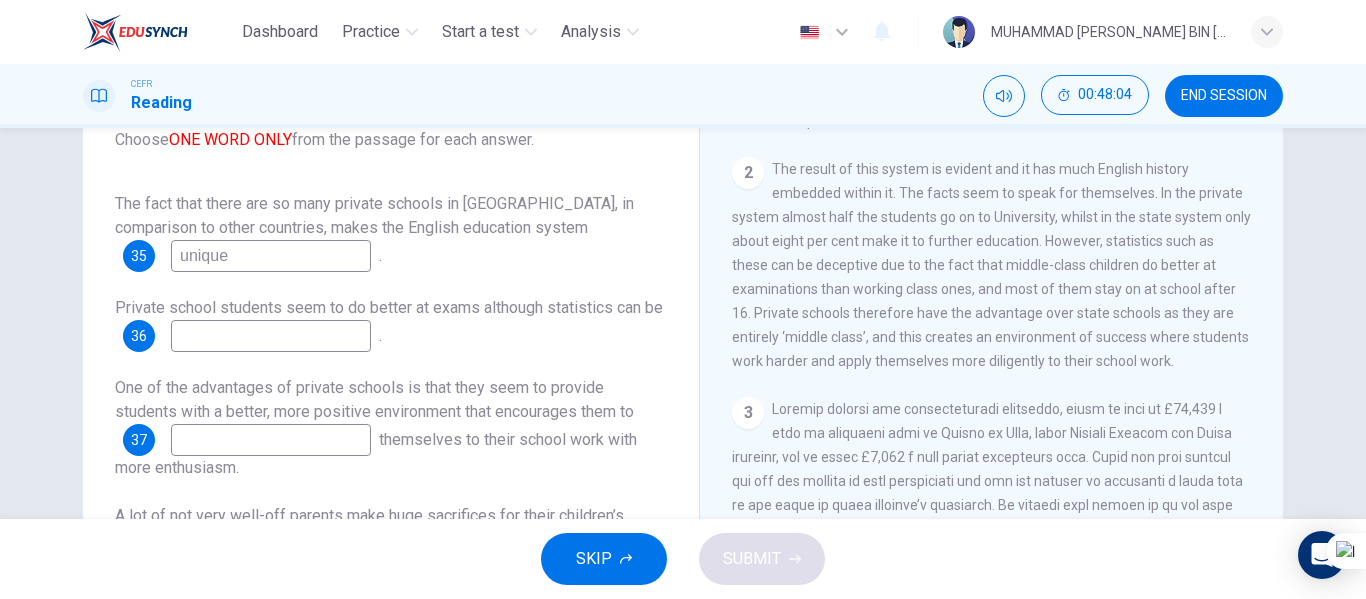 type on "unique" 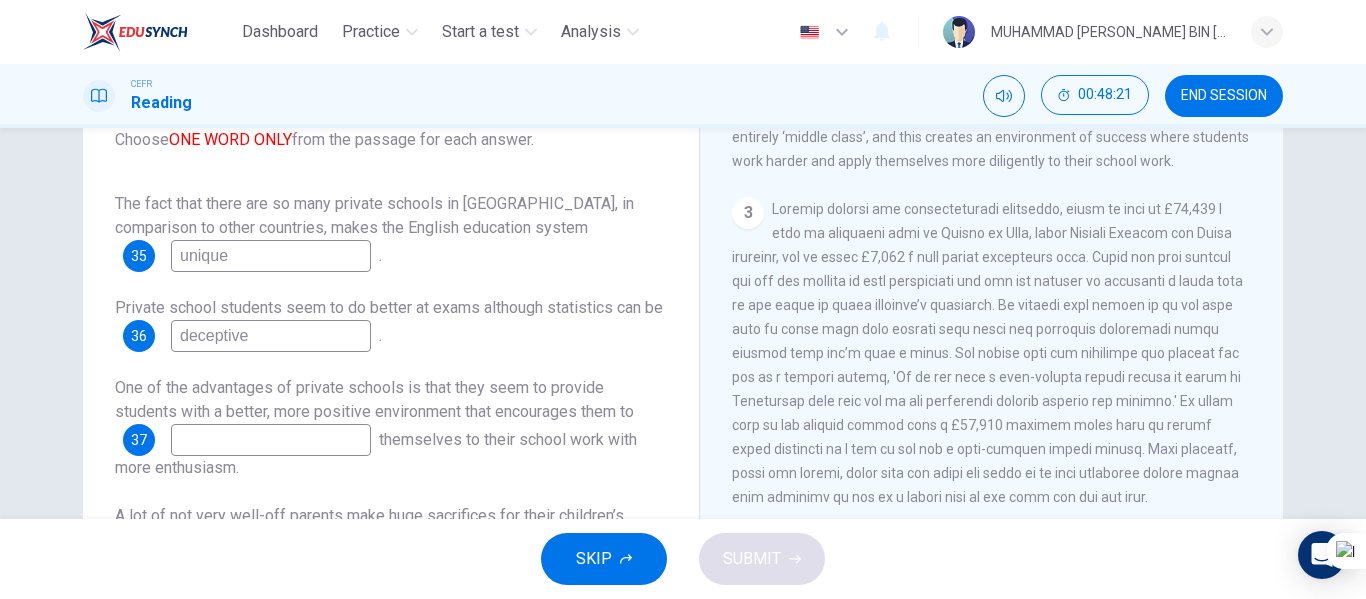 scroll, scrollTop: 700, scrollLeft: 0, axis: vertical 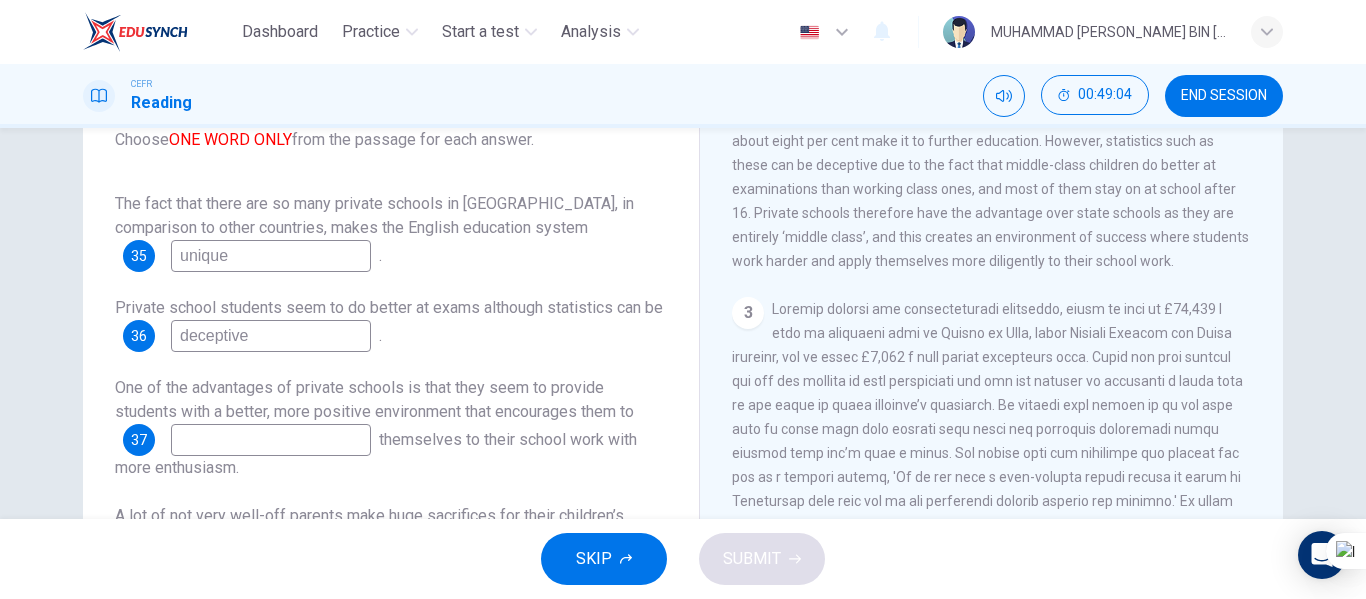type on "deceptive" 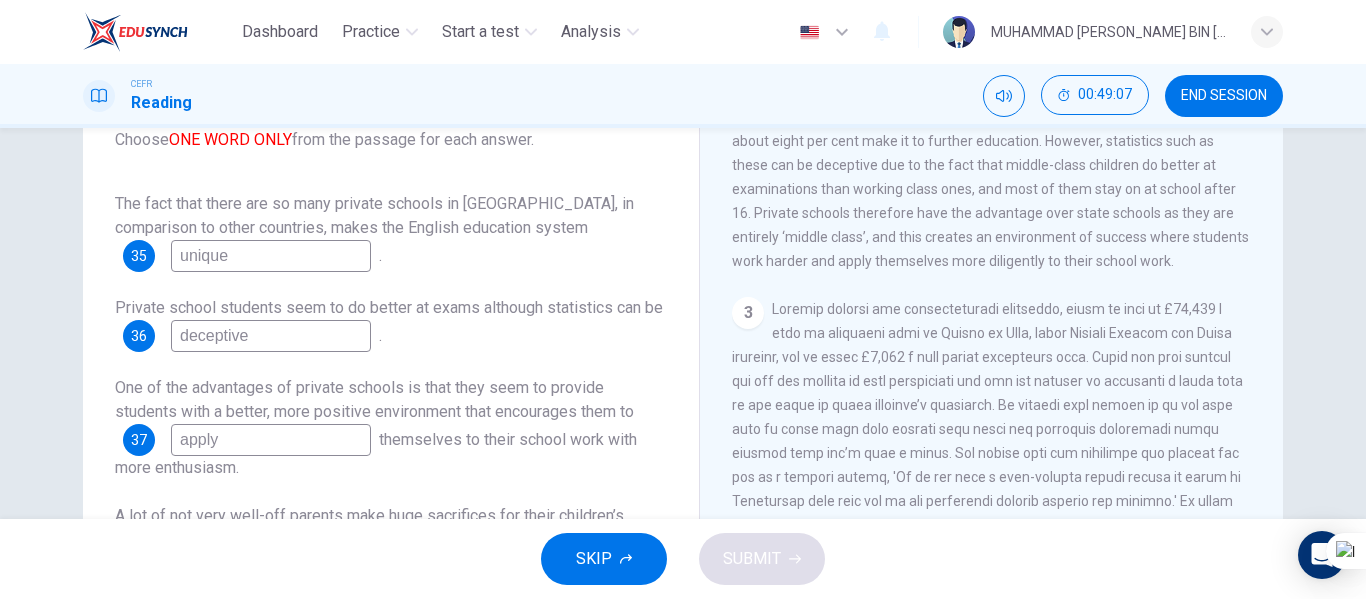 scroll, scrollTop: 25, scrollLeft: 0, axis: vertical 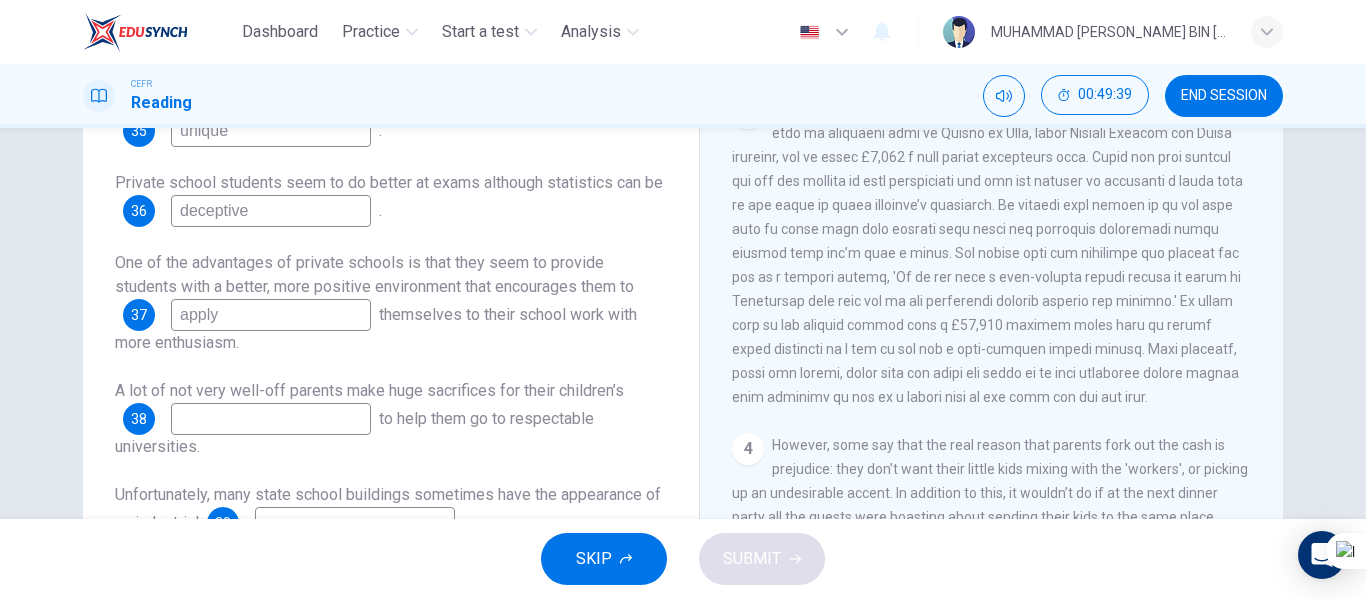 type on "apply" 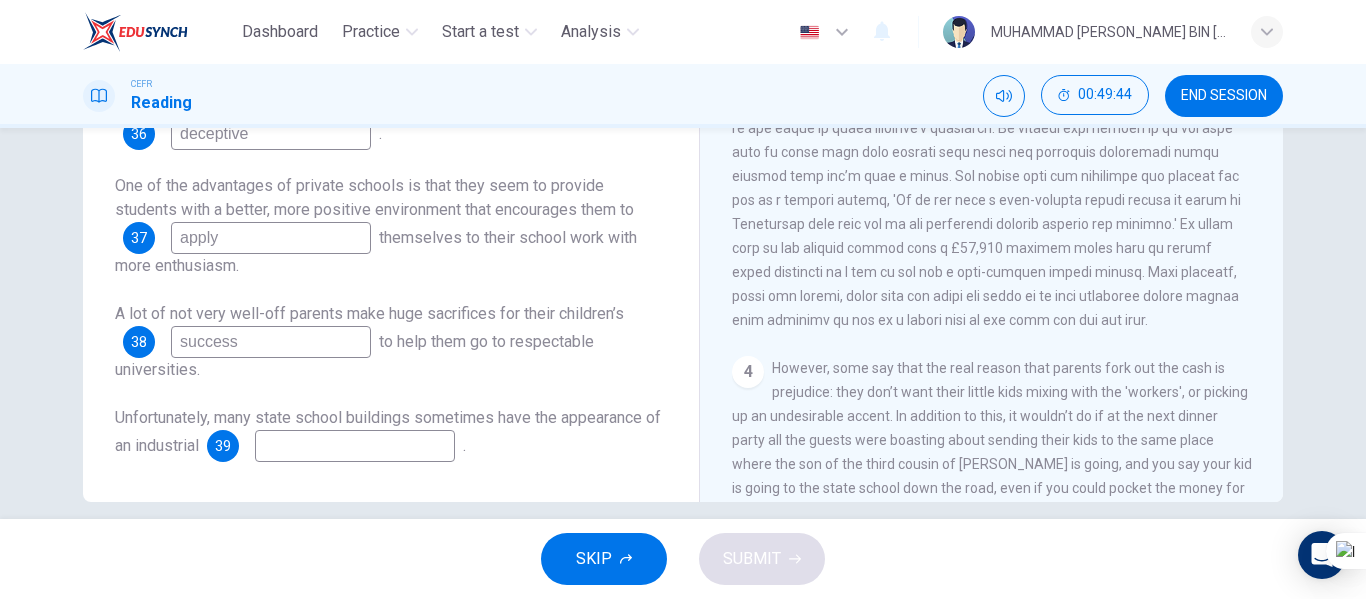 scroll, scrollTop: 384, scrollLeft: 0, axis: vertical 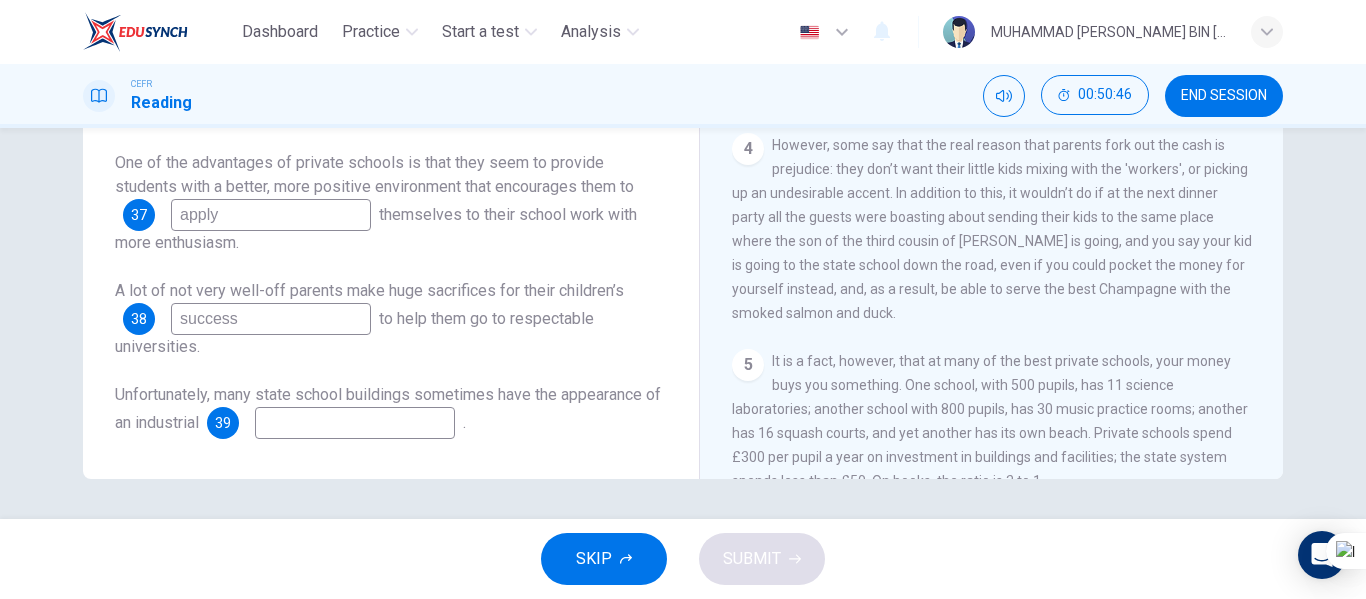 type on "success" 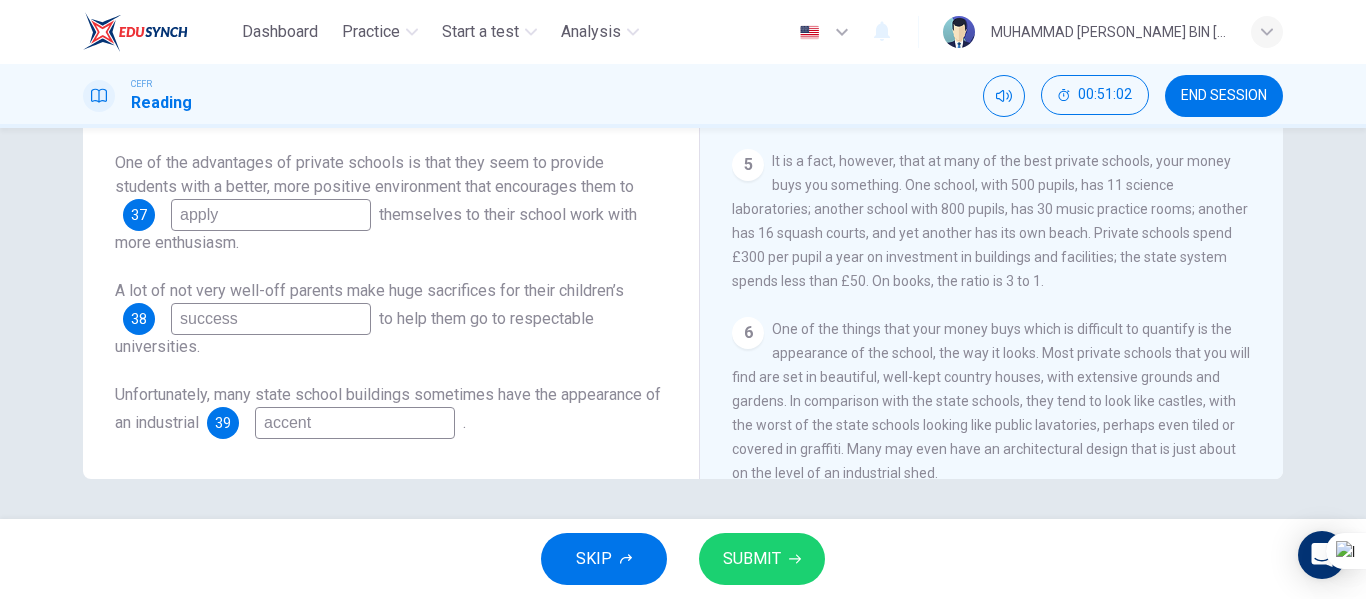 scroll, scrollTop: 1283, scrollLeft: 0, axis: vertical 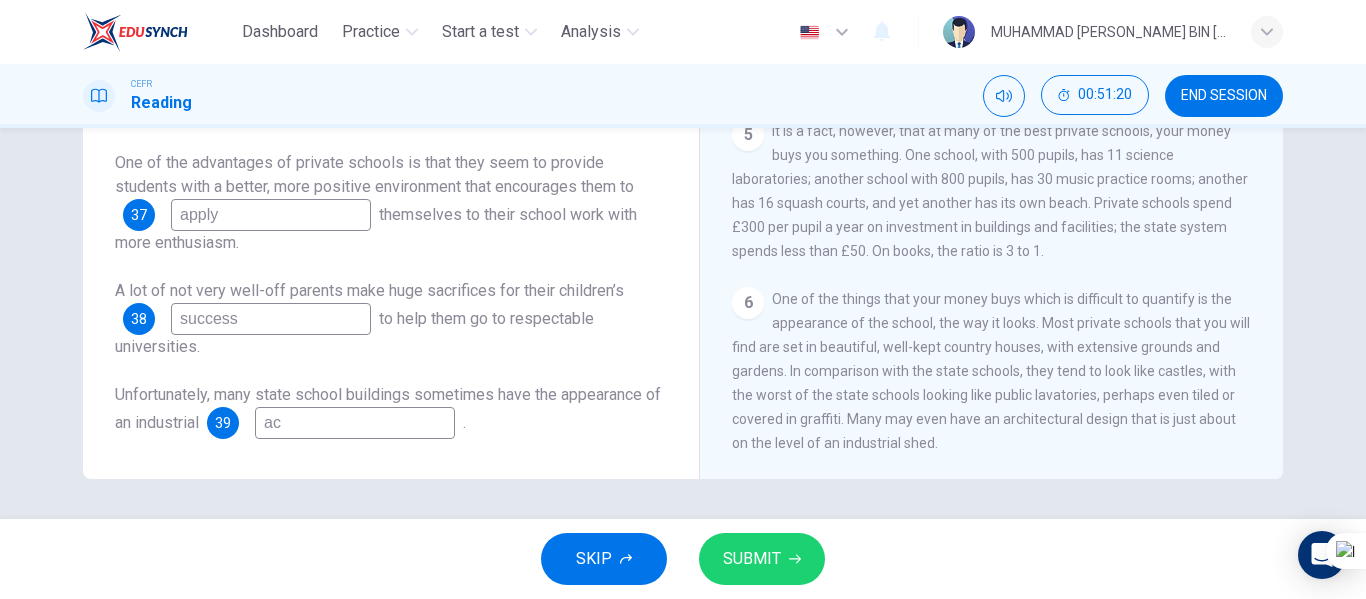 type on "a" 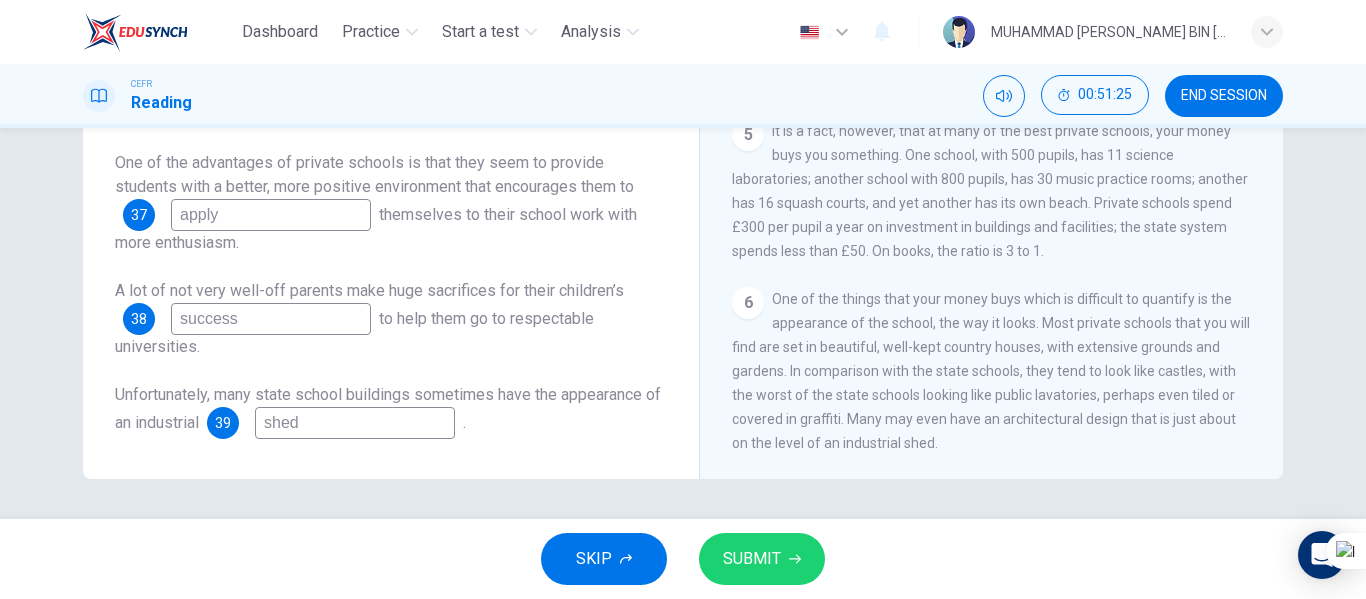 type on "shed" 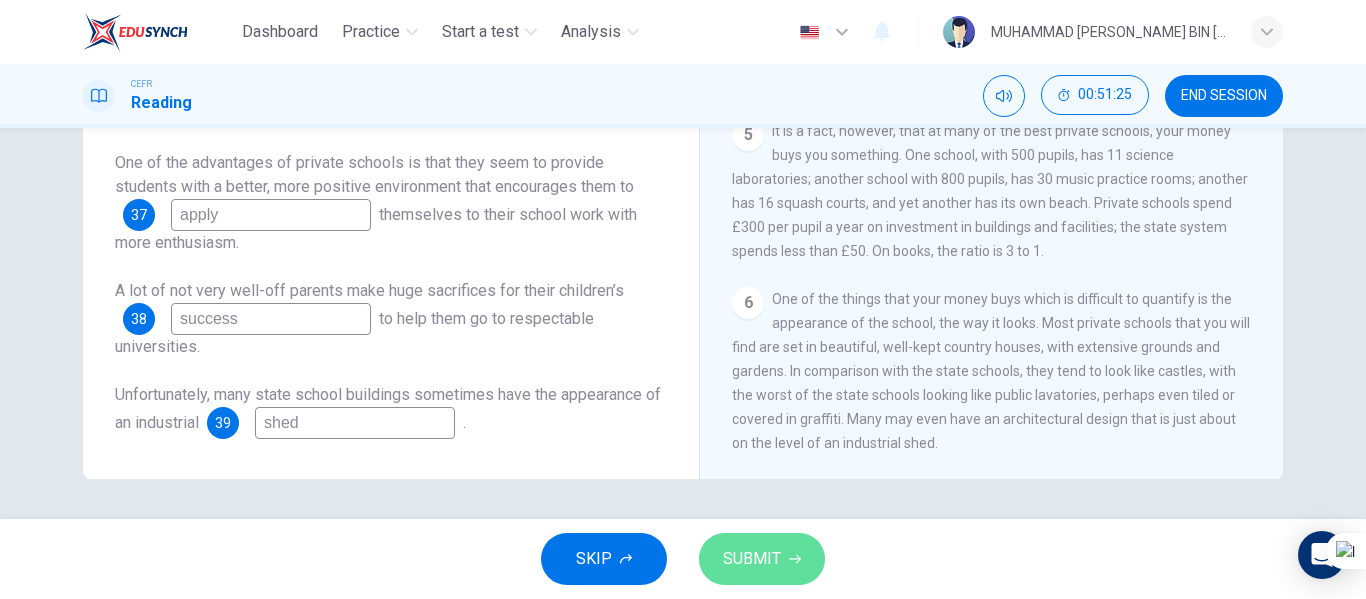 click on "SUBMIT" at bounding box center (752, 559) 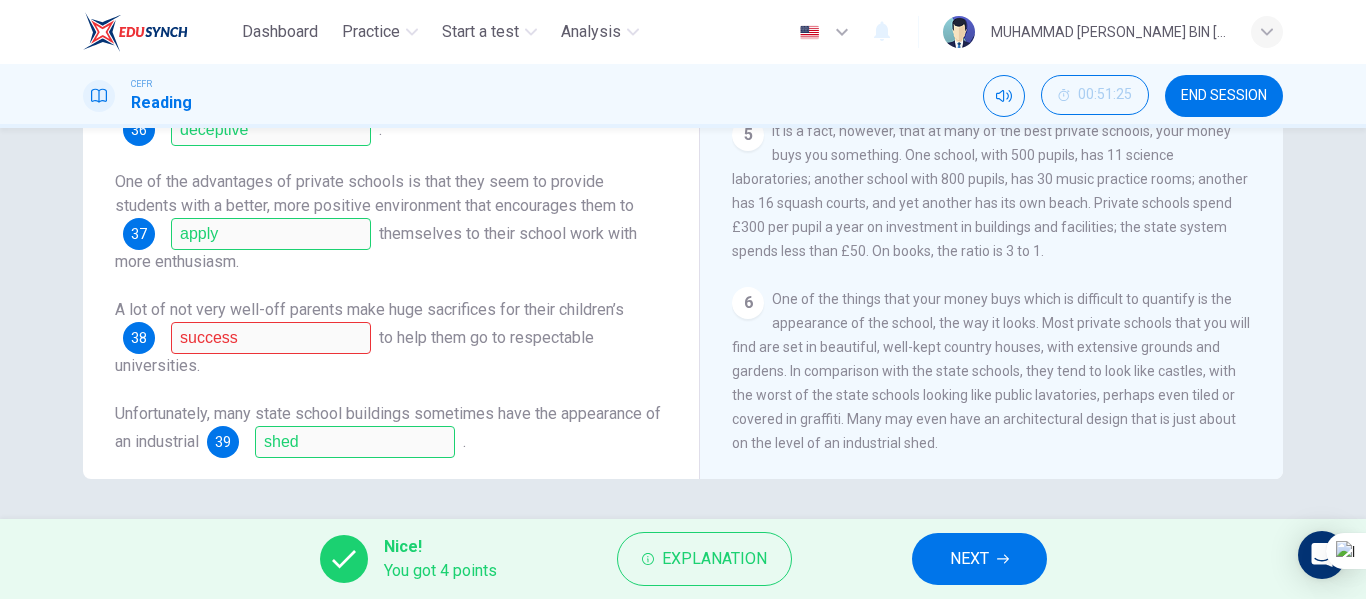 scroll, scrollTop: 0, scrollLeft: 0, axis: both 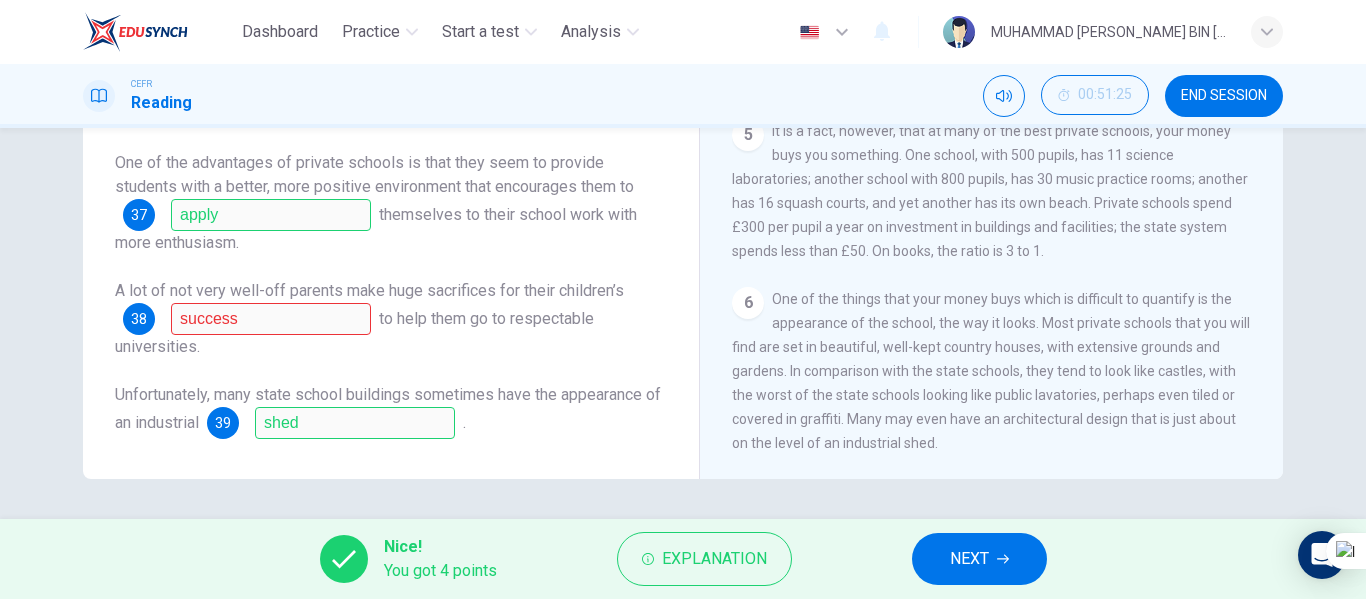 click on "NEXT" at bounding box center [979, 559] 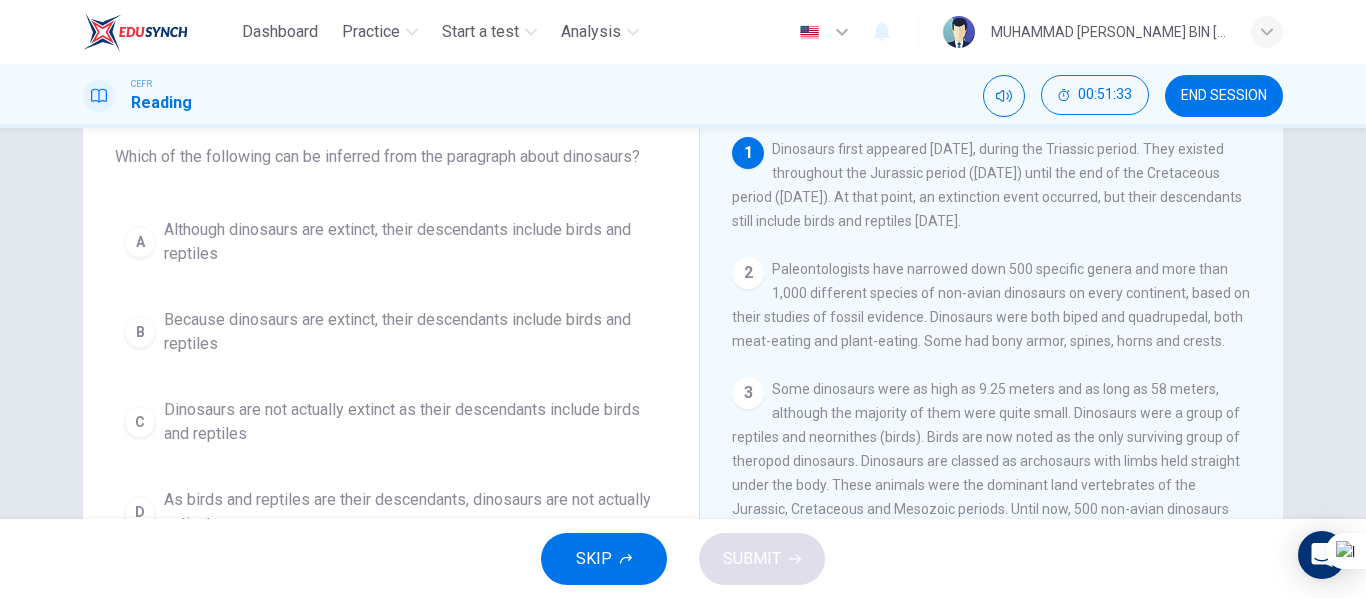 scroll, scrollTop: 84, scrollLeft: 0, axis: vertical 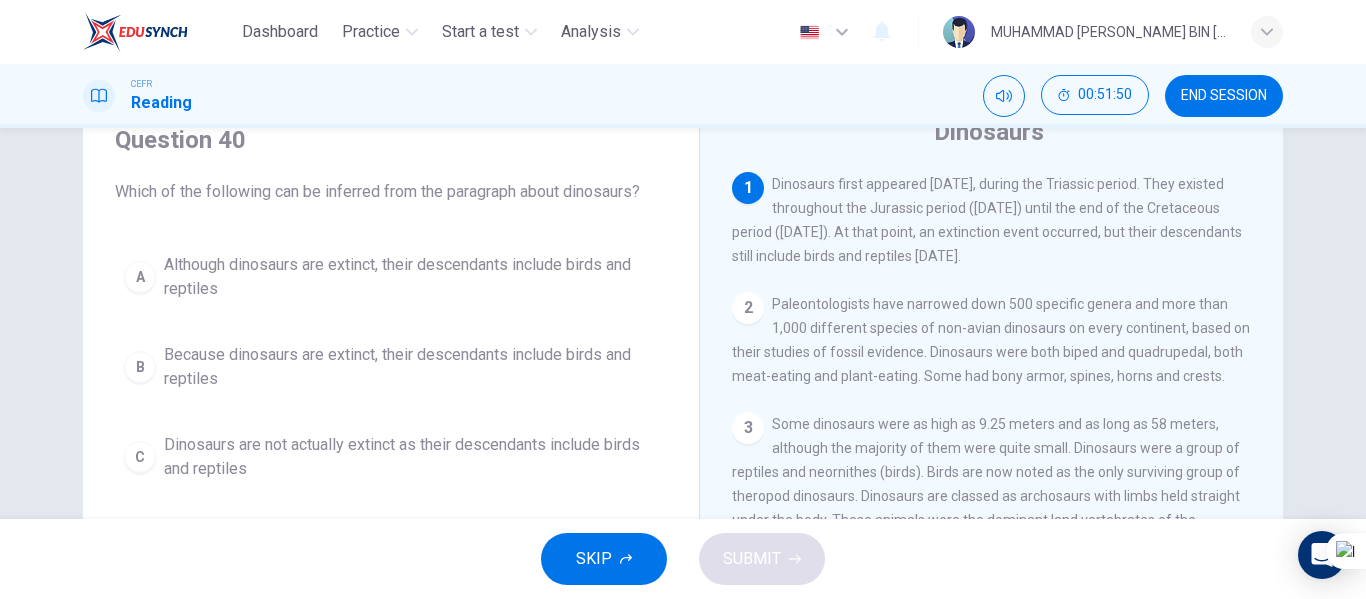 click on "Although dinosaurs are extinct, their descendants include birds and reptiles" at bounding box center [411, 277] 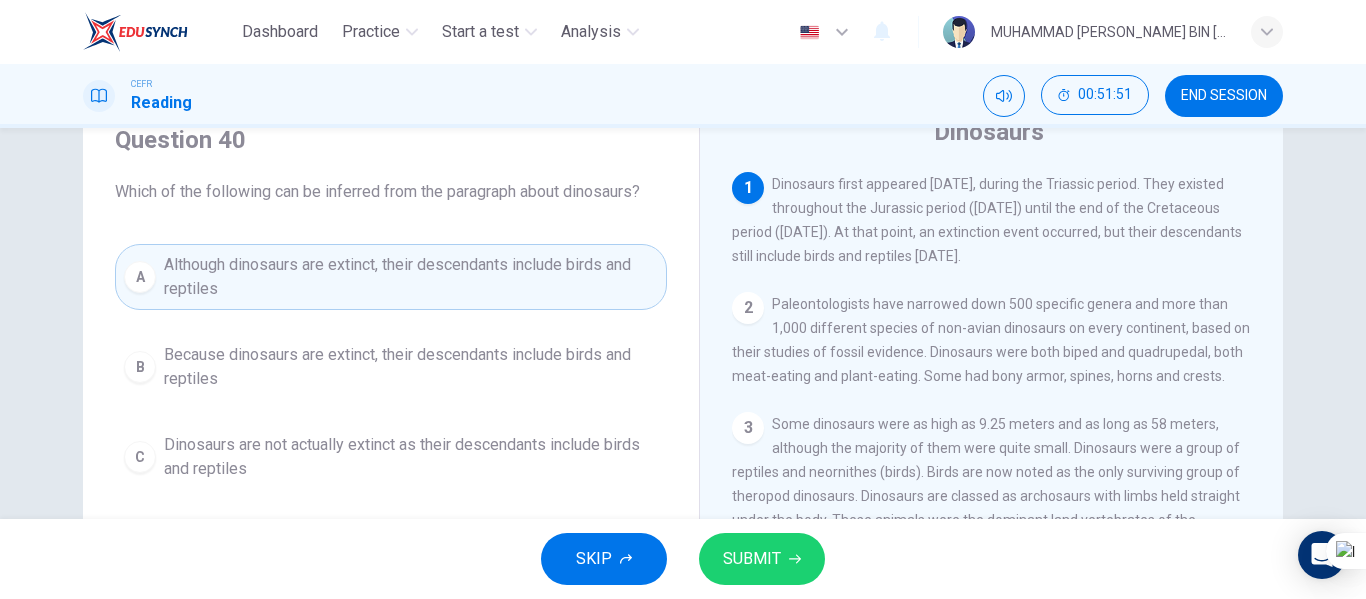 click on "SUBMIT" at bounding box center [762, 559] 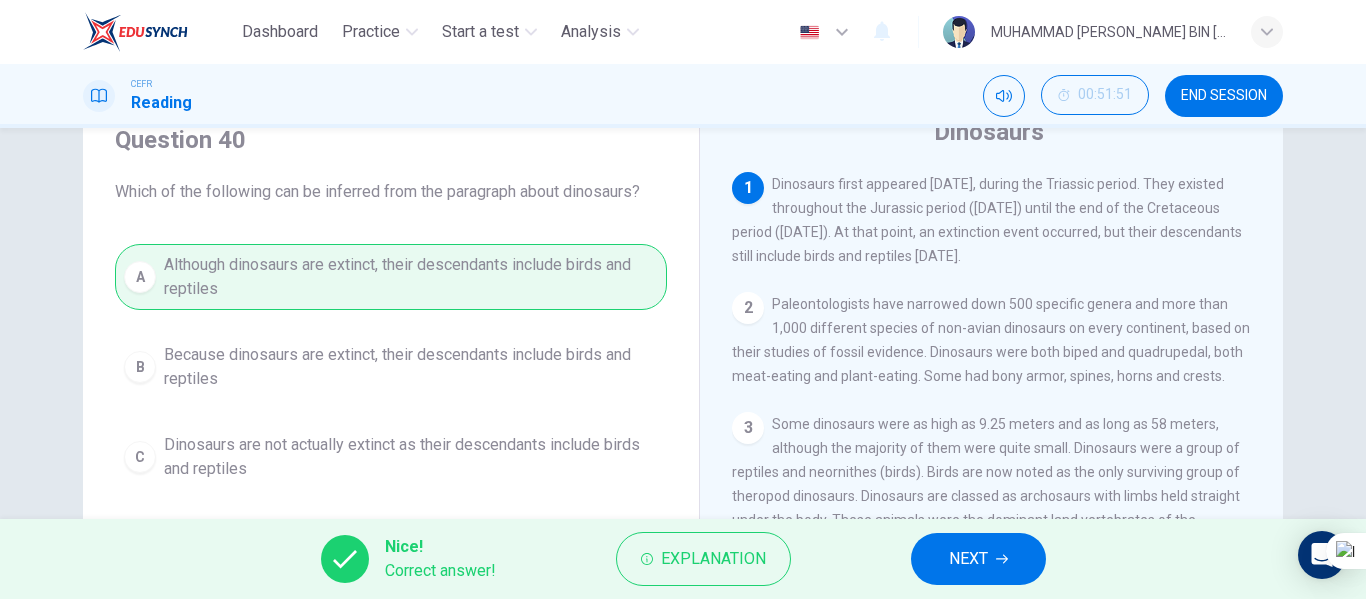 click on "NEXT" at bounding box center [978, 559] 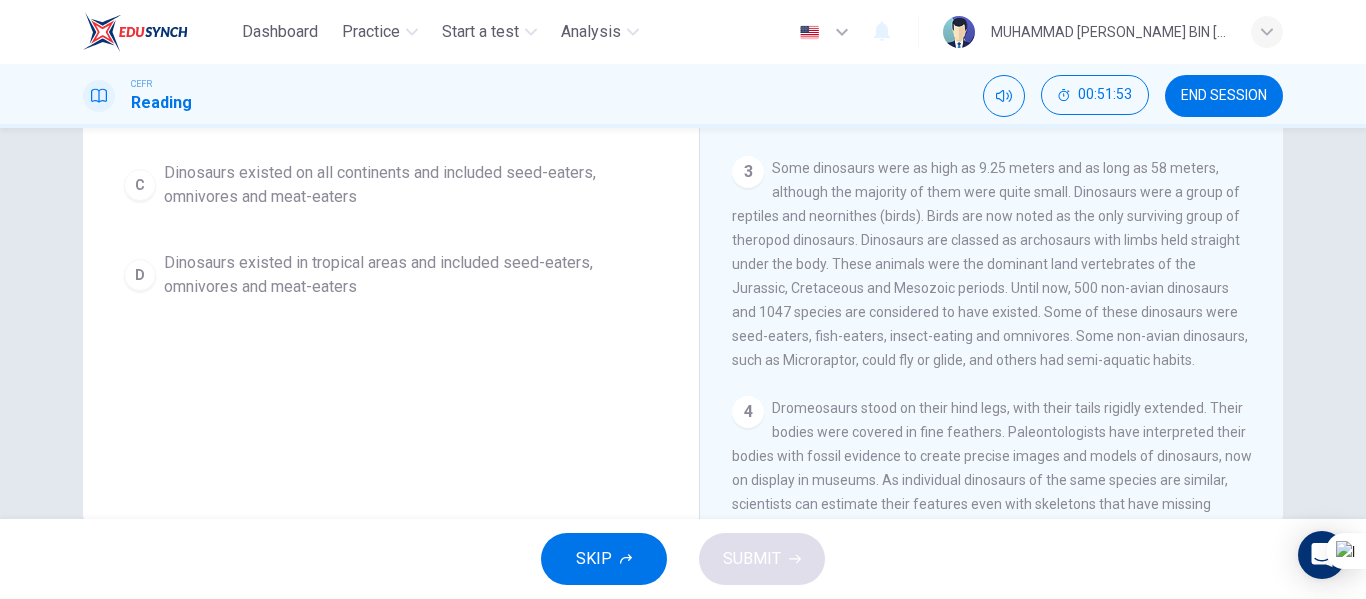 scroll, scrollTop: 384, scrollLeft: 0, axis: vertical 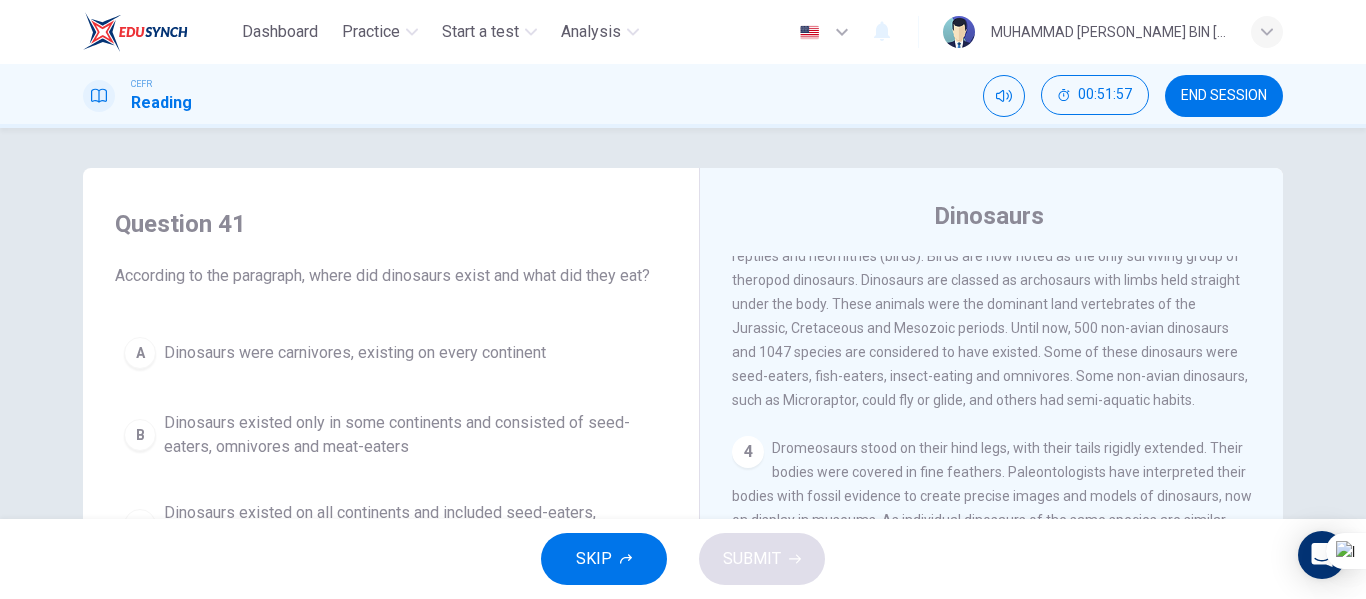 click on "END SESSION" at bounding box center (1224, 96) 